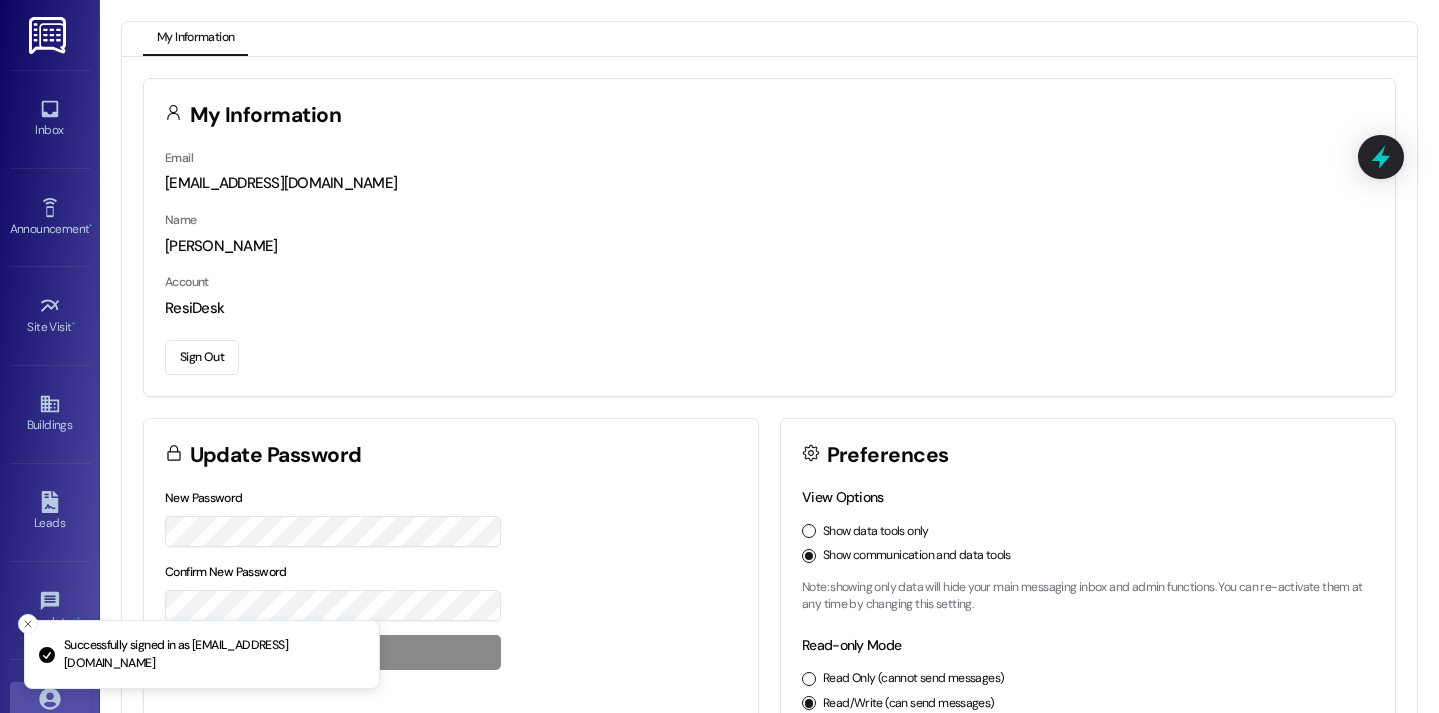scroll, scrollTop: 0, scrollLeft: 0, axis: both 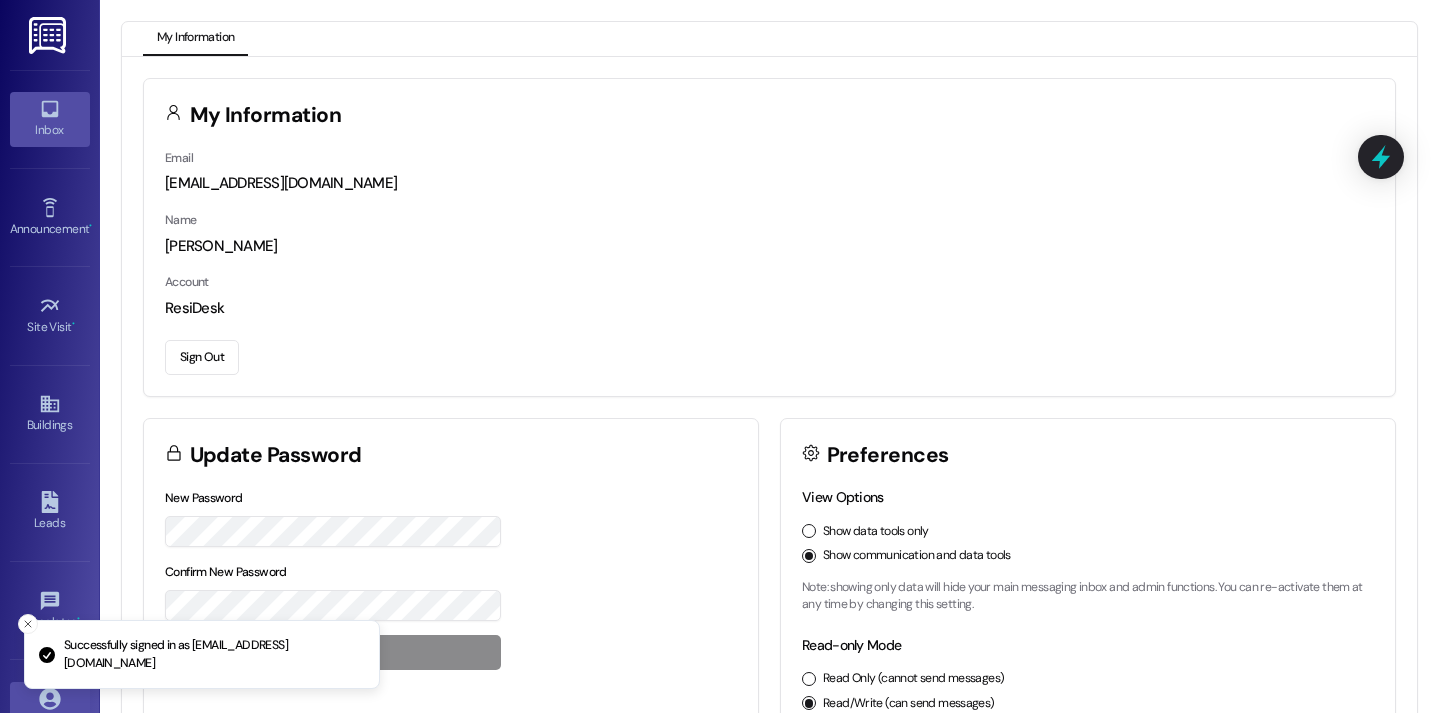 click on "Inbox" at bounding box center (50, 130) 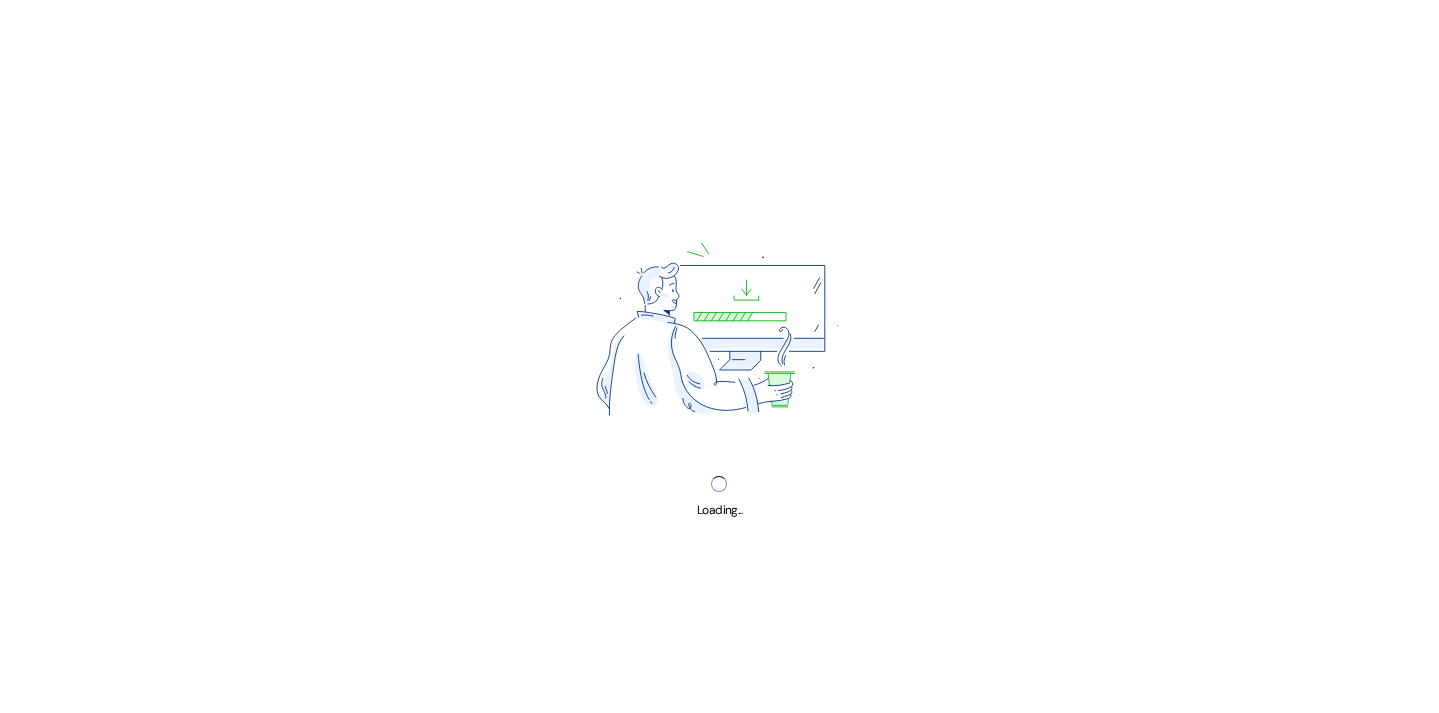 scroll, scrollTop: 0, scrollLeft: 0, axis: both 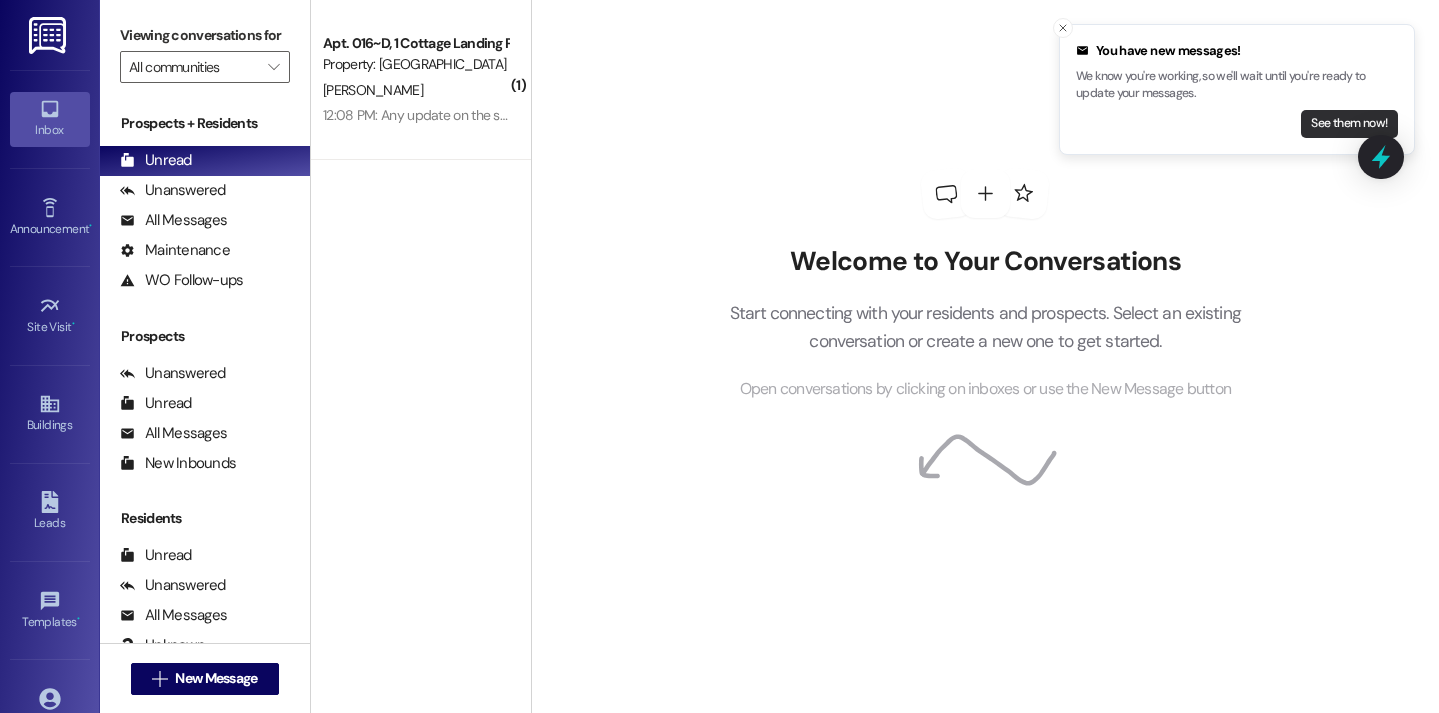 click on "See them now!" at bounding box center (1349, 124) 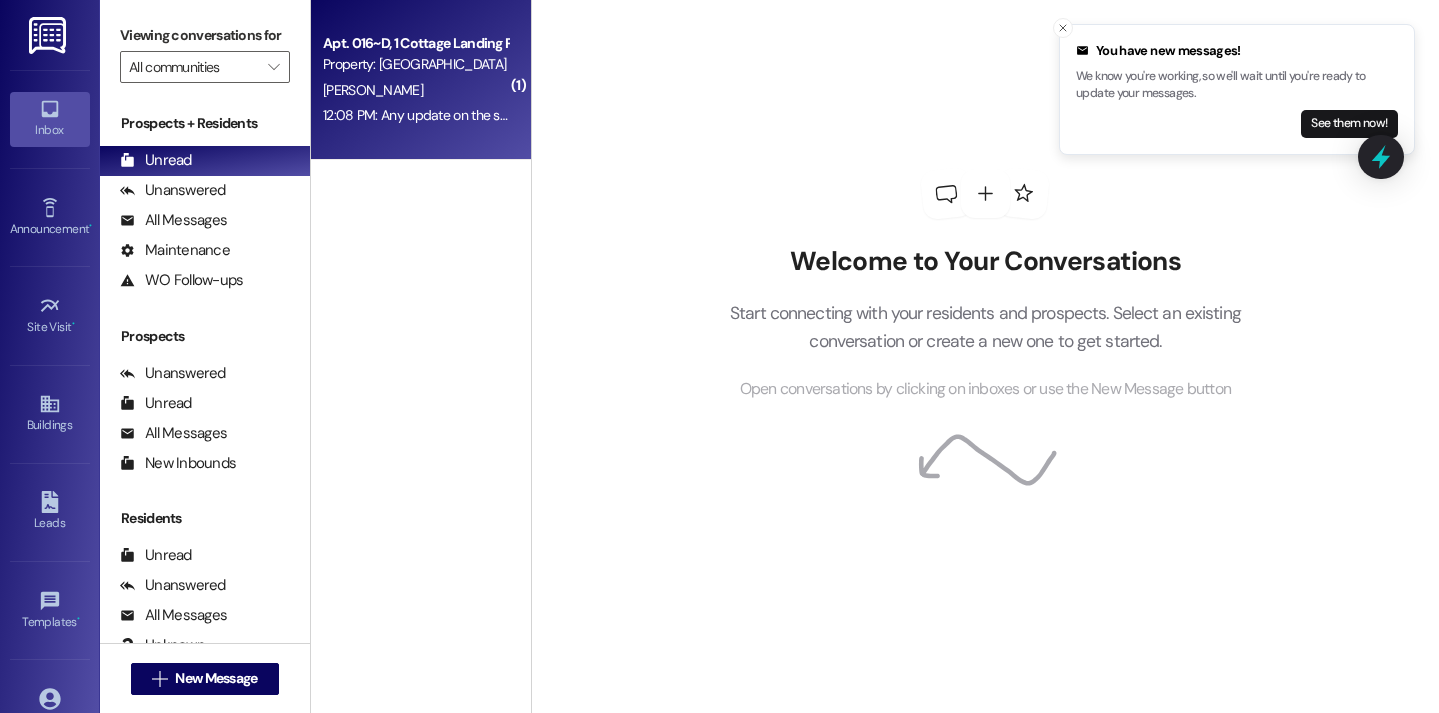 click on "12:08 PM: Any update on the screening for Allyson? 12:08 PM: Any update on the screening for Allyson?" at bounding box center [415, 115] 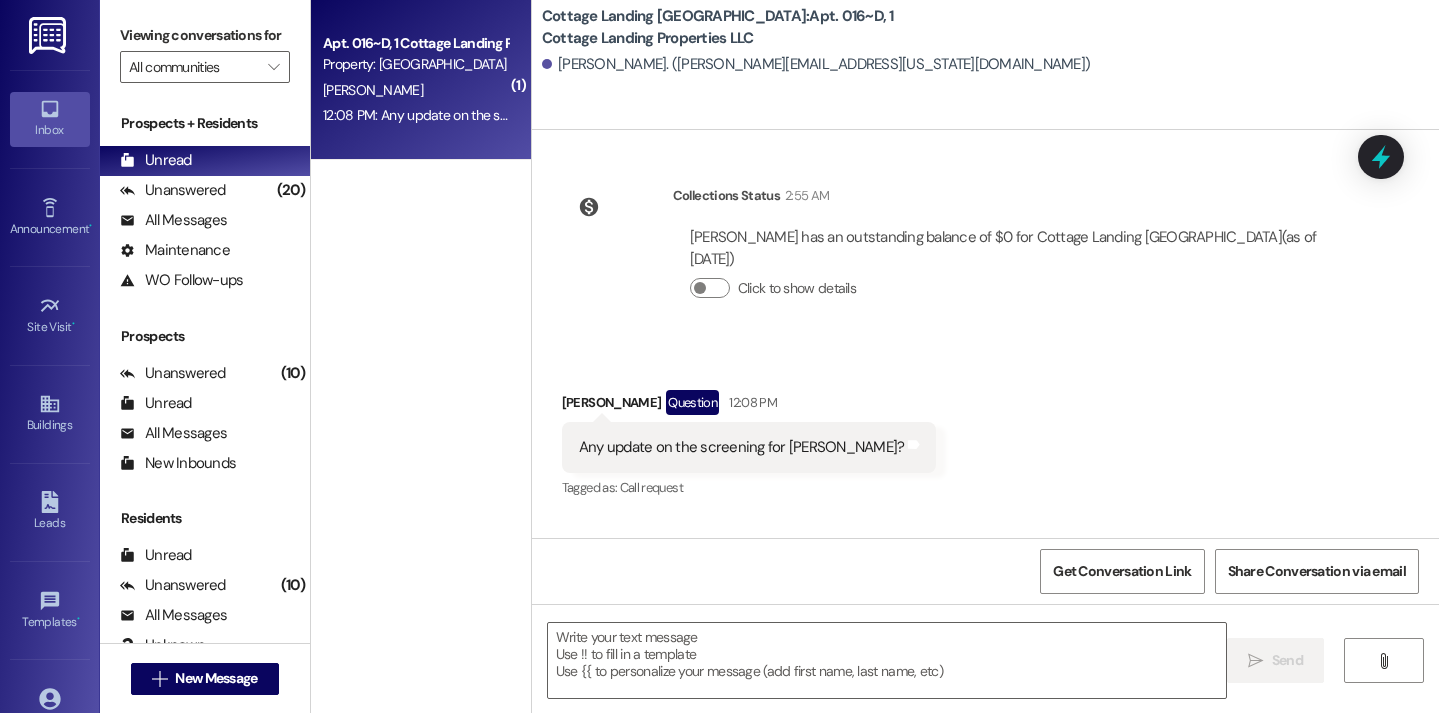 scroll, scrollTop: 41090, scrollLeft: 0, axis: vertical 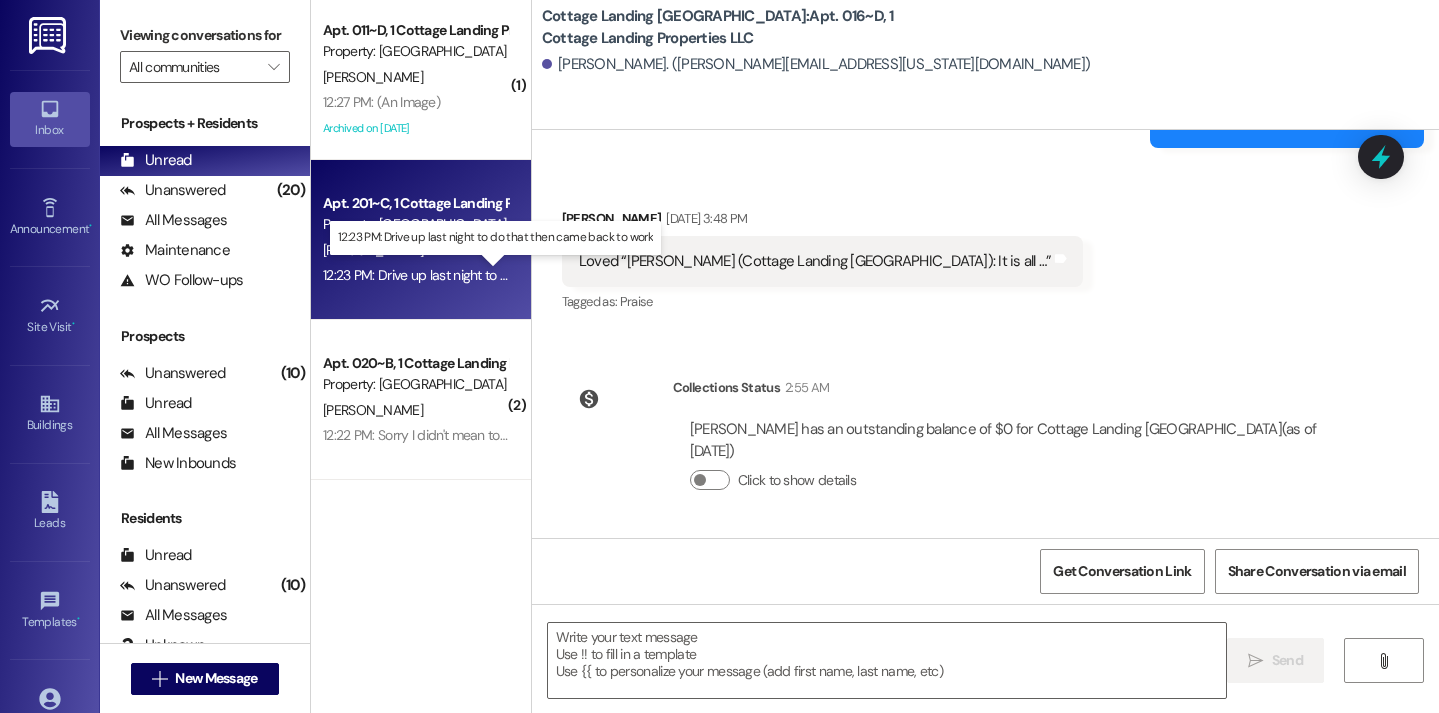 click on "12:23 PM: Drive up last night to do that then came back to work  12:23 PM: Drive up last night to do that then came back to work" at bounding box center (505, 275) 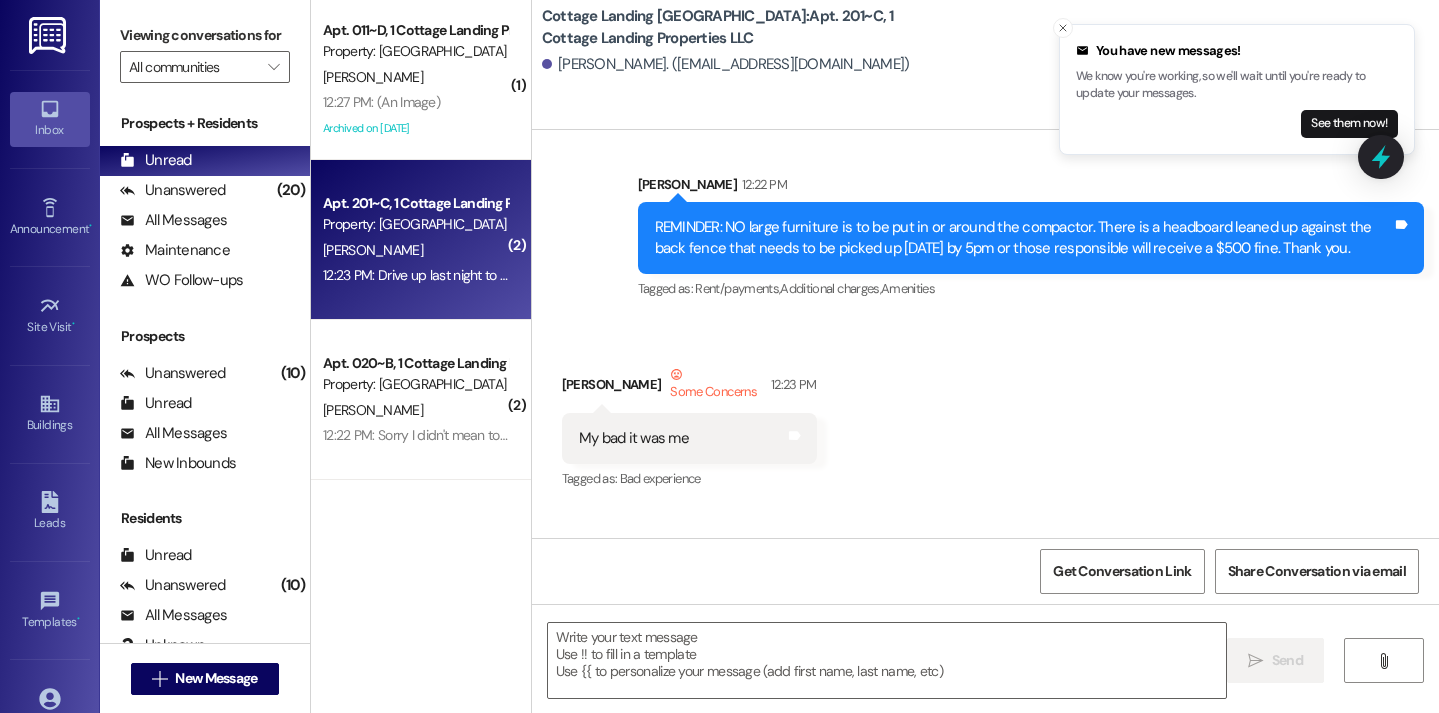 scroll, scrollTop: 38991, scrollLeft: 0, axis: vertical 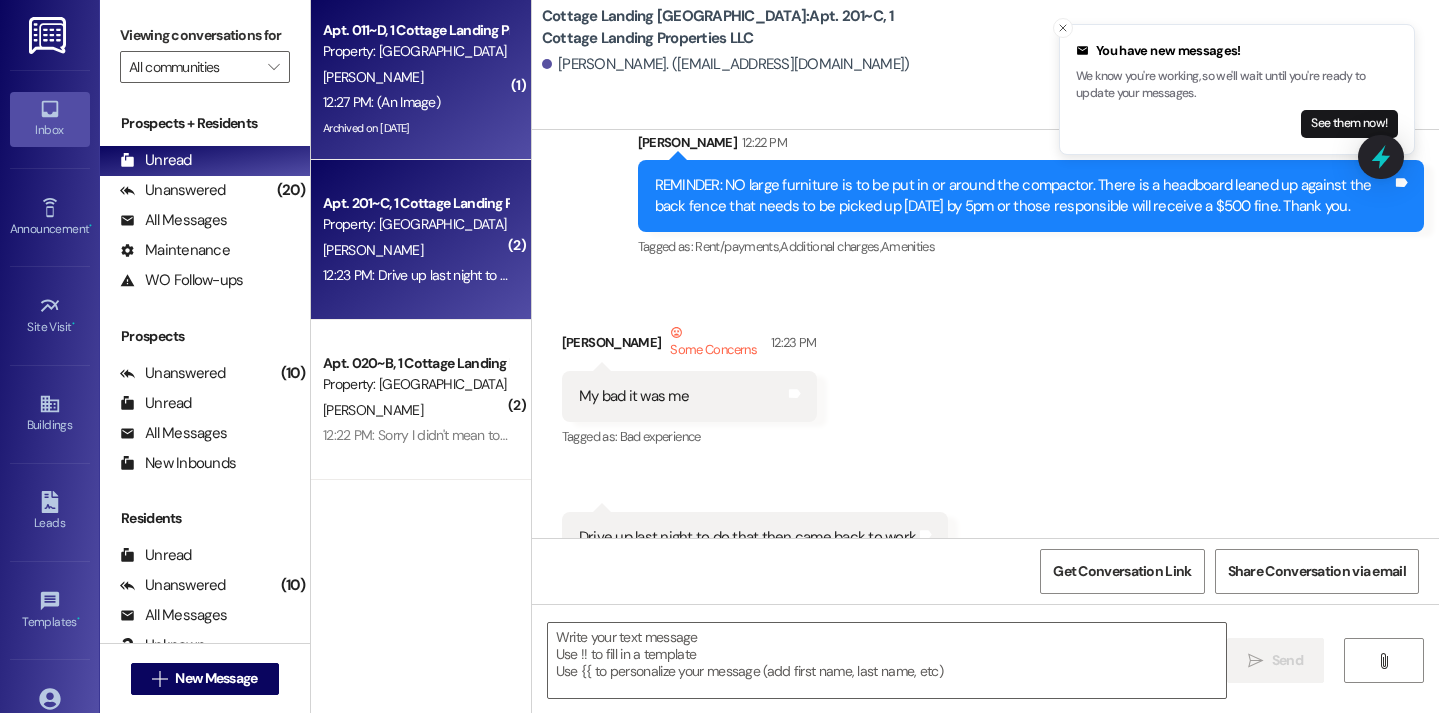 click on "12:27 PM: (An Image) 12:27 PM: (An Image)" at bounding box center [415, 102] 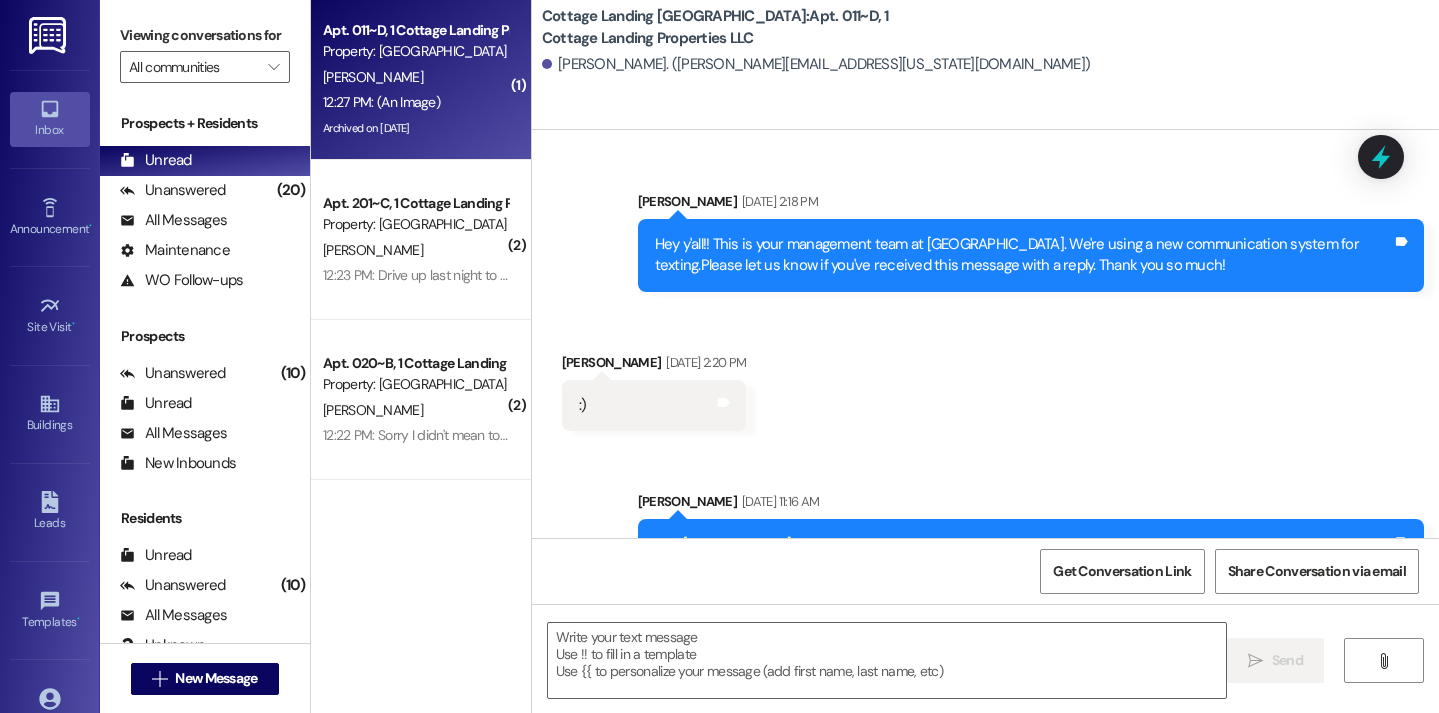 click on "12:27 PM: (An Image) 12:27 PM: (An Image)" at bounding box center (381, 102) 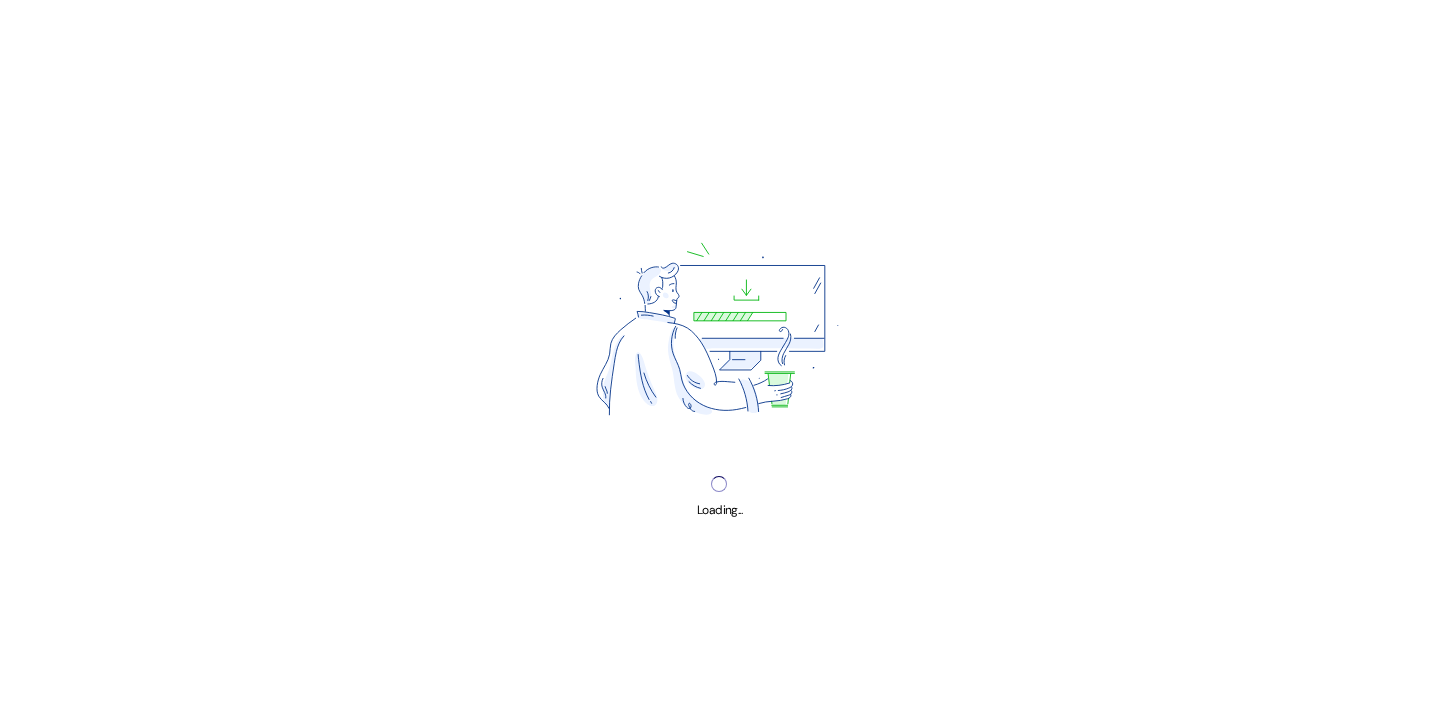 scroll, scrollTop: 0, scrollLeft: 0, axis: both 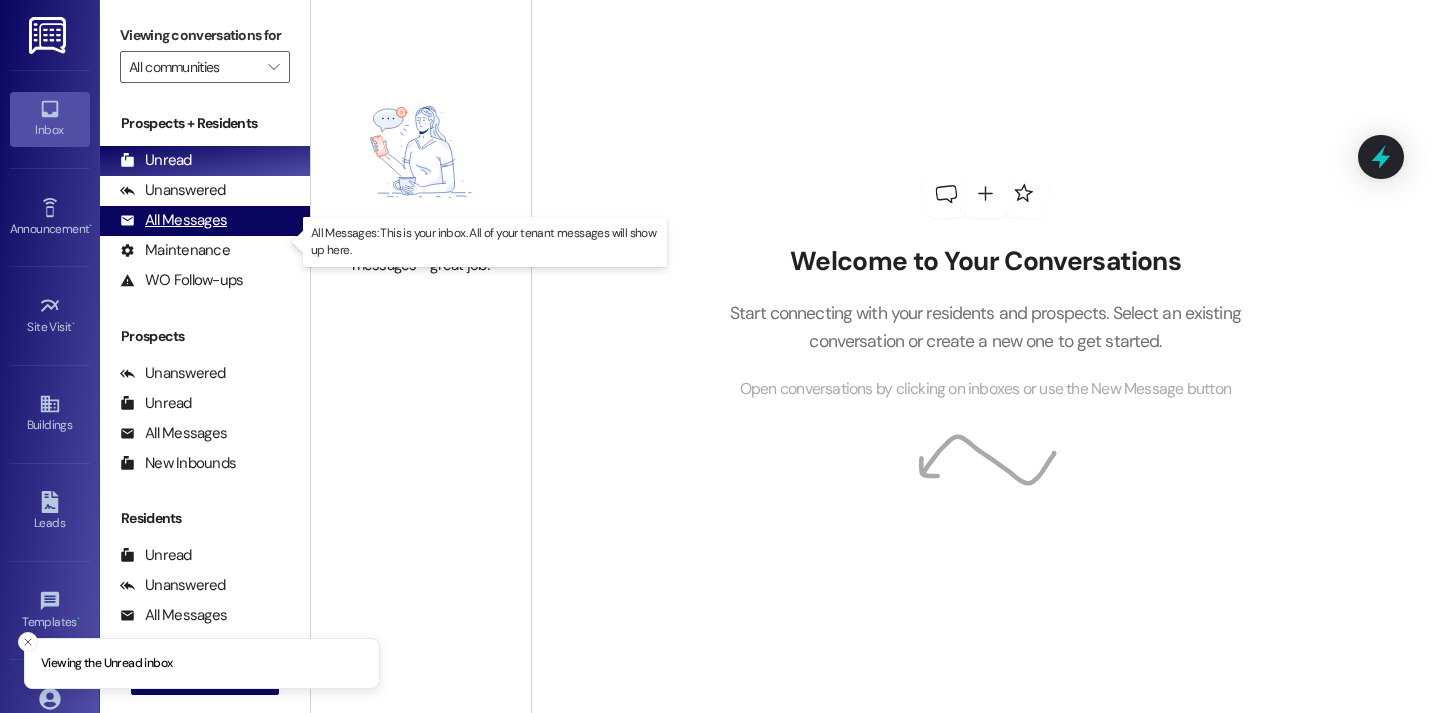 click on "All Messages" at bounding box center [173, 220] 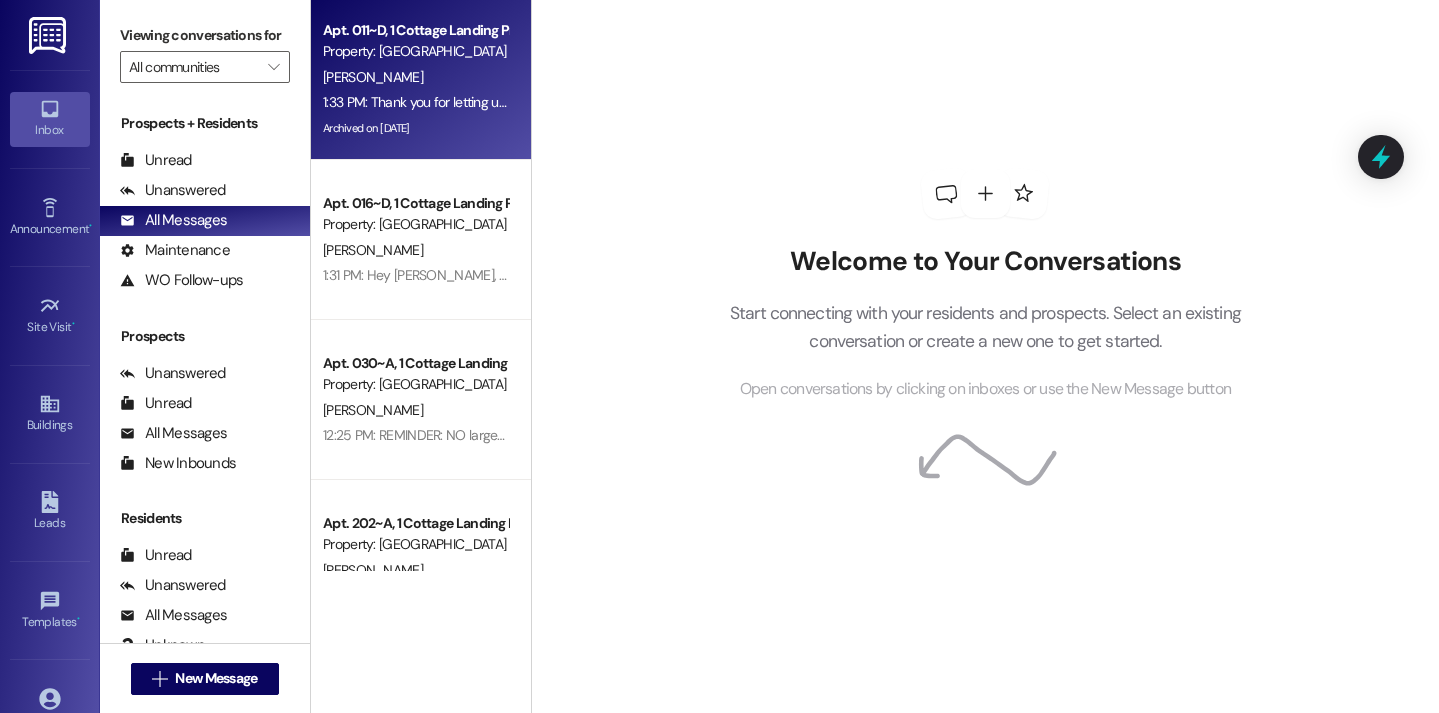 click on "Archived on 05/28/2025" at bounding box center (415, 128) 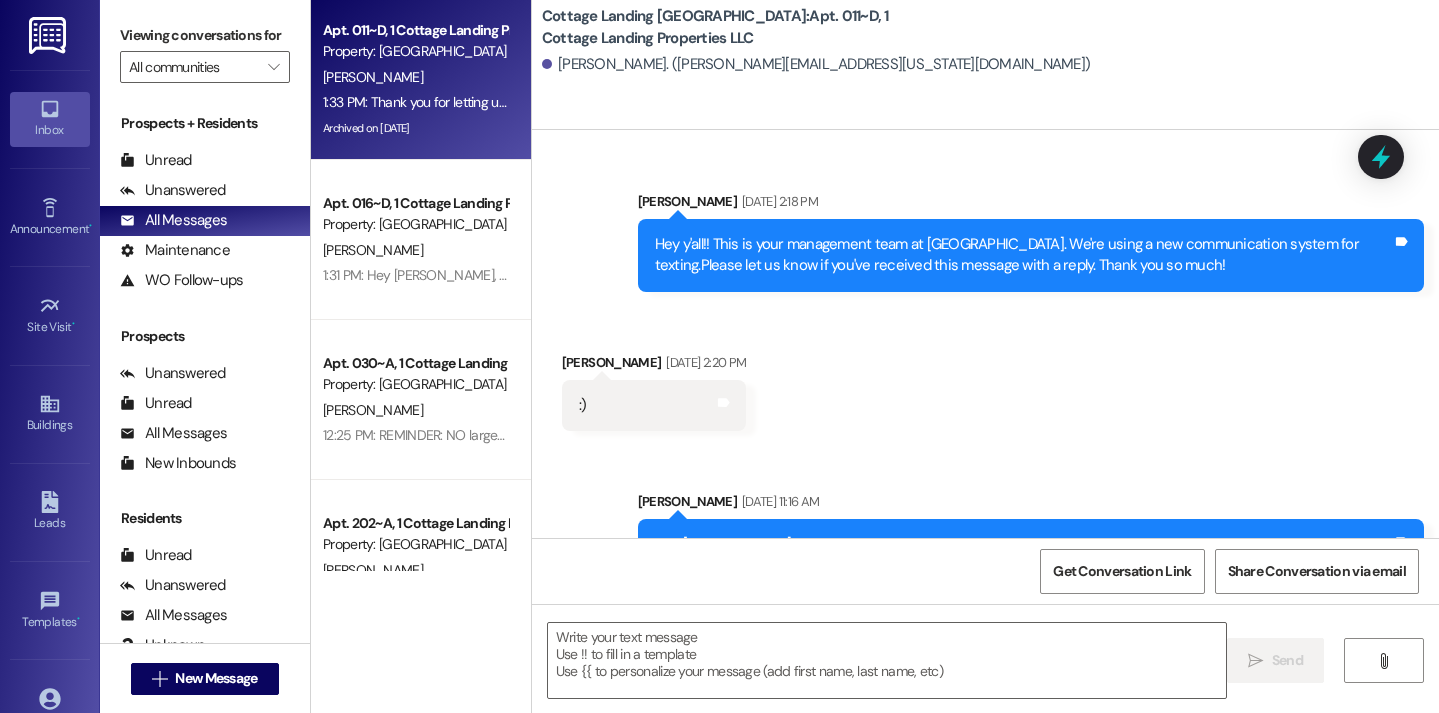 scroll, scrollTop: 219487, scrollLeft: 0, axis: vertical 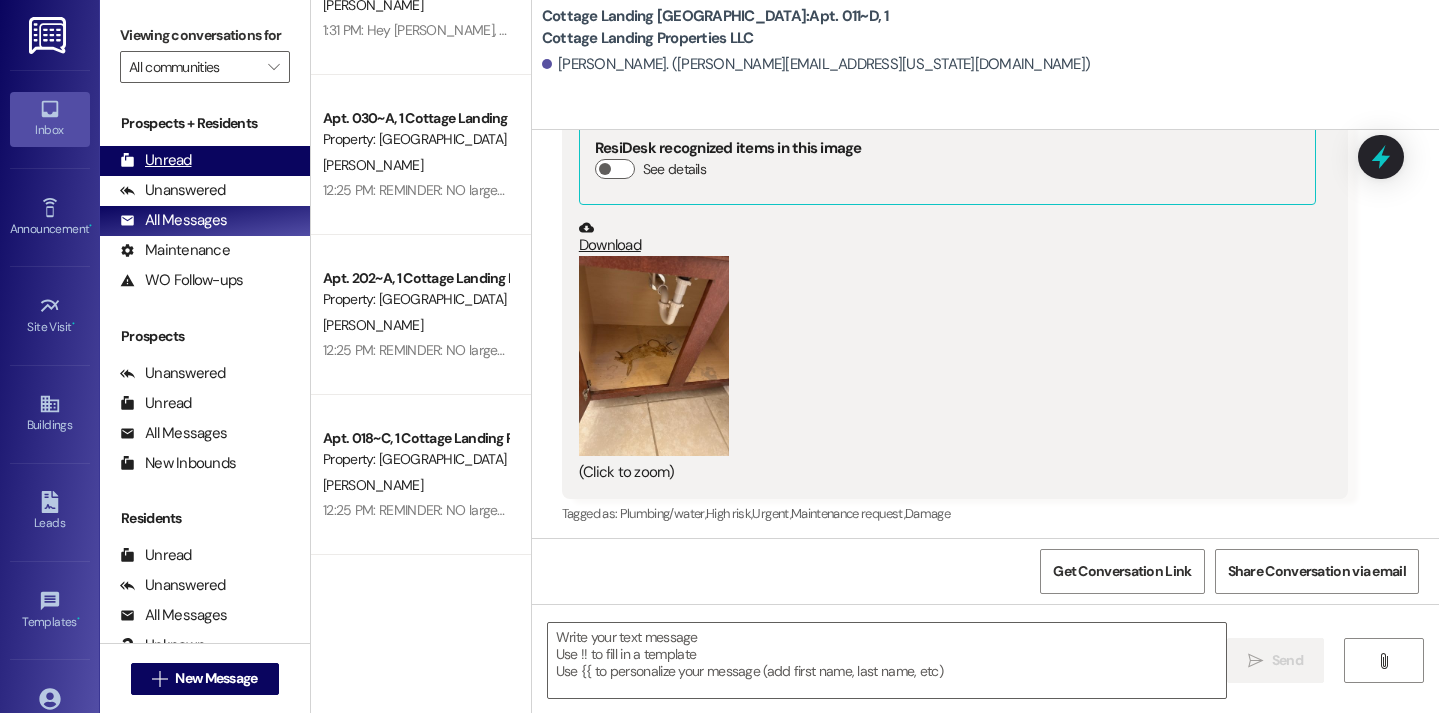 click on "Unread" at bounding box center [156, 160] 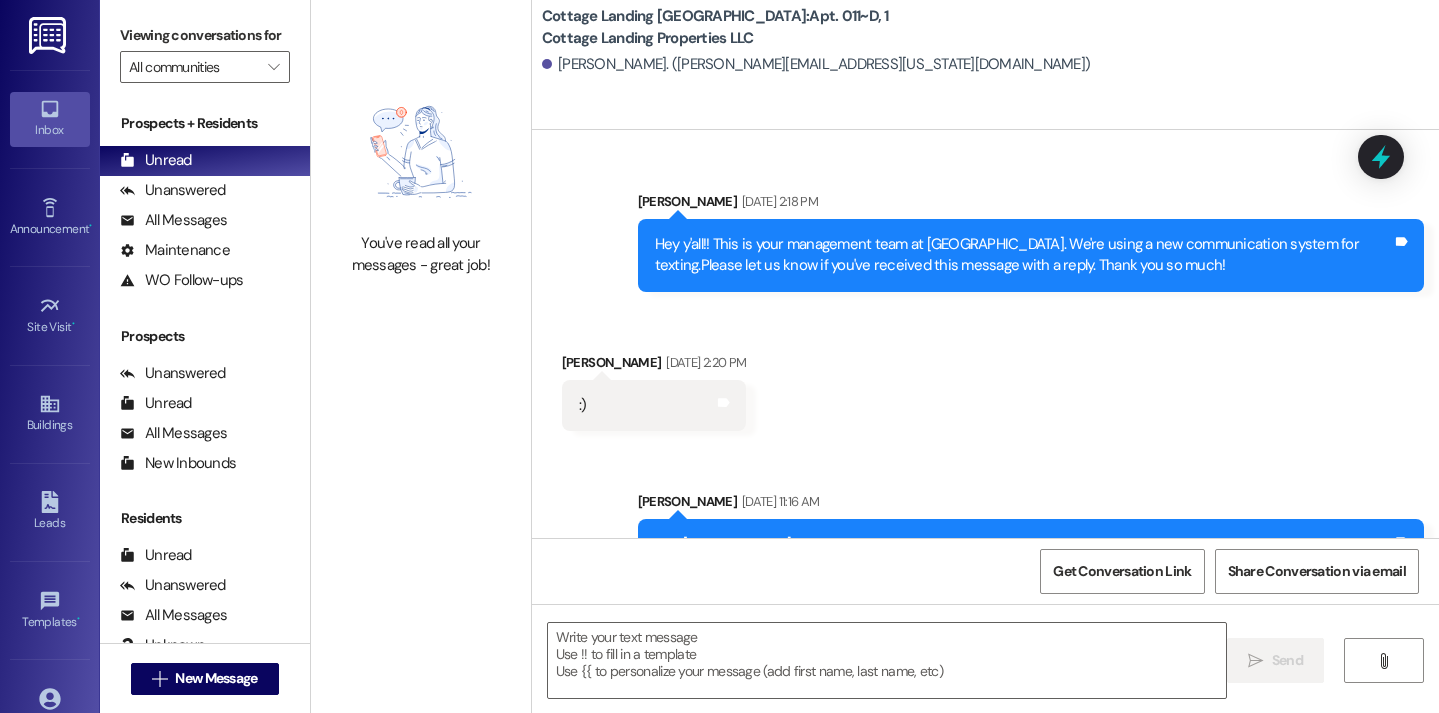 scroll, scrollTop: 219628, scrollLeft: 0, axis: vertical 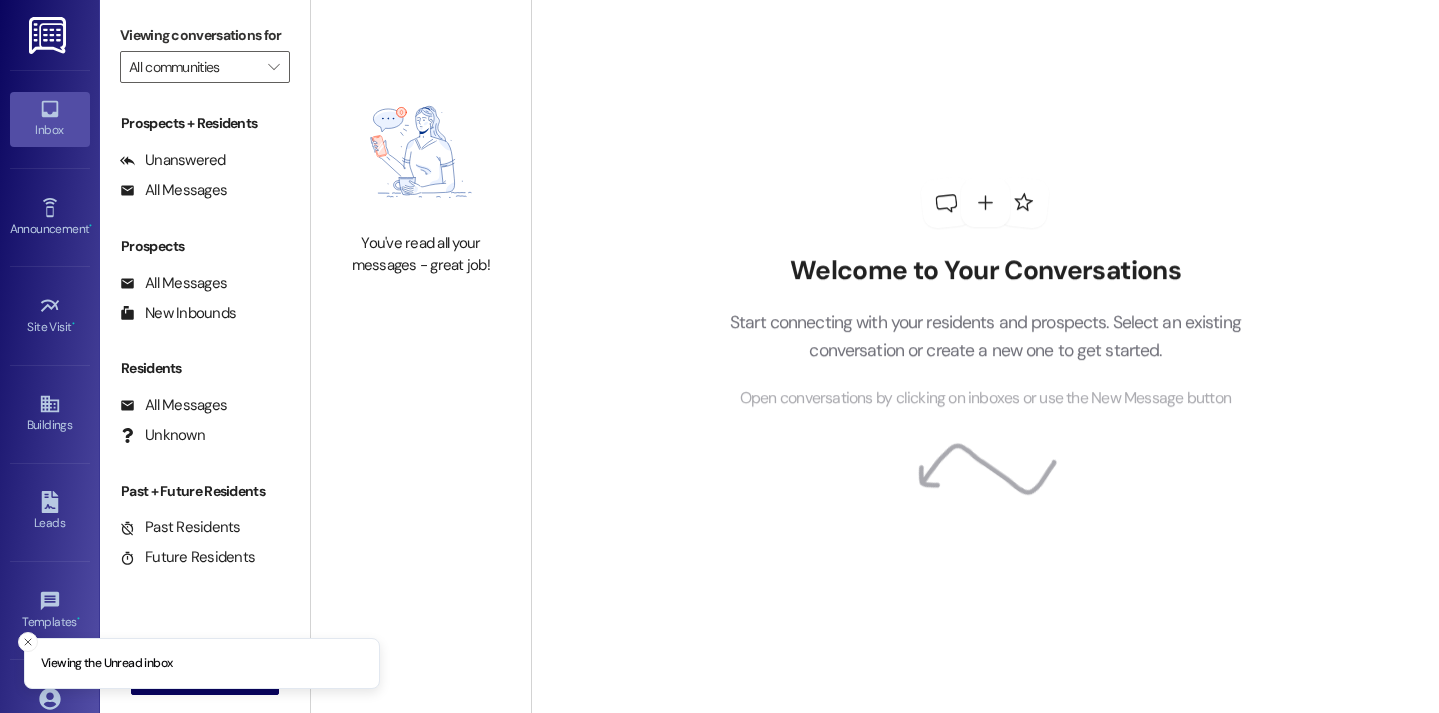 click on "Viewing the Unread inbox Inbox   Go to Inbox Announcement   • Send A Text Announcement Site Visit   • Go to Site Visit Buildings   Go to Buildings Leads   Go to Leads Templates   • Go to Templates Account   Go to Account Support   Go to Support Viewing conversations for All communities  Prospects + Residents Unanswered (0) Unanswered: ResiDesk identifies open questions and unanswered conversations so you can respond to them. All Messages (undefined) All Messages: This is your inbox. All of your tenant messages will show up here. Prospects All Messages (undefined) All Messages: Any messages from future residents will show up here. New Inbounds (0) New Inbounds: If you publicly post your ResiDesk leasing number, all new, inbound leads will surface here. Residents All Messages (undefined) All Messages: This is your tenant inbox. All of your tenant messages will show up here. Unknown (undefined) Unknown: Any message sent to your management from an unidentified contact. Past + Future Residents (0) (0) " at bounding box center [719, 356] 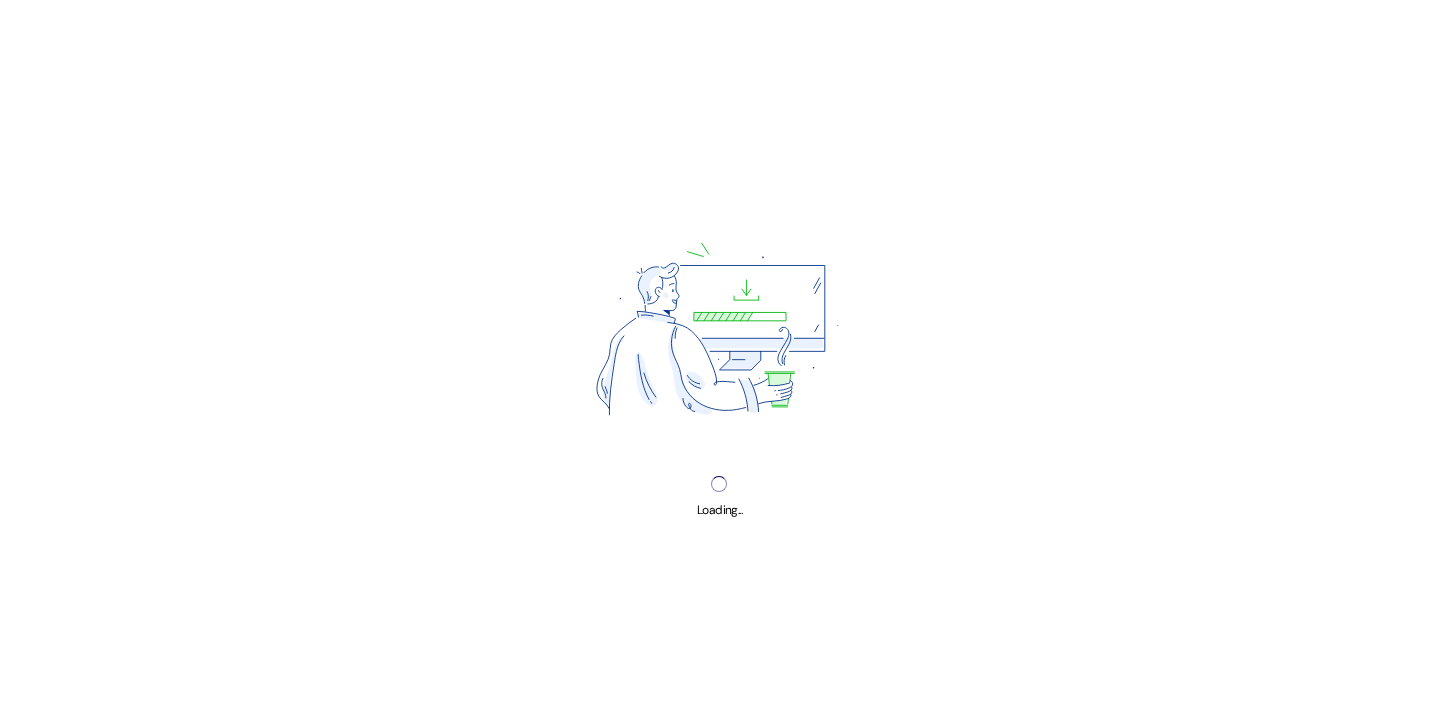scroll, scrollTop: 0, scrollLeft: 0, axis: both 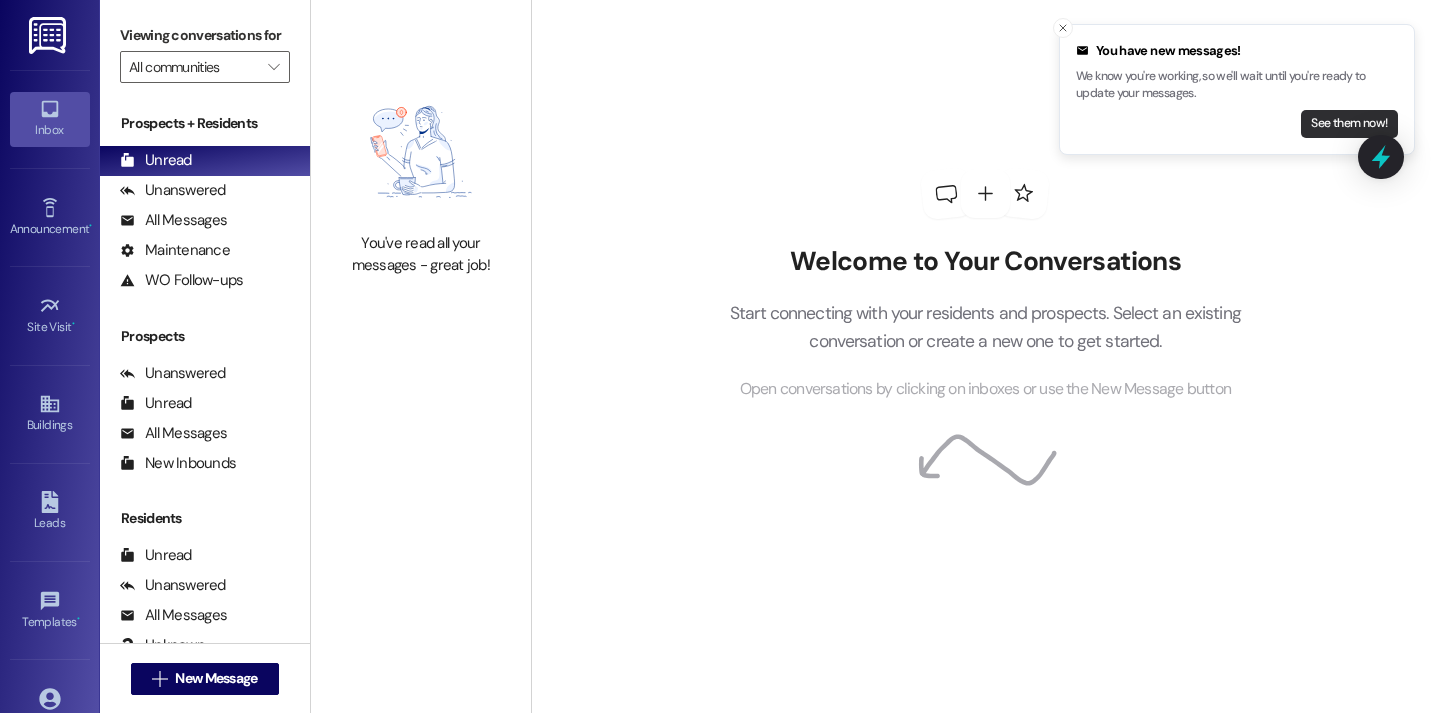 click on "See them now!" at bounding box center (1349, 124) 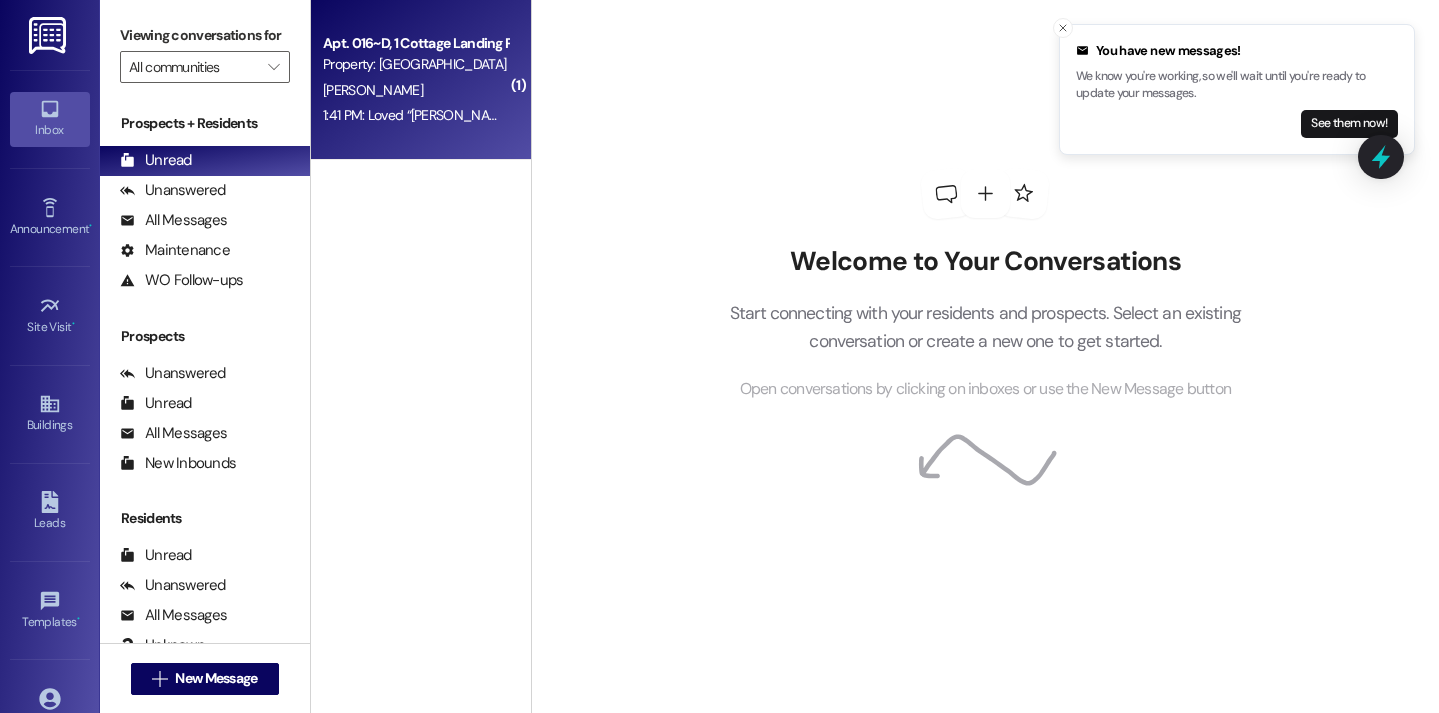 click on "[PERSON_NAME]" at bounding box center [415, 90] 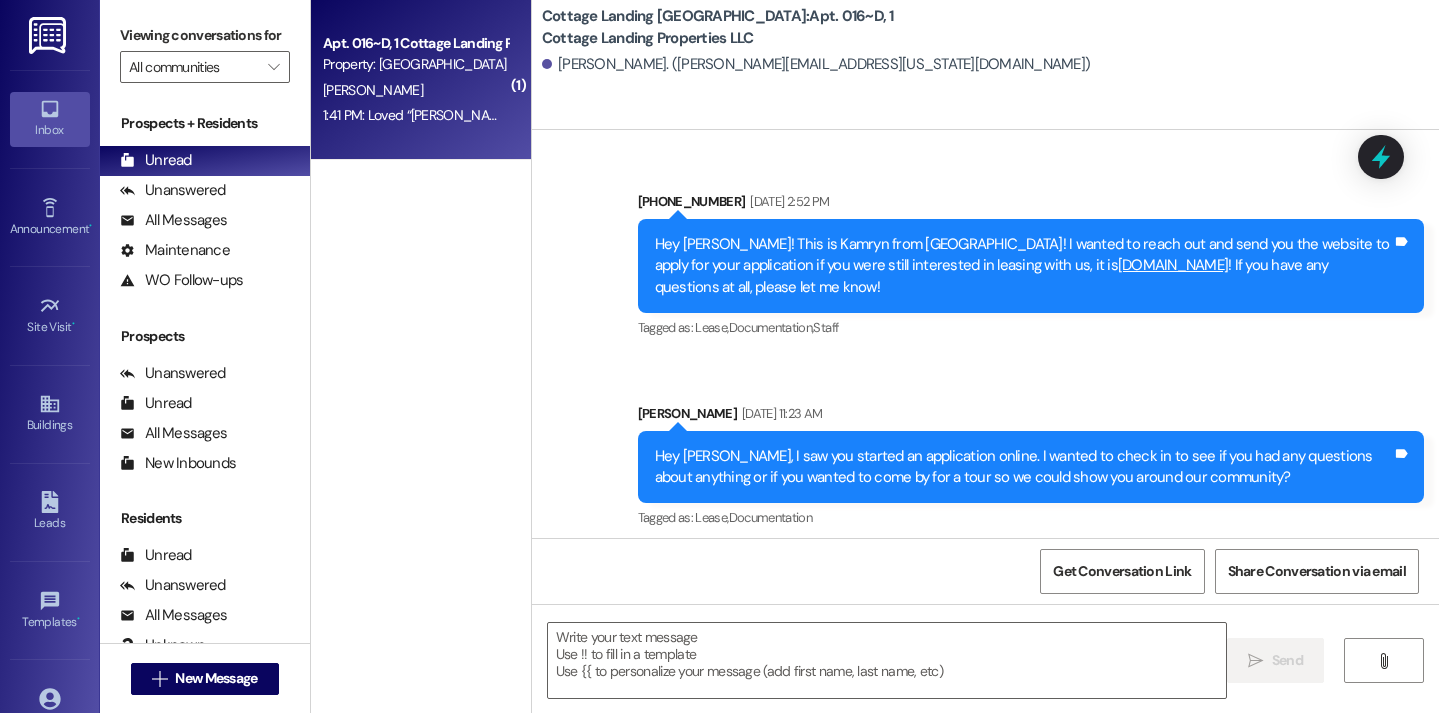 scroll, scrollTop: 41590, scrollLeft: 0, axis: vertical 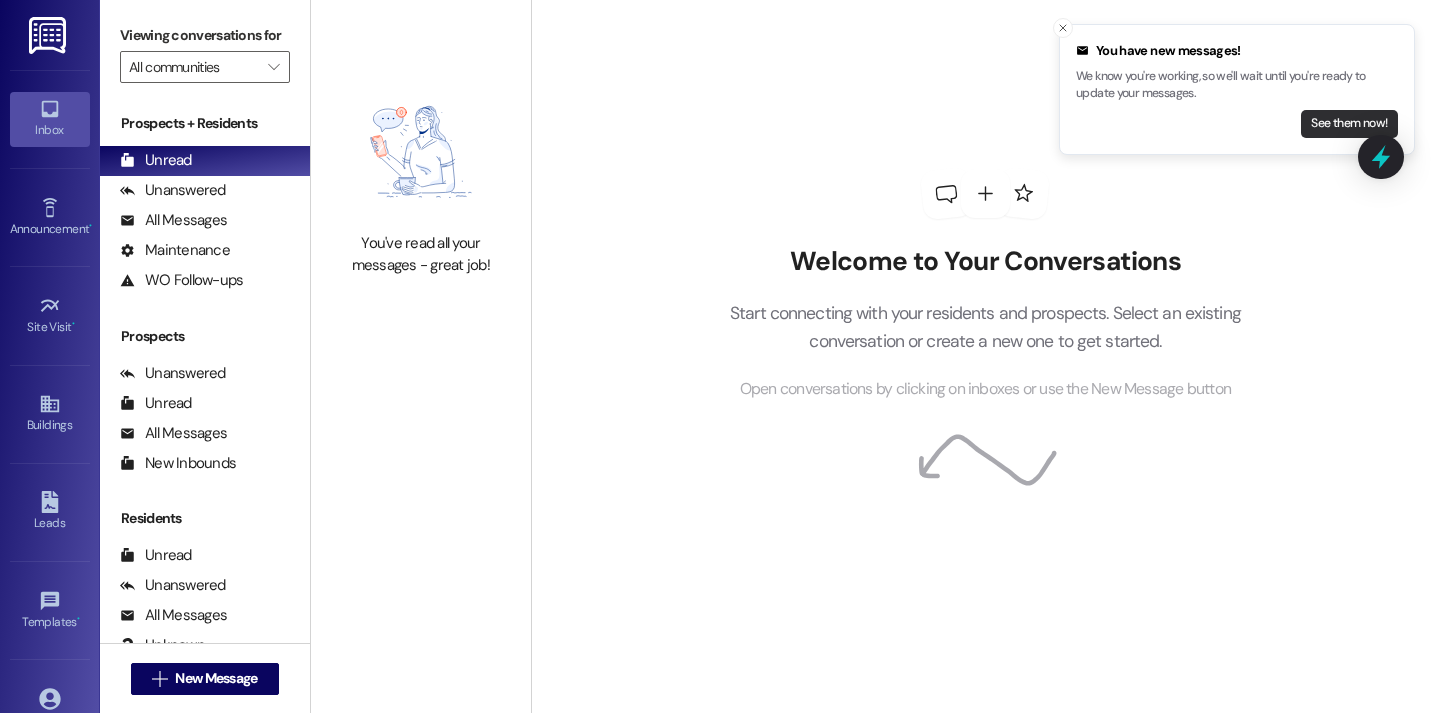 click on "See them now!" at bounding box center (1349, 124) 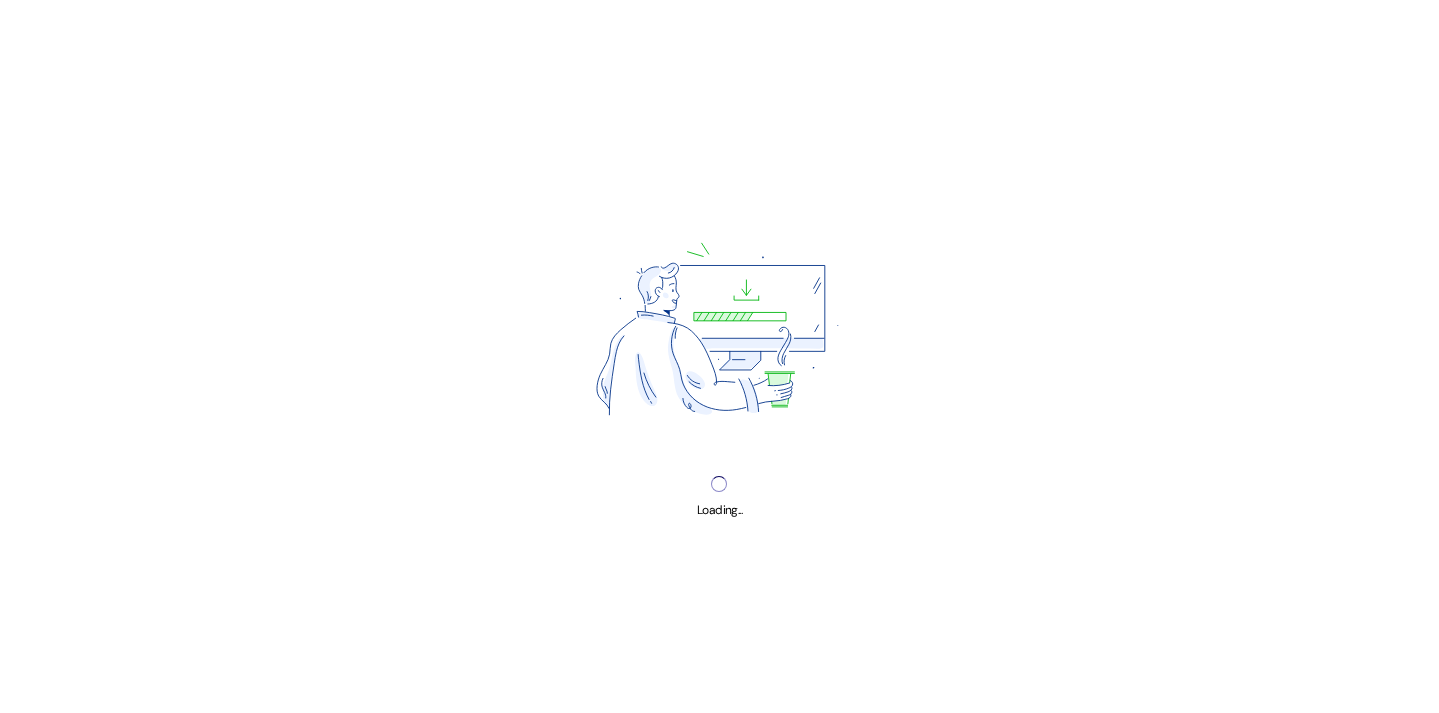 scroll, scrollTop: 0, scrollLeft: 0, axis: both 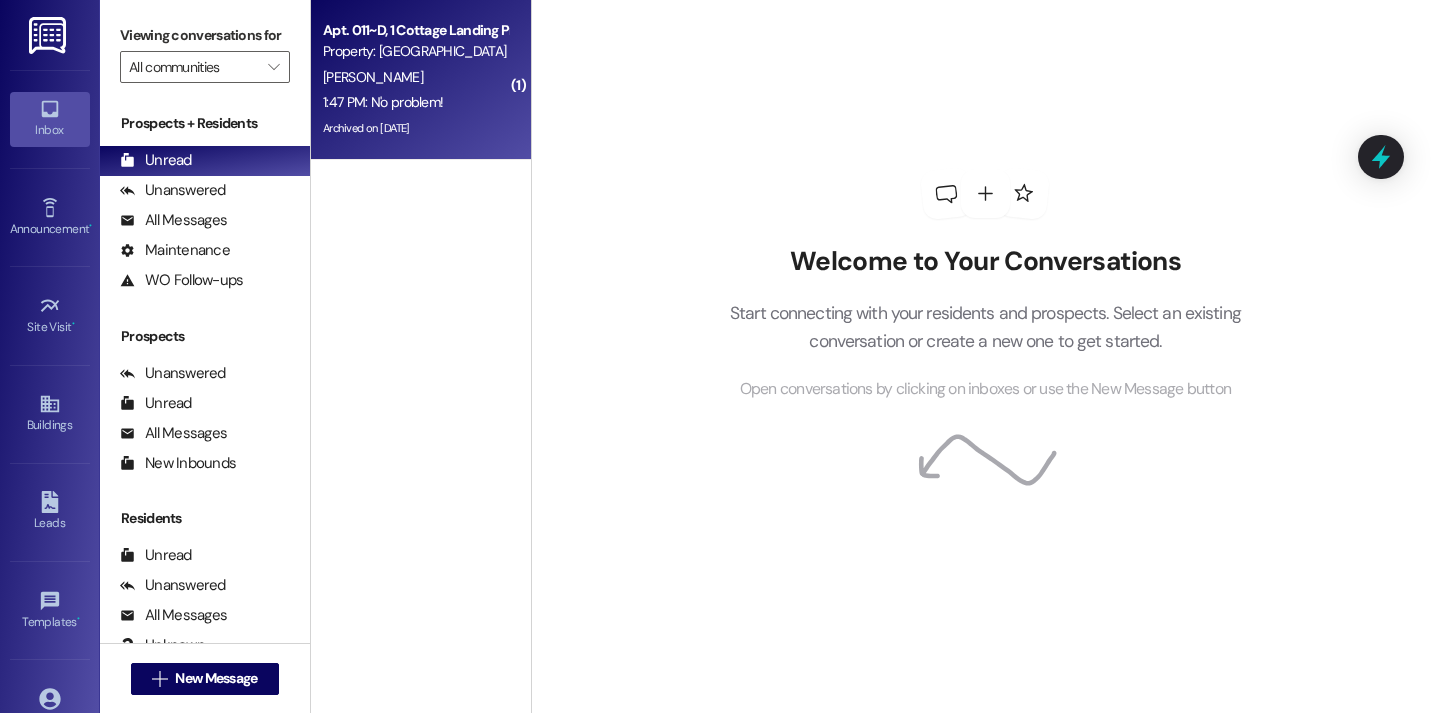 click on "1:47 PM: N'o problem! 1:47 PM: N'o problem!" at bounding box center [383, 102] 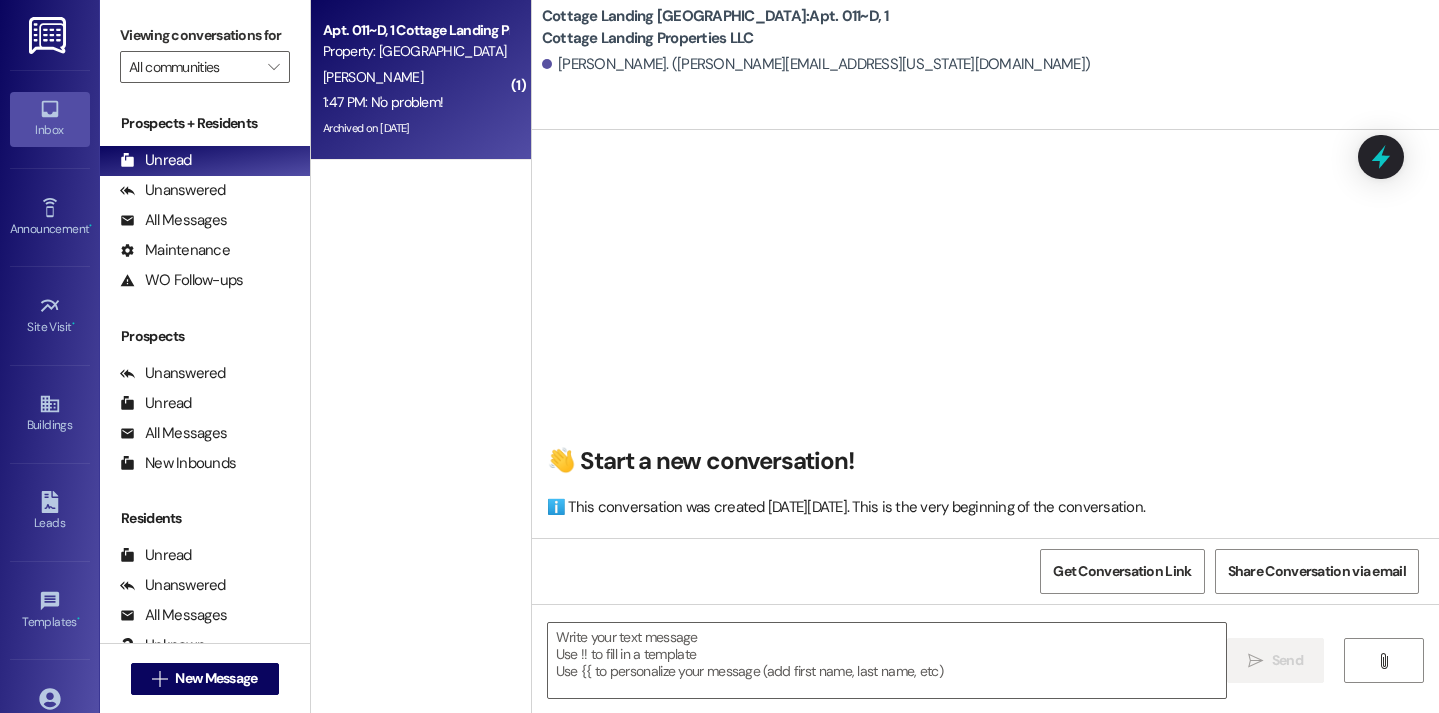 click on "Property: Cottage Landing Lafayette" at bounding box center [415, 51] 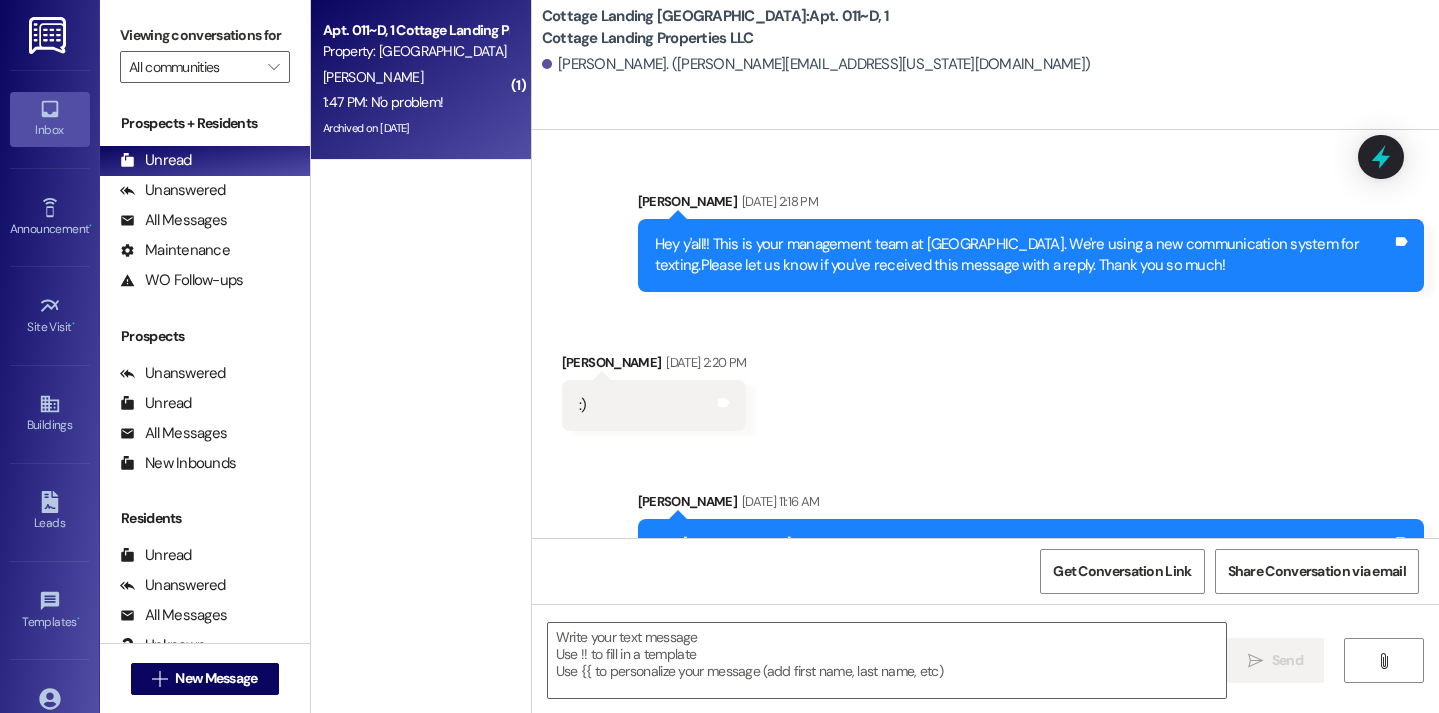 scroll, scrollTop: 219936, scrollLeft: 0, axis: vertical 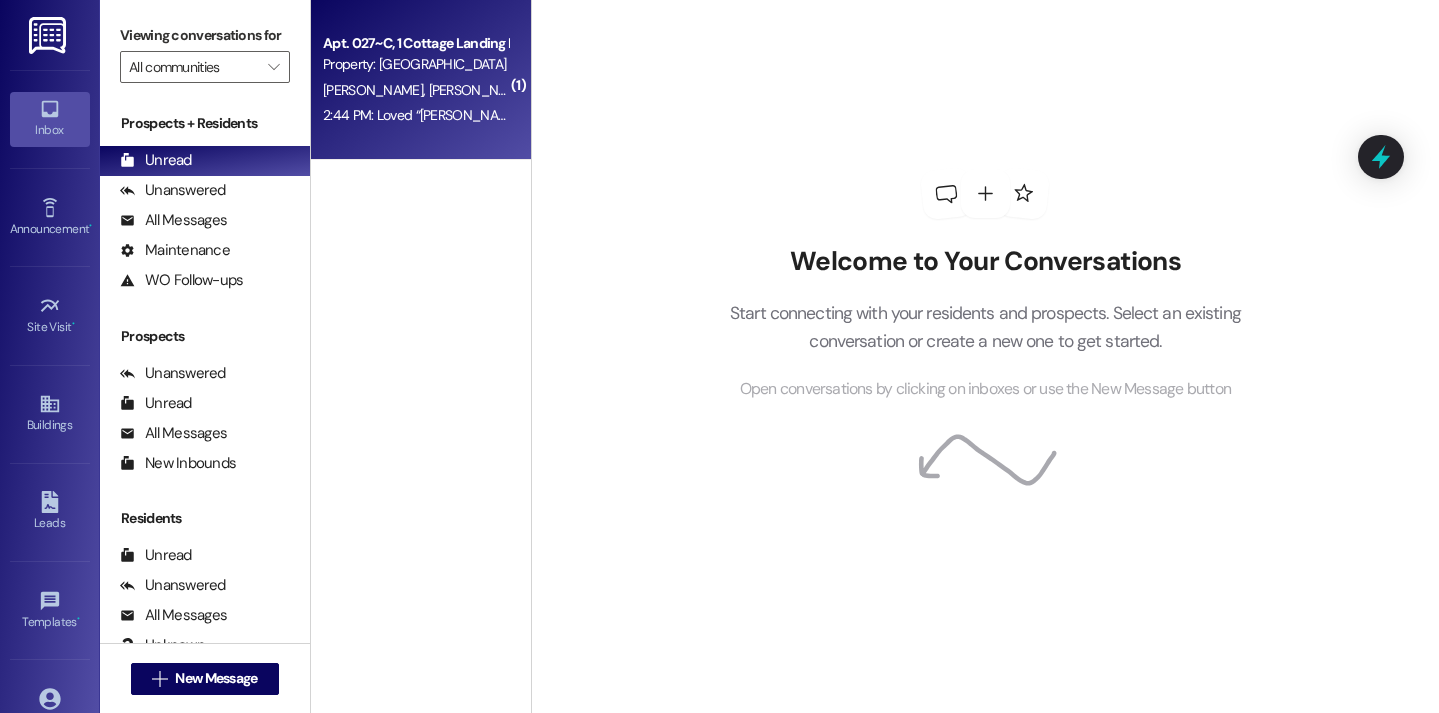 click on "2:44 PM: Loved “[PERSON_NAME] (Cottage Landing [GEOGRAPHIC_DATA]): Hey y'all, our vendor is [DATE] morning to check on your dryer!” 2:44 PM: Loved “[PERSON_NAME] (Cottage Landing [GEOGRAPHIC_DATA]): Hey y'all, our vendor is [DATE] morning to check on your dryer!”" at bounding box center (723, 115) 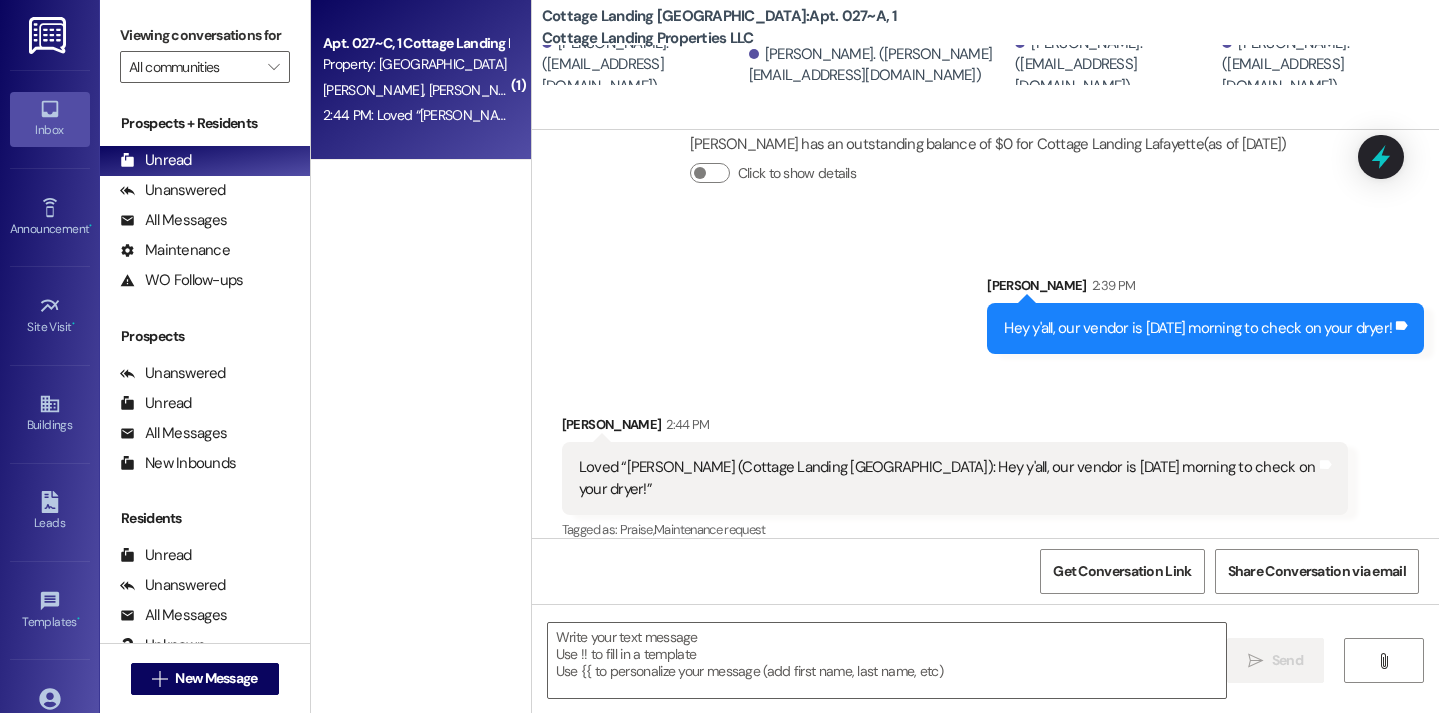 scroll, scrollTop: 698, scrollLeft: 0, axis: vertical 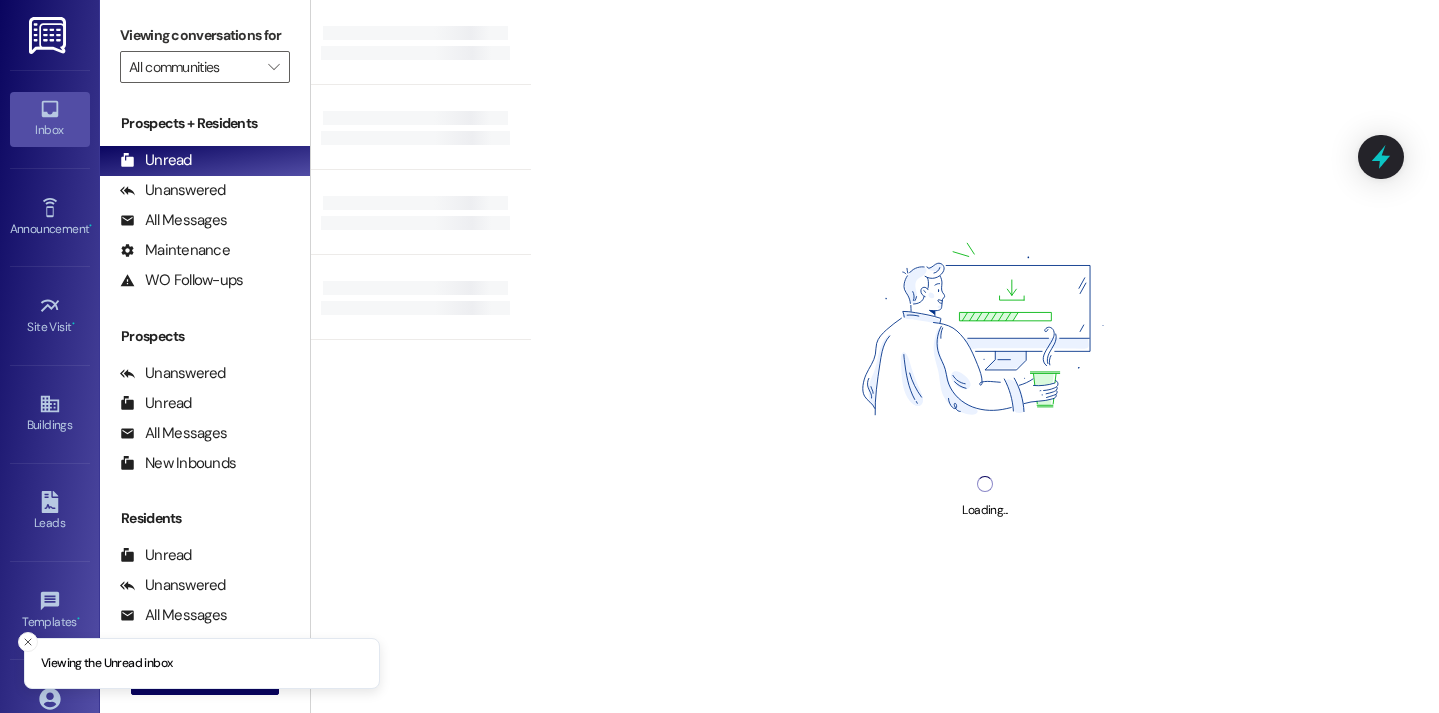 click on "Loading..." at bounding box center (985, 356) 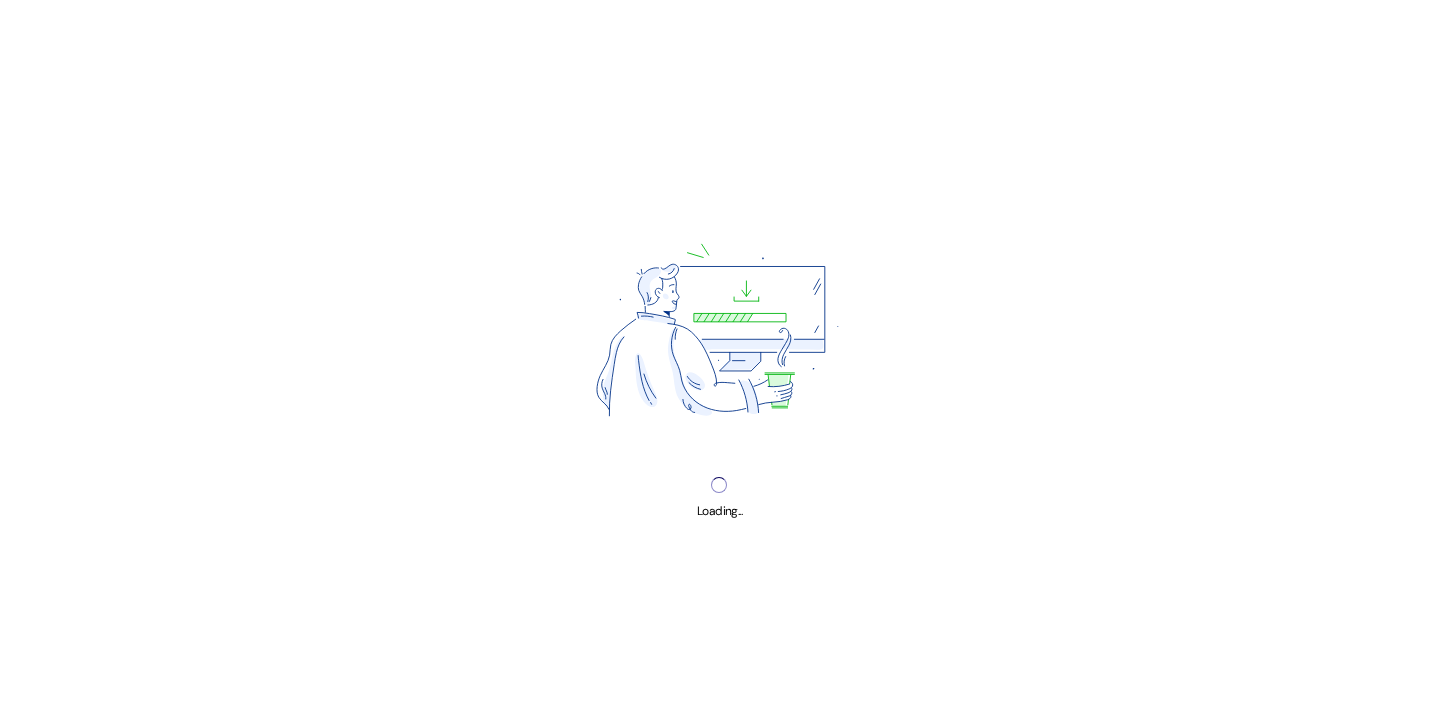scroll, scrollTop: 0, scrollLeft: 0, axis: both 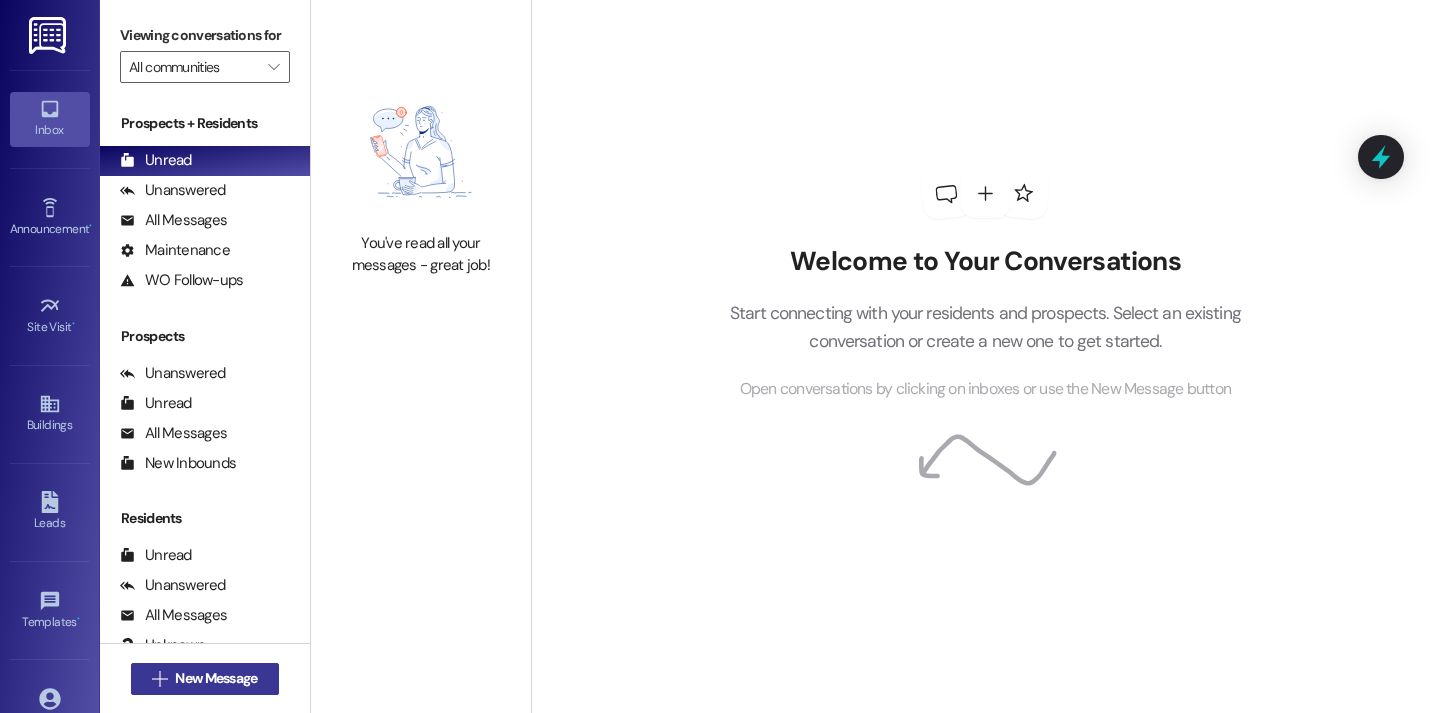 click on "New Message" at bounding box center [216, 678] 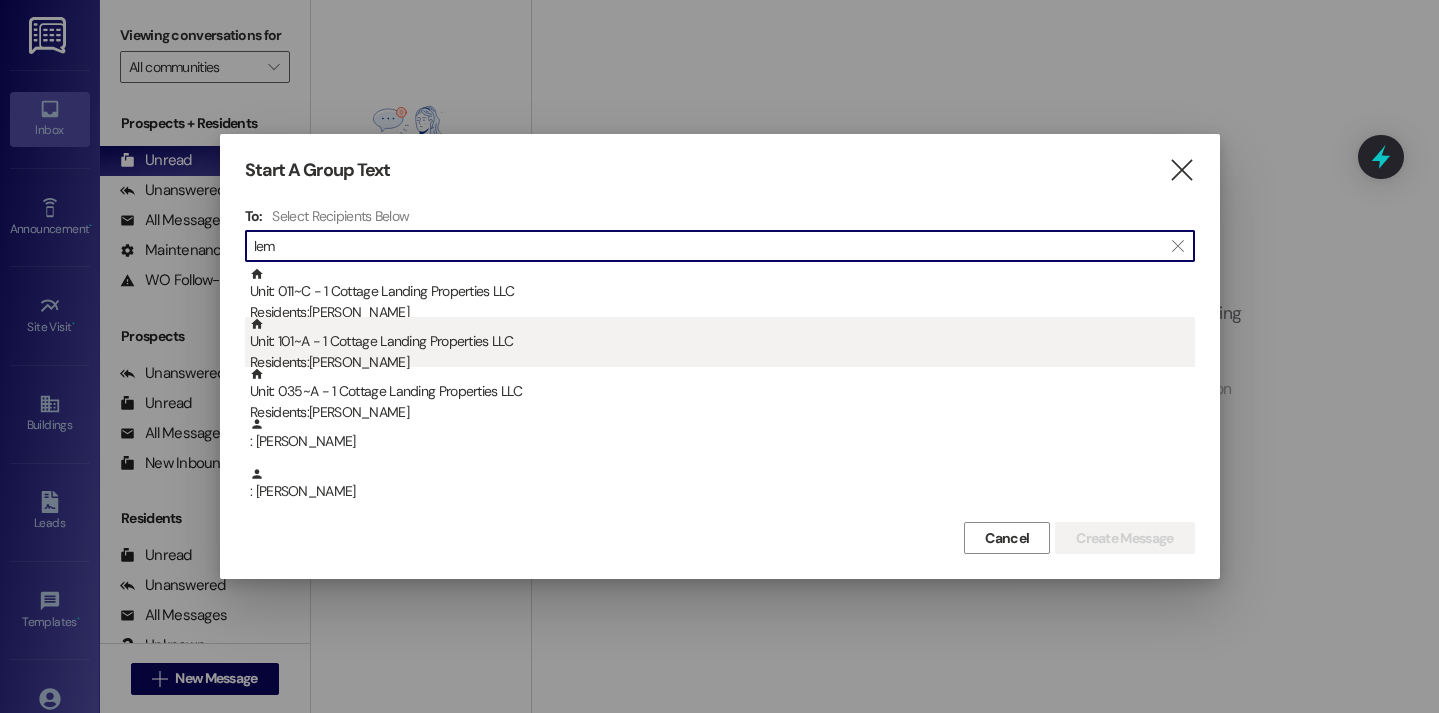 type on "lem" 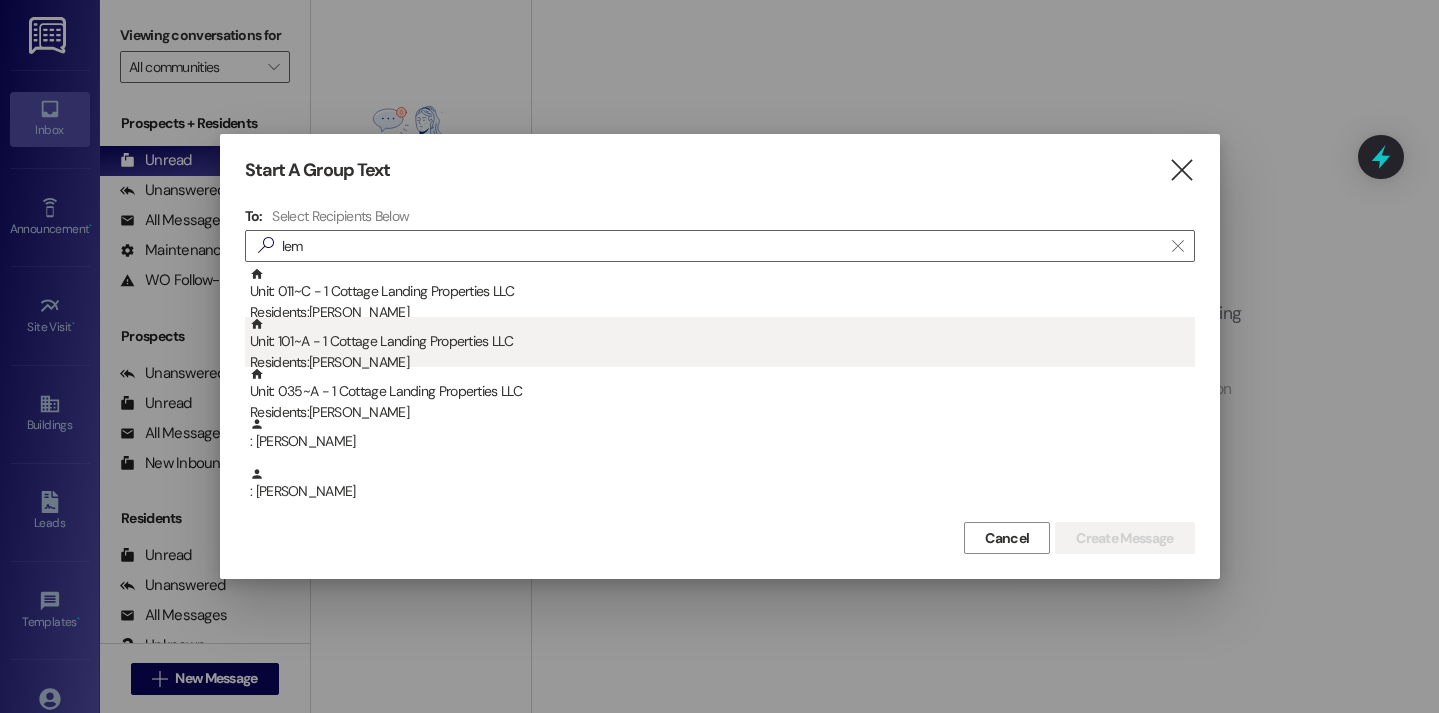 click on "Unit: 101~A - 1 Cottage Landing Properties LLC Residents:  Lily Lemoine" at bounding box center [722, 345] 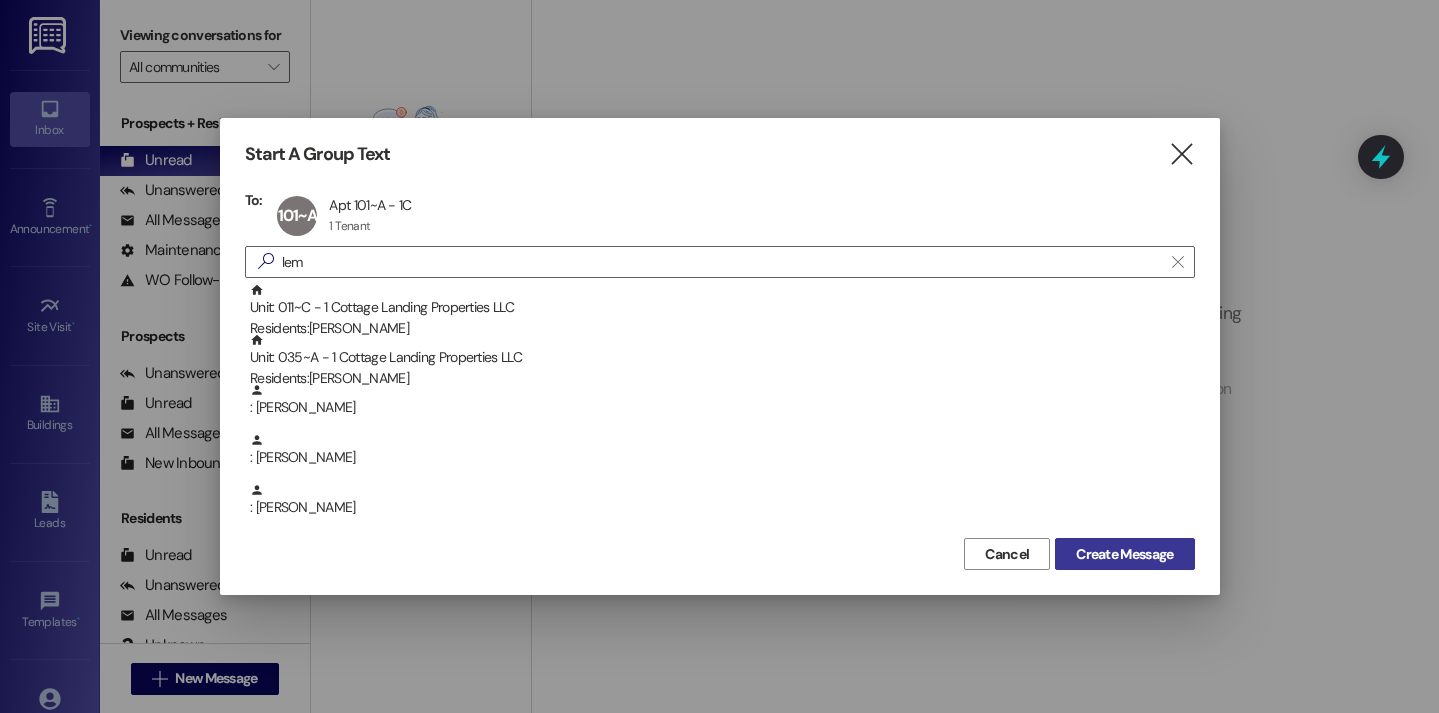 click on "Create Message" at bounding box center (1124, 554) 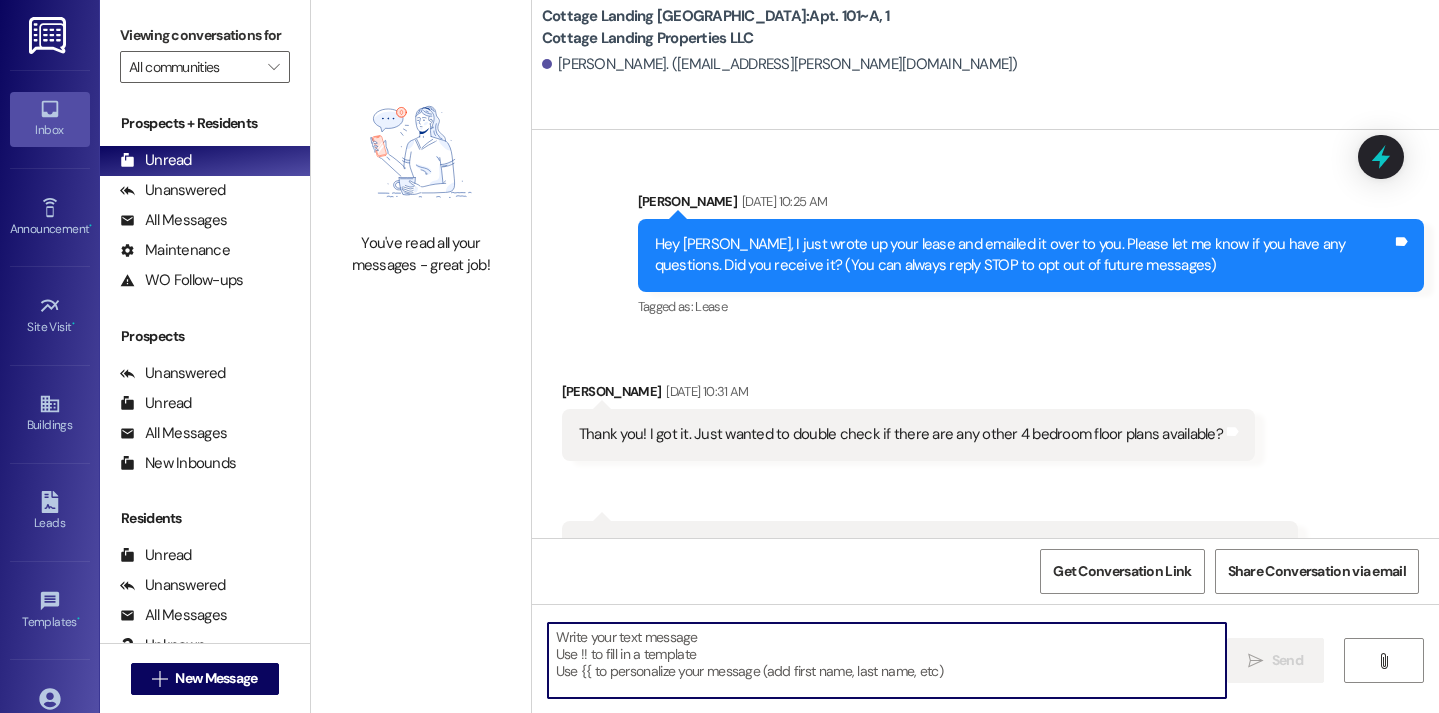 click at bounding box center (887, 660) 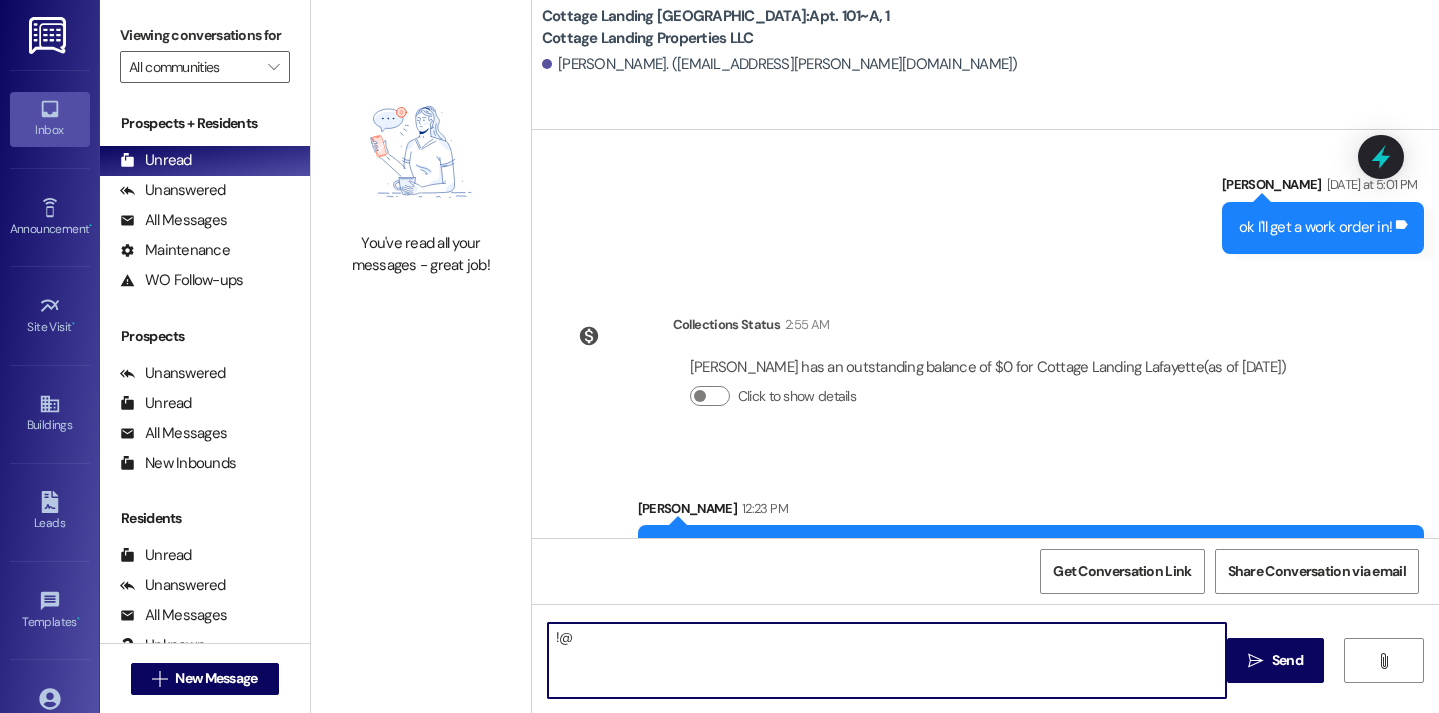 type on "!" 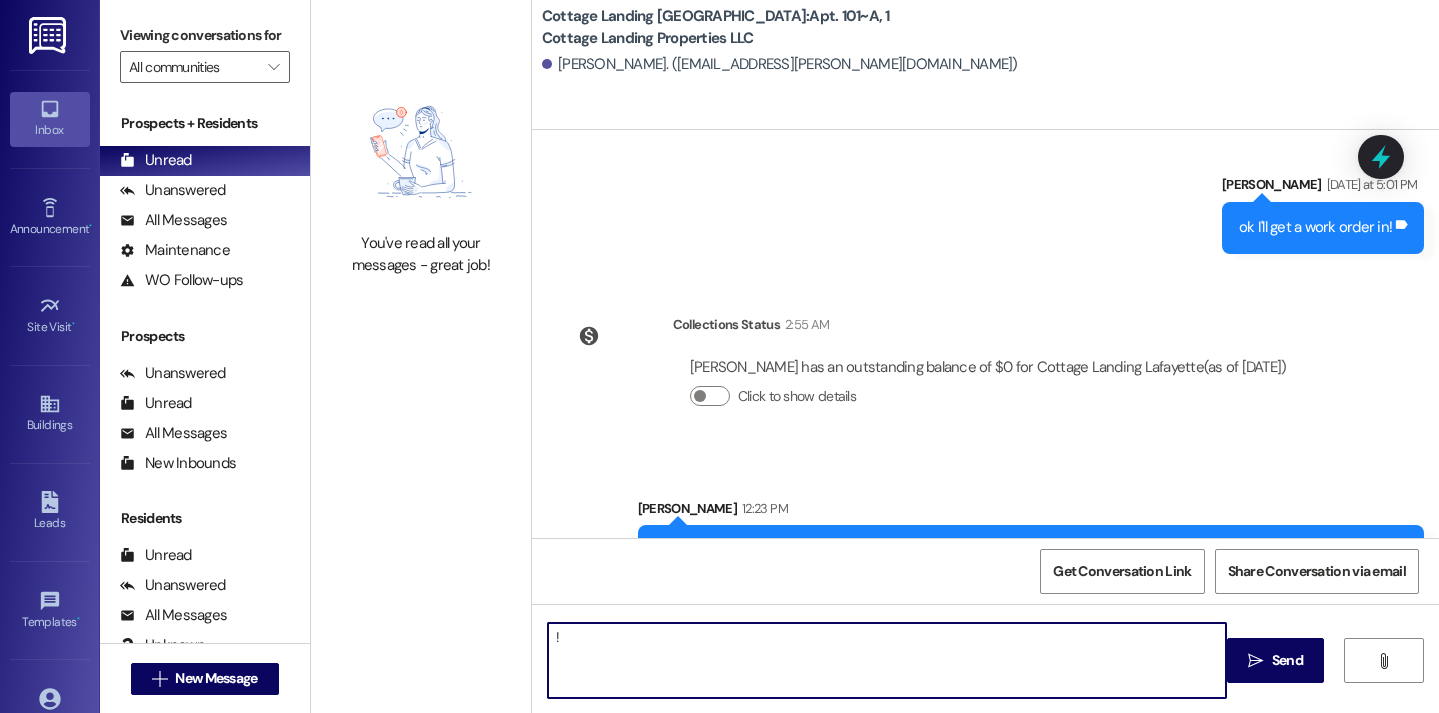 type on "!!" 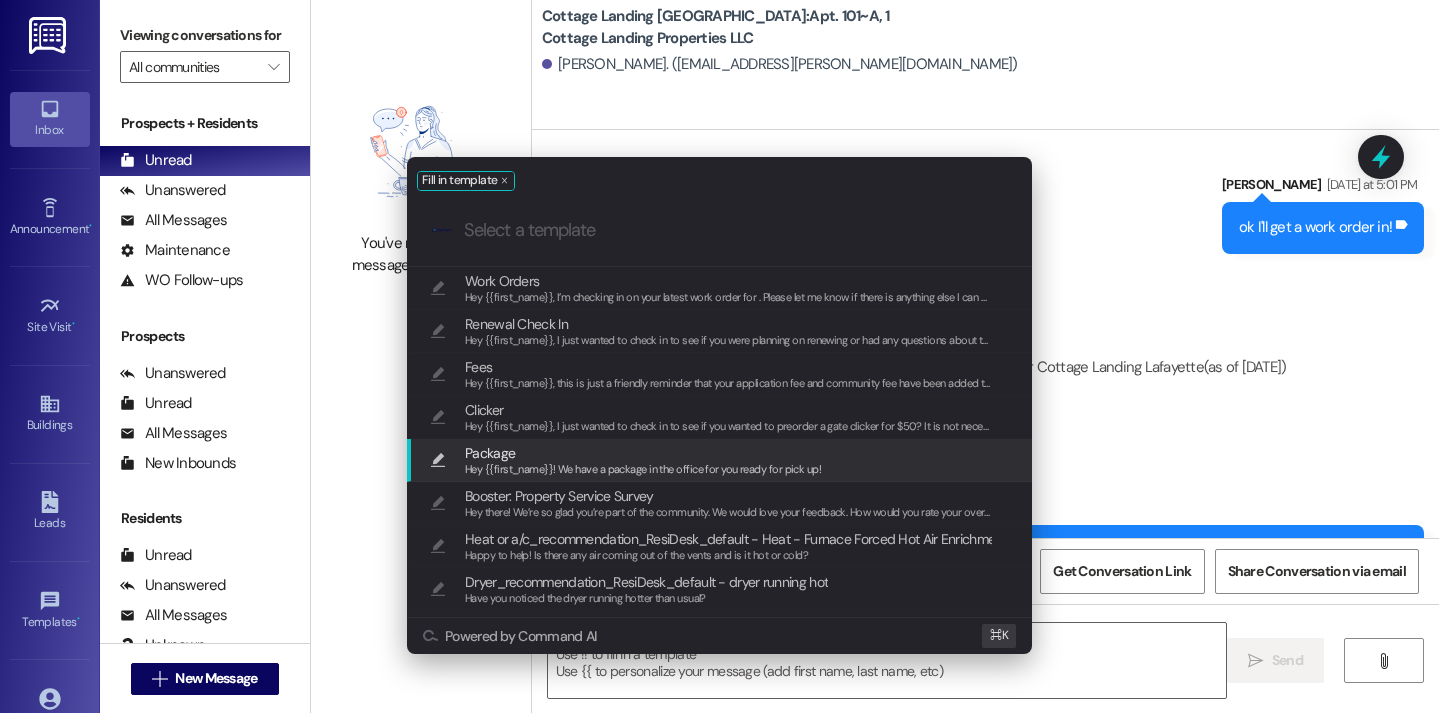 click on "Package" at bounding box center (643, 453) 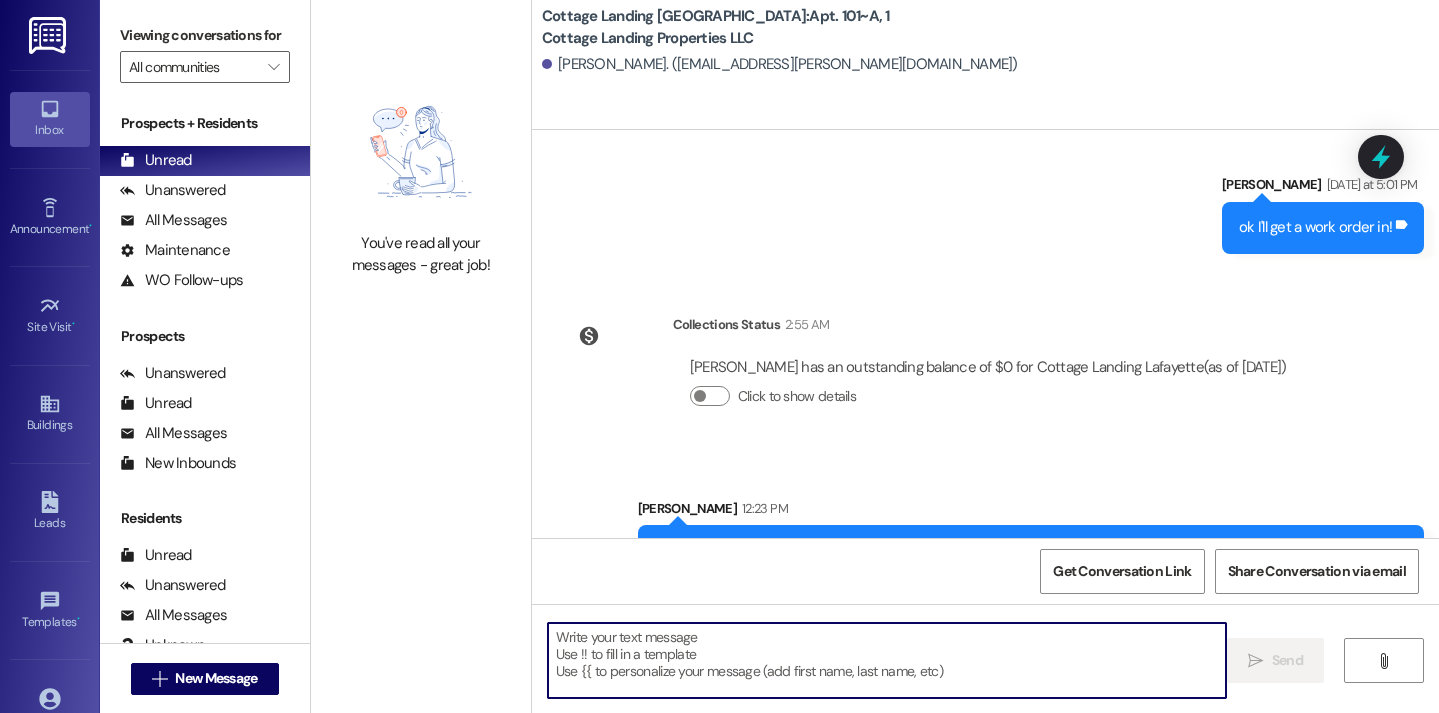 type on "Hey {{first_name}}! We have a package in the office for you ready for pick up!" 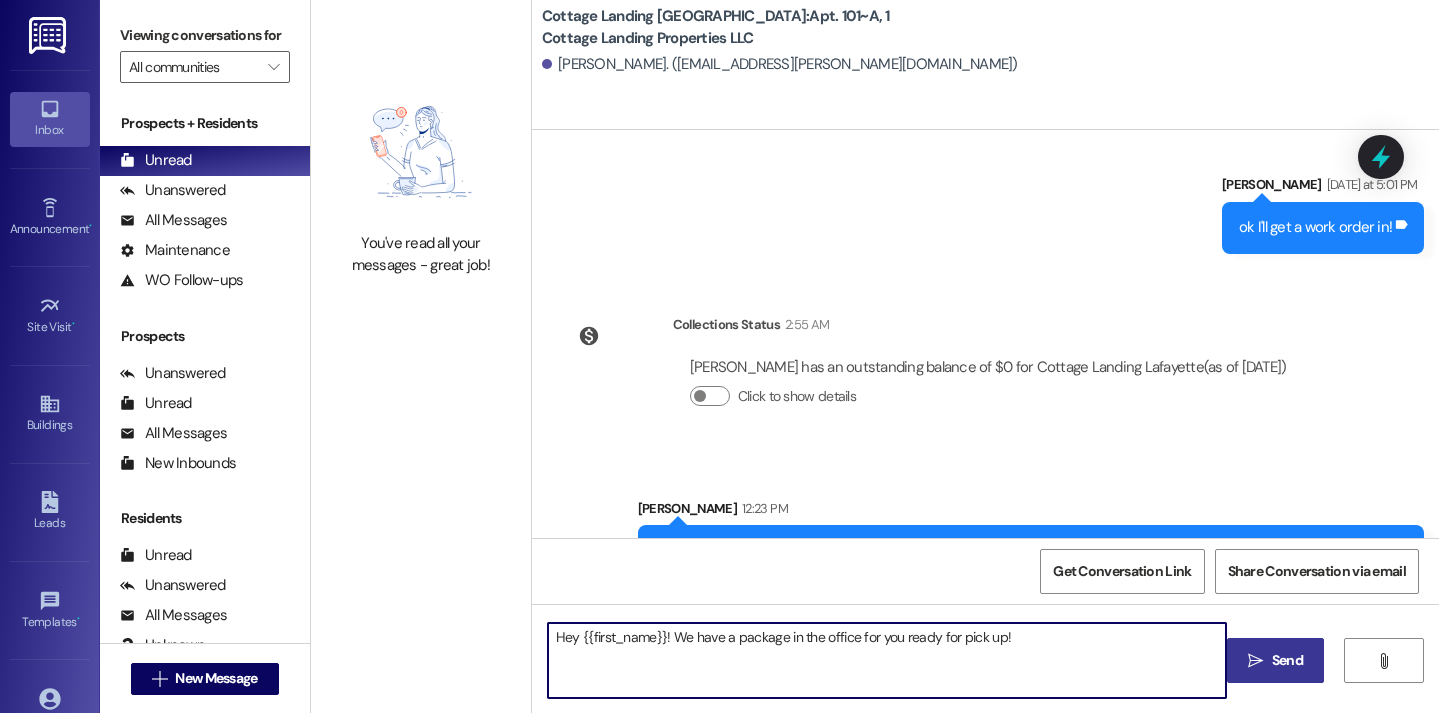 click on "Send" at bounding box center [1287, 660] 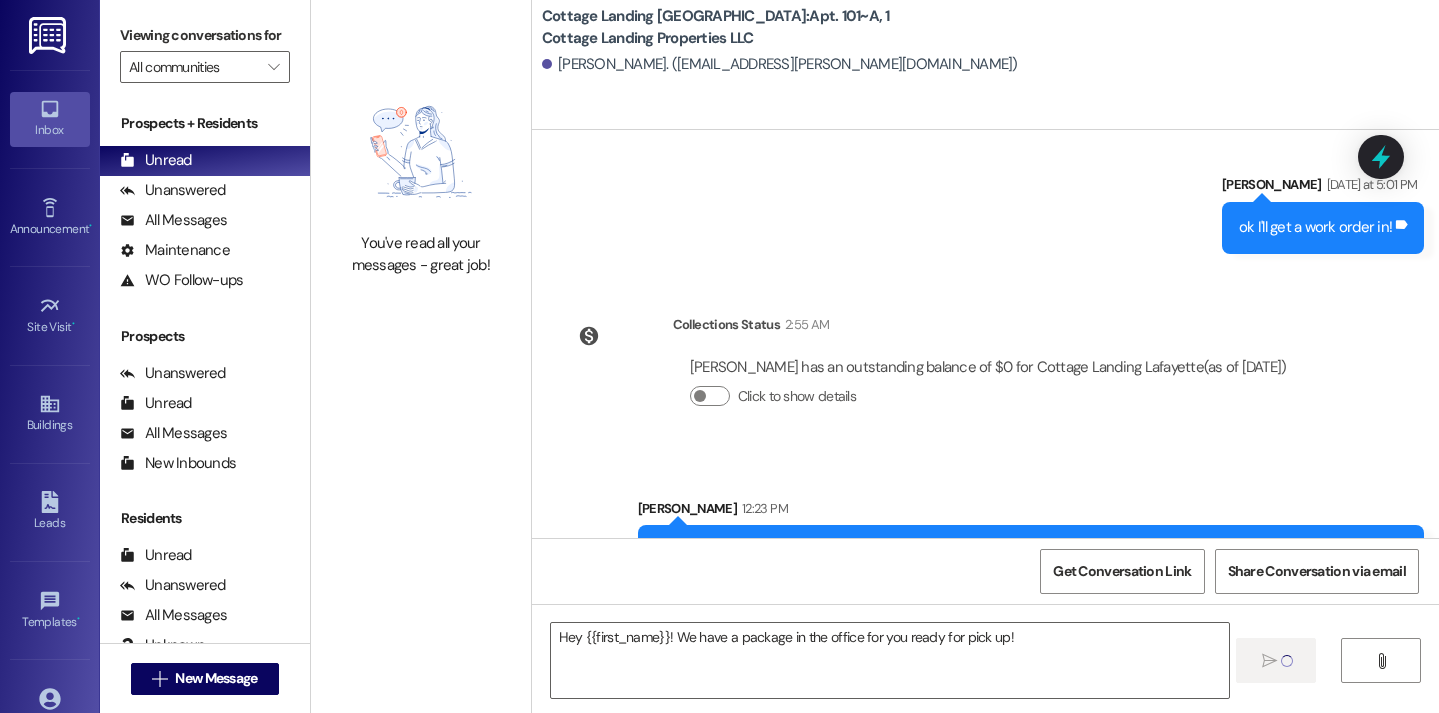 type 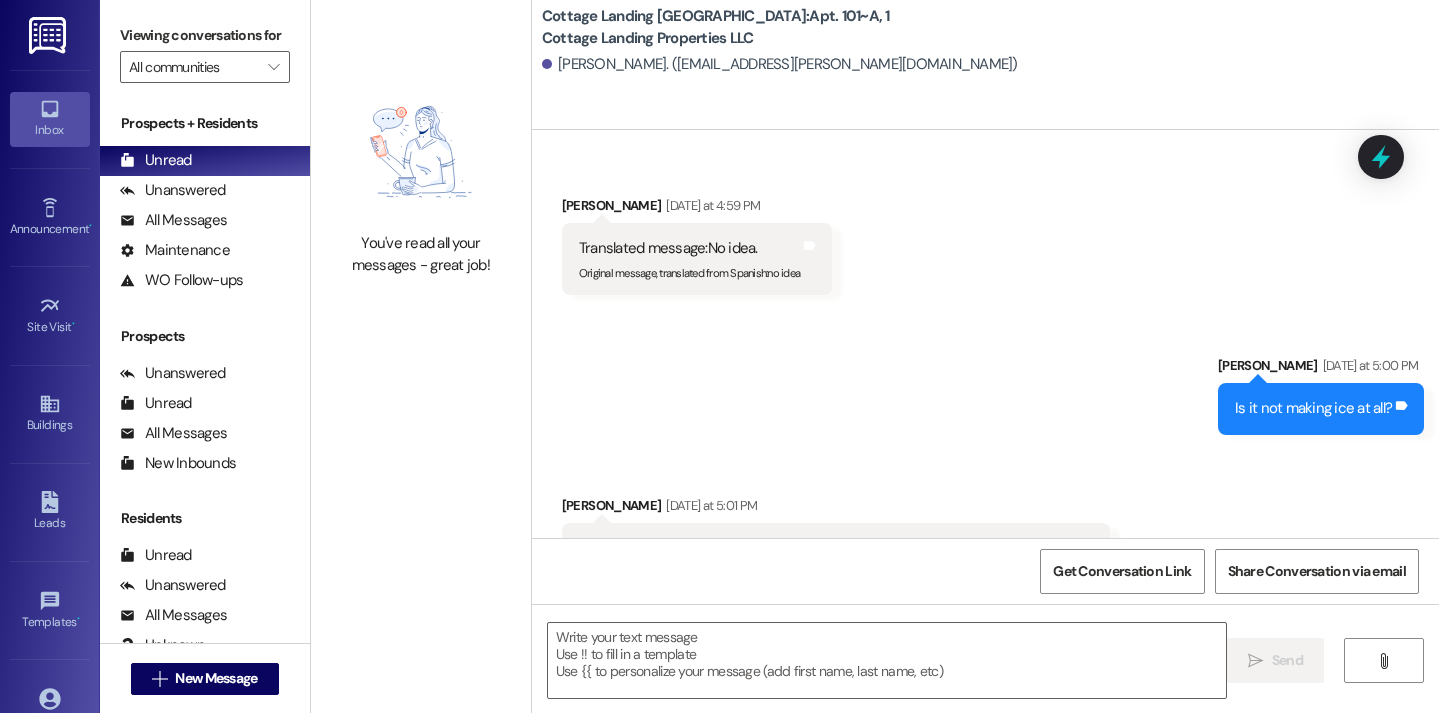 scroll, scrollTop: 28090, scrollLeft: 0, axis: vertical 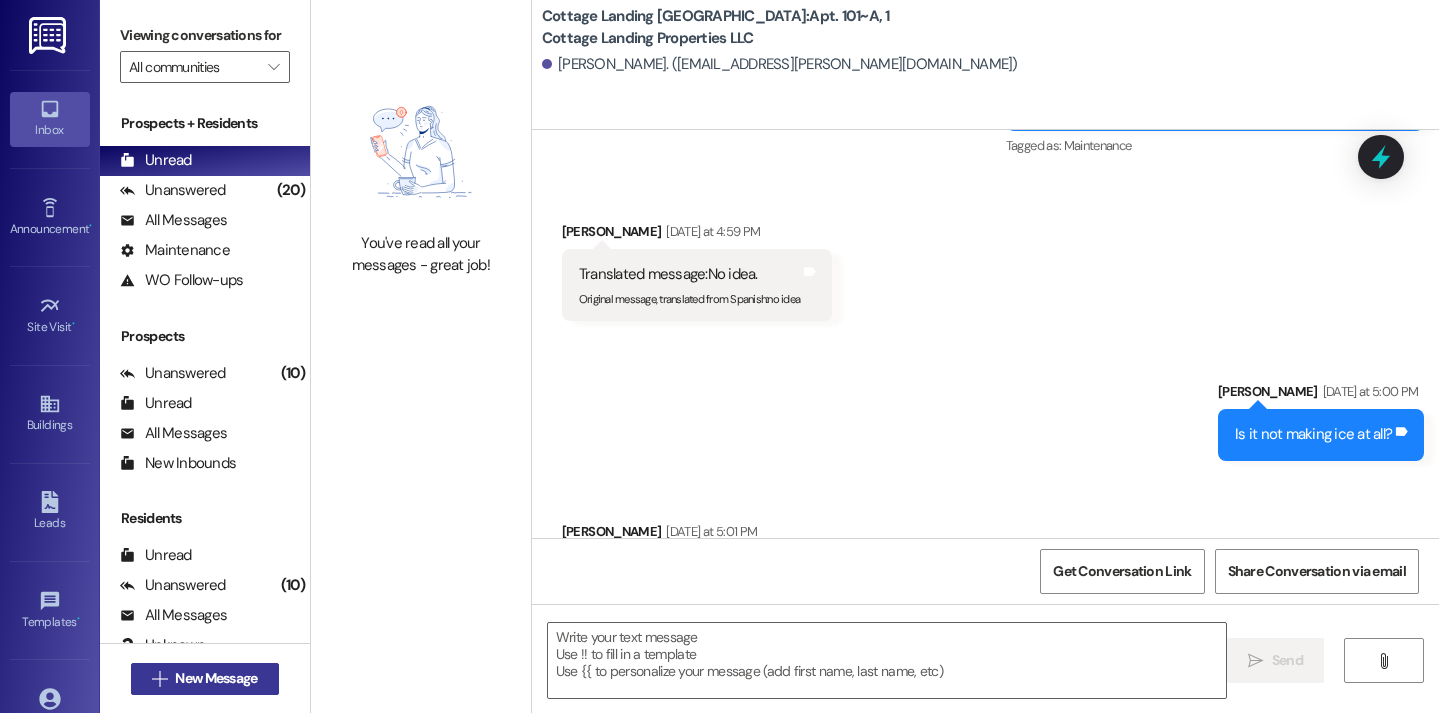 click on "New Message" at bounding box center (216, 678) 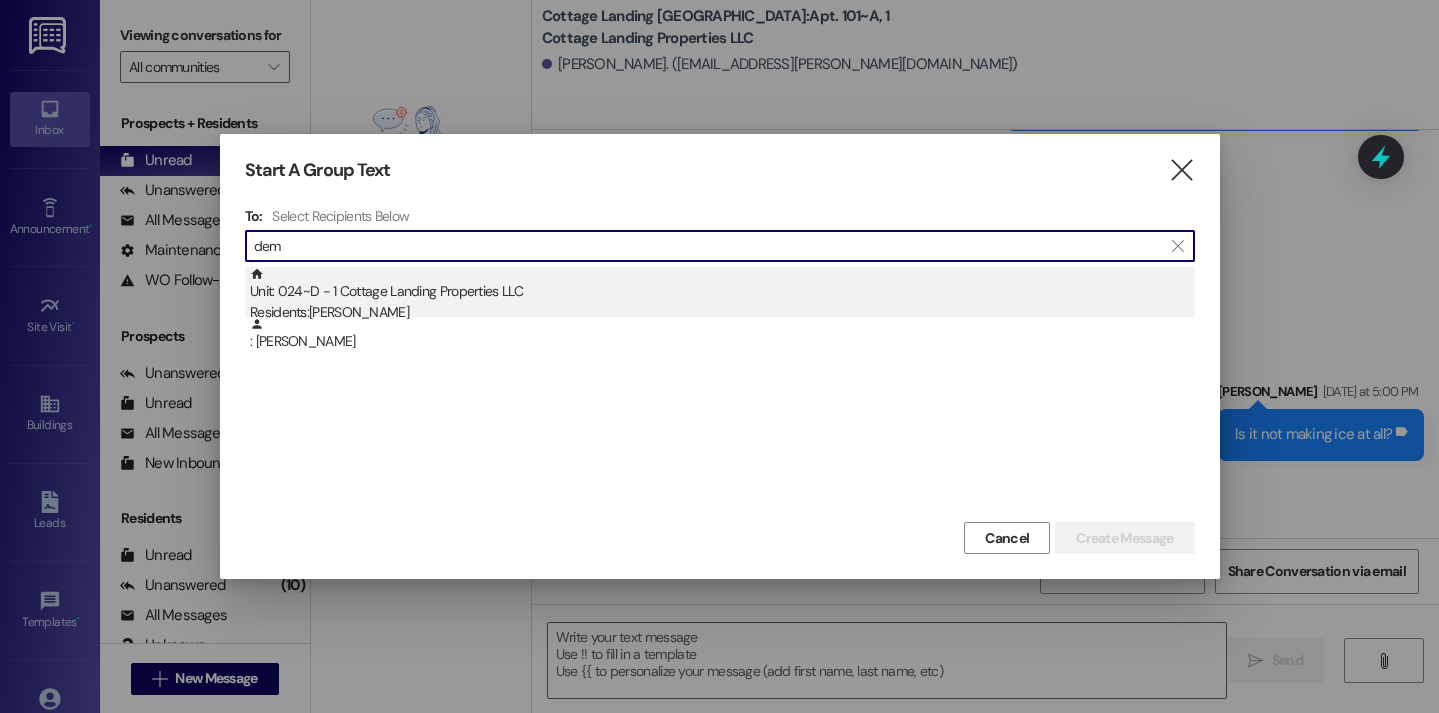type on "dem" 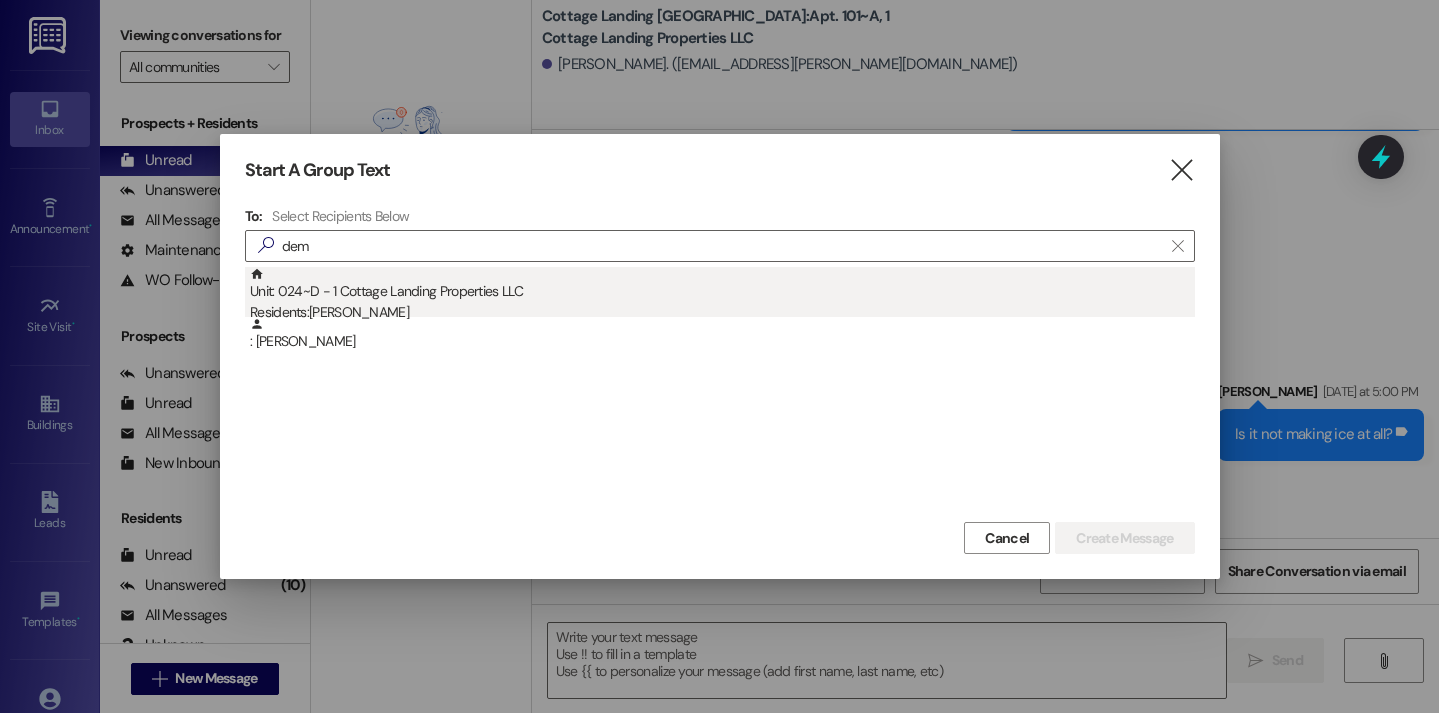 click on "Unit: 024~D - 1 Cottage Landing Properties LLC Residents:  Demi Richard" at bounding box center [722, 295] 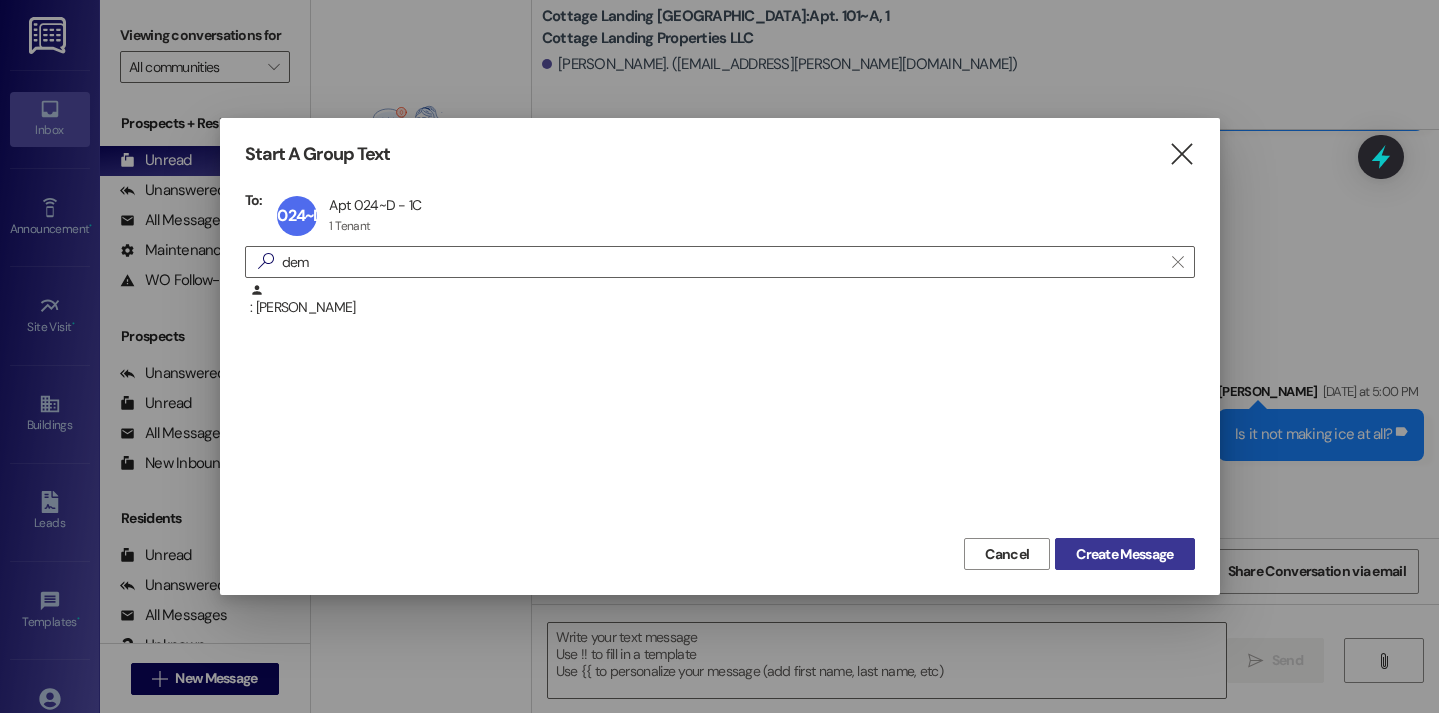 click on "Create Message" at bounding box center (1124, 554) 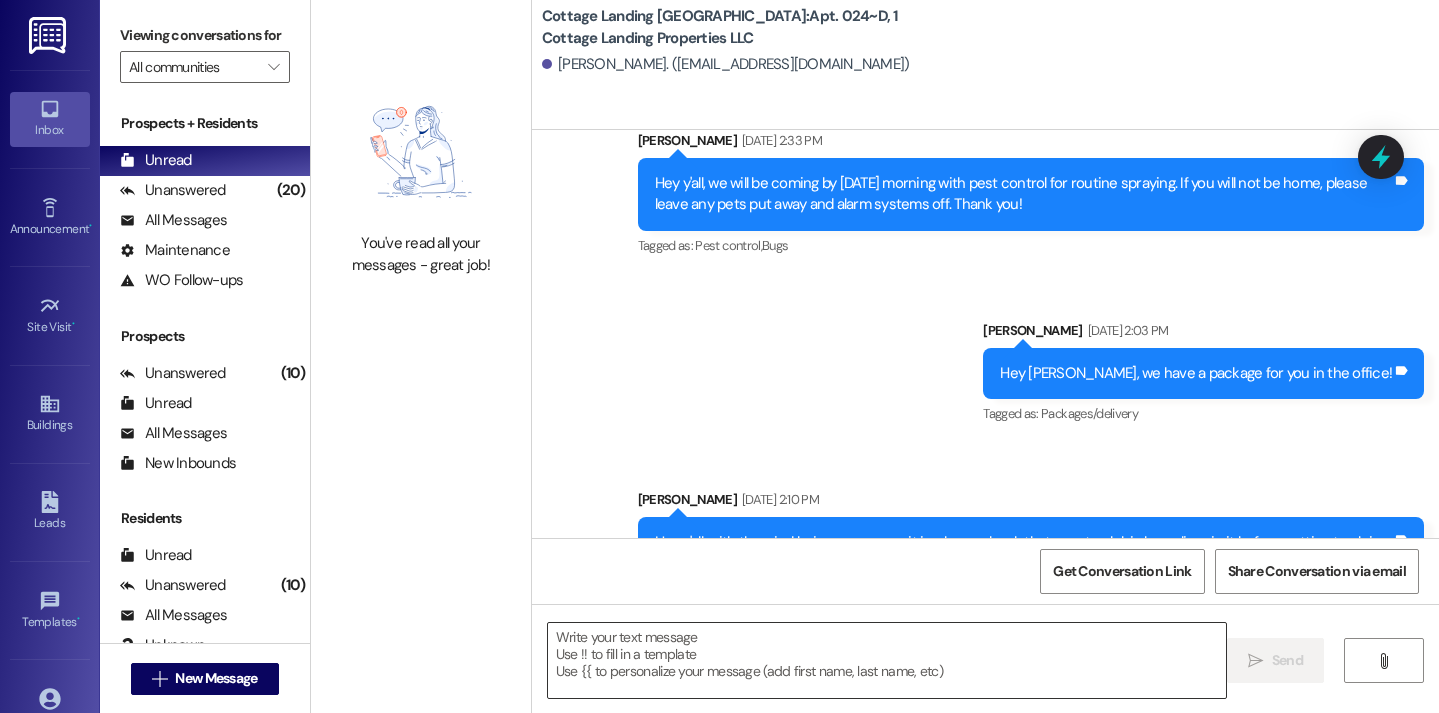 click at bounding box center [887, 660] 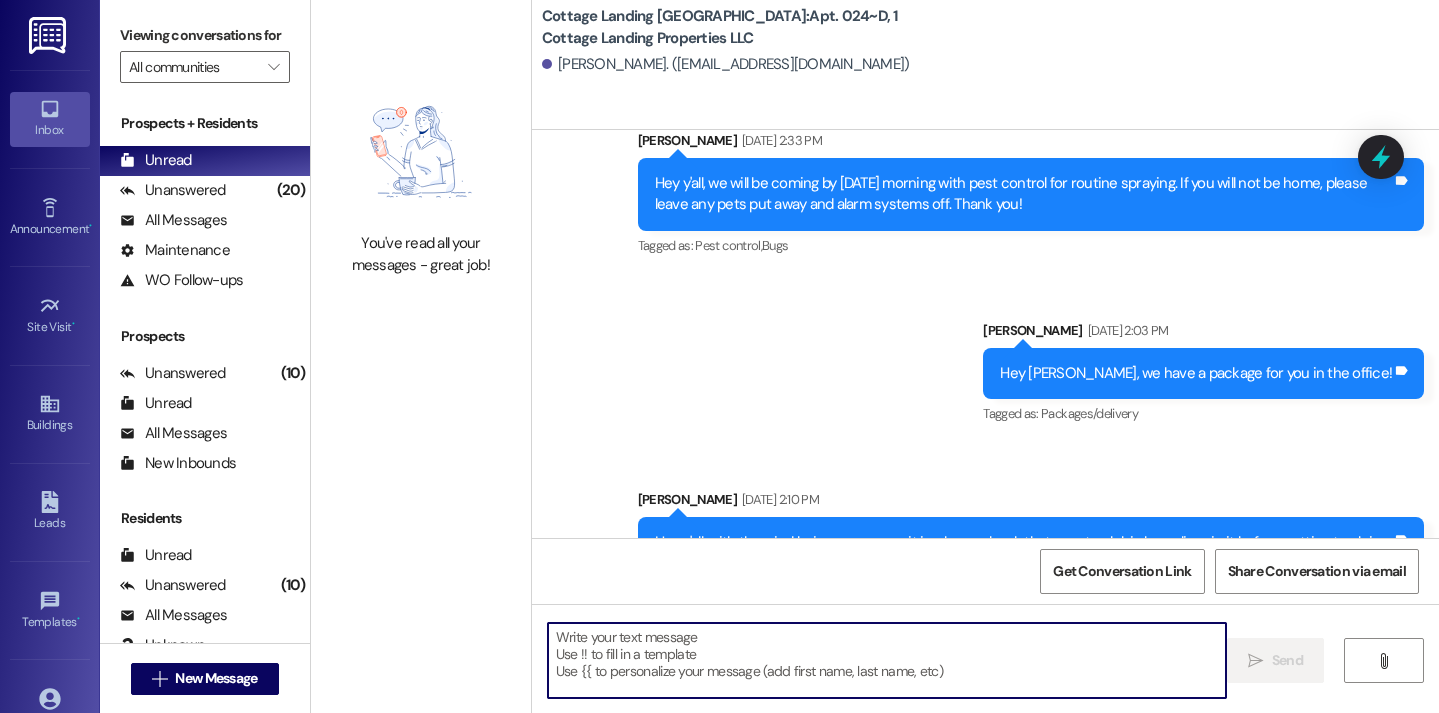 scroll, scrollTop: 41221, scrollLeft: 0, axis: vertical 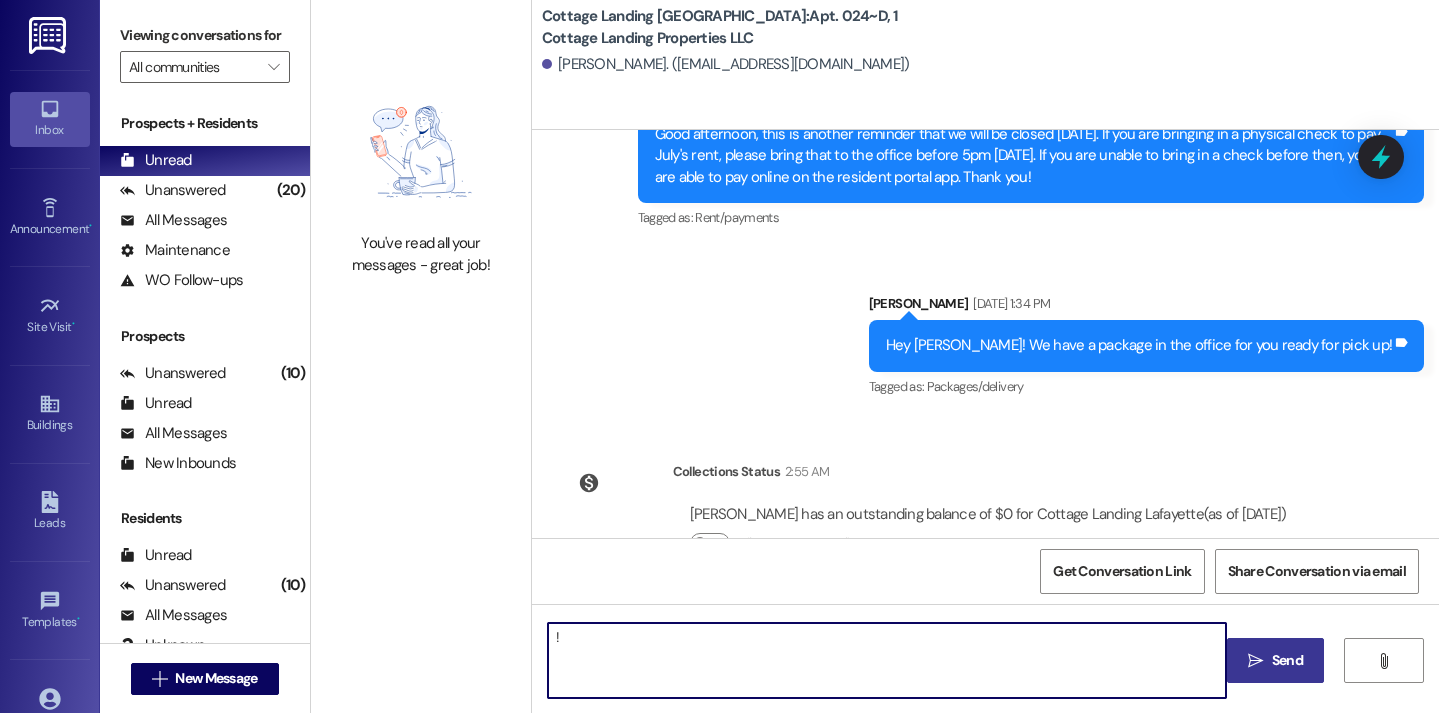 type on "!!" 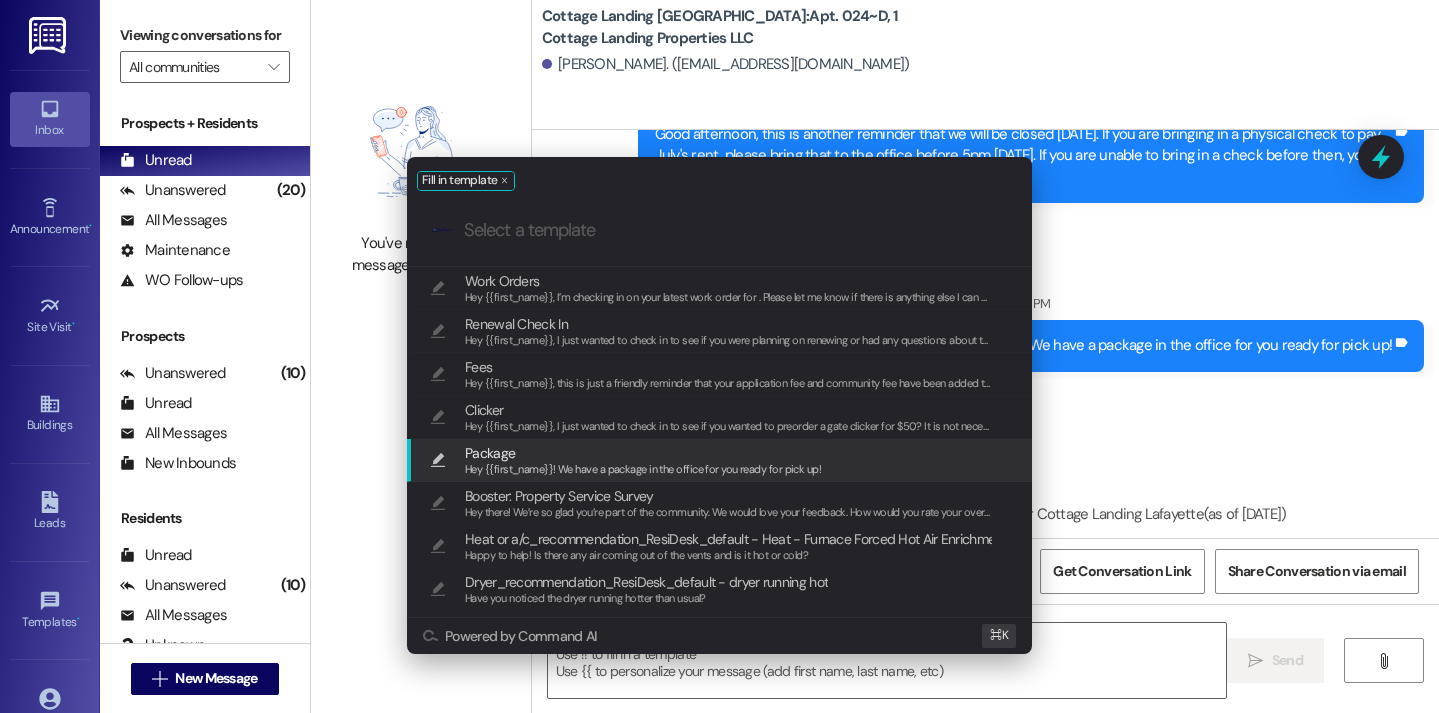 click on "Hey {{first_name}}! We have a package in the office for you ready for pick up!" at bounding box center [643, 469] 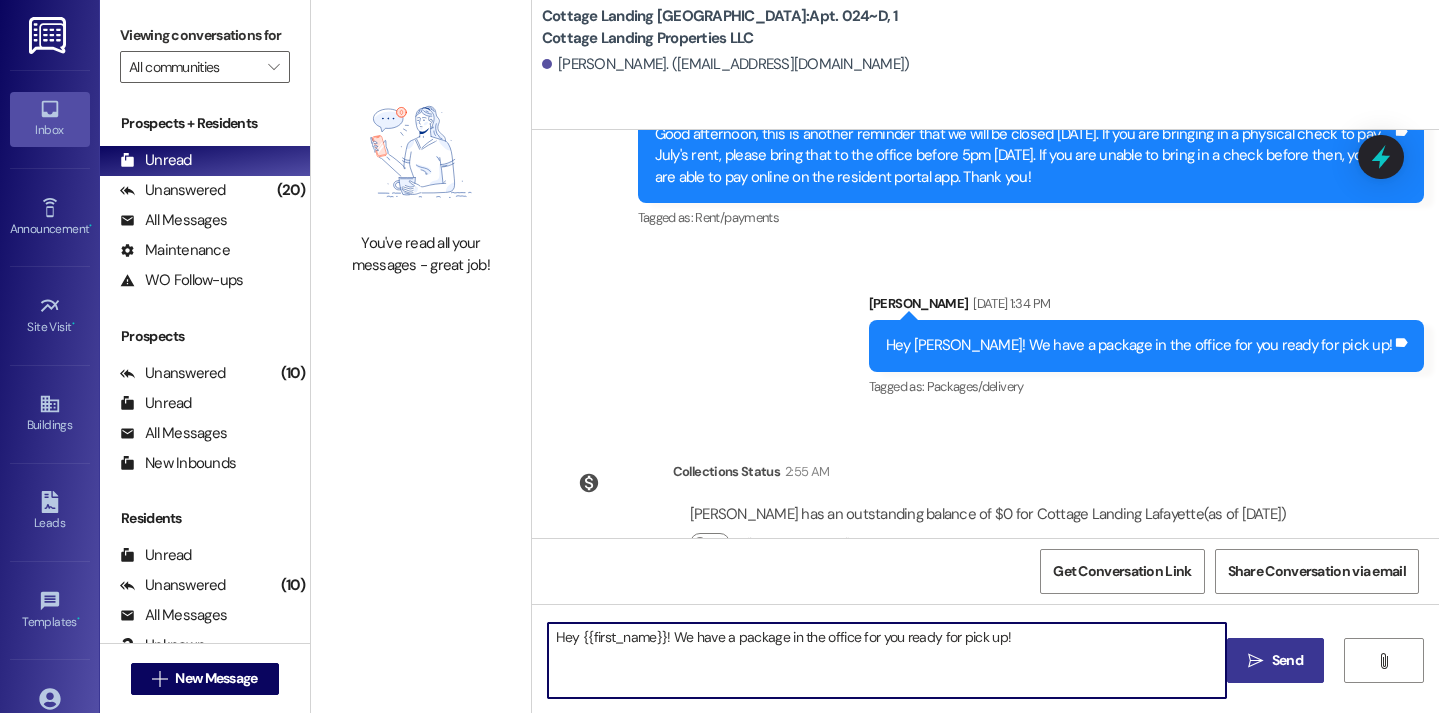 click on " Send" at bounding box center (1275, 660) 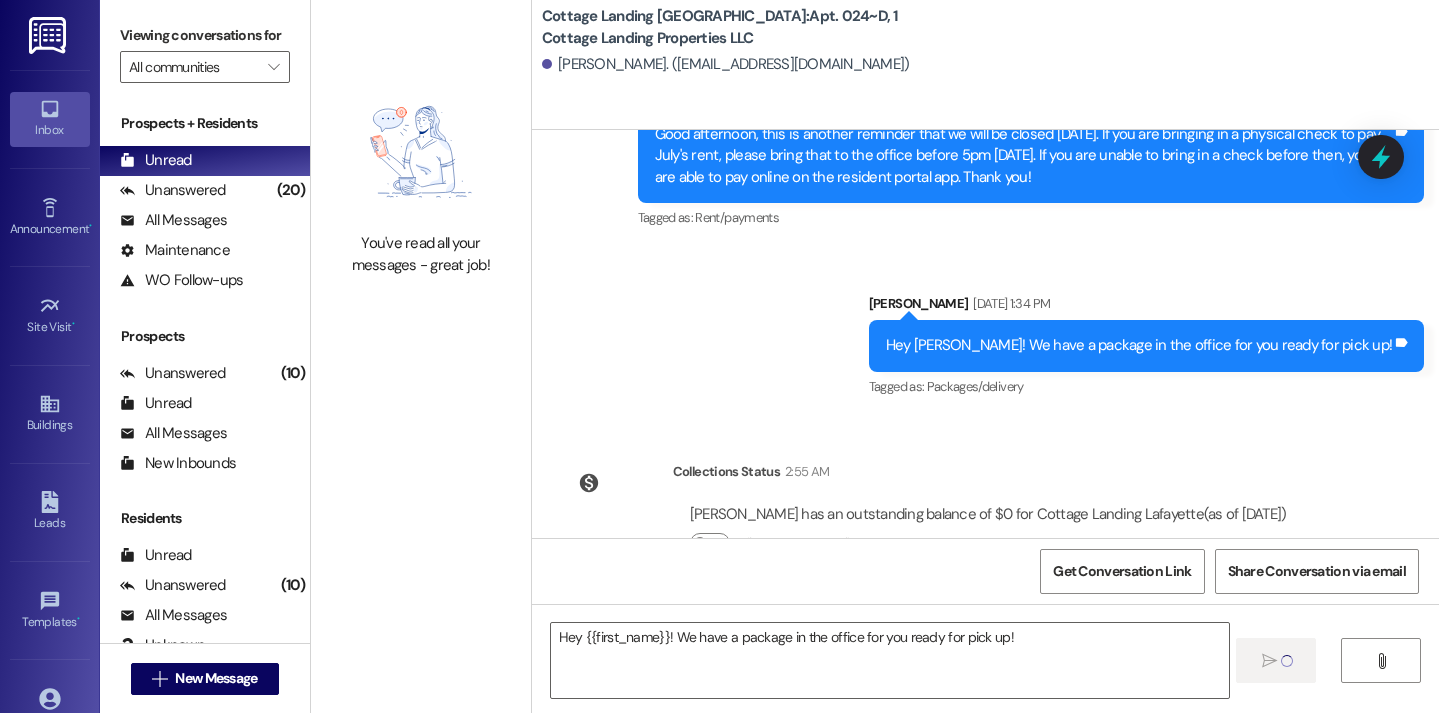 type 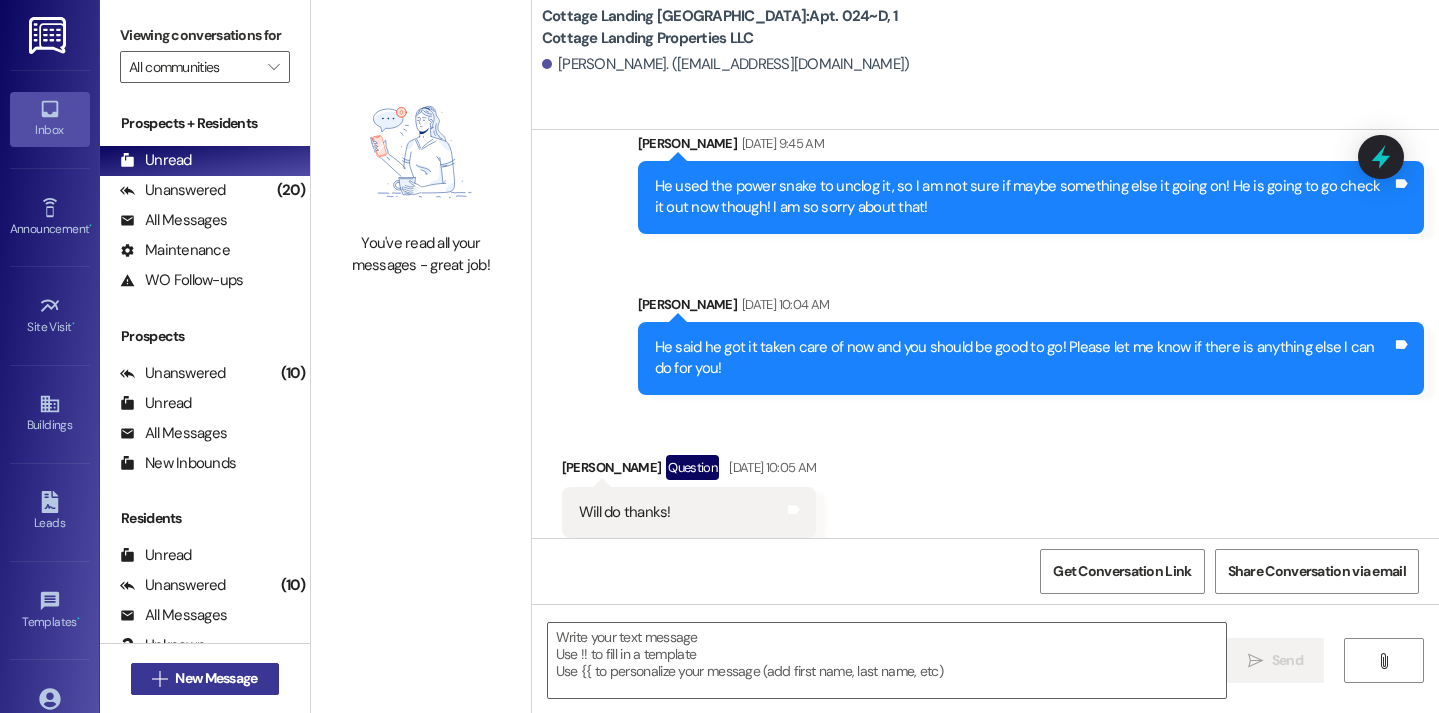 scroll, scrollTop: 39292, scrollLeft: 0, axis: vertical 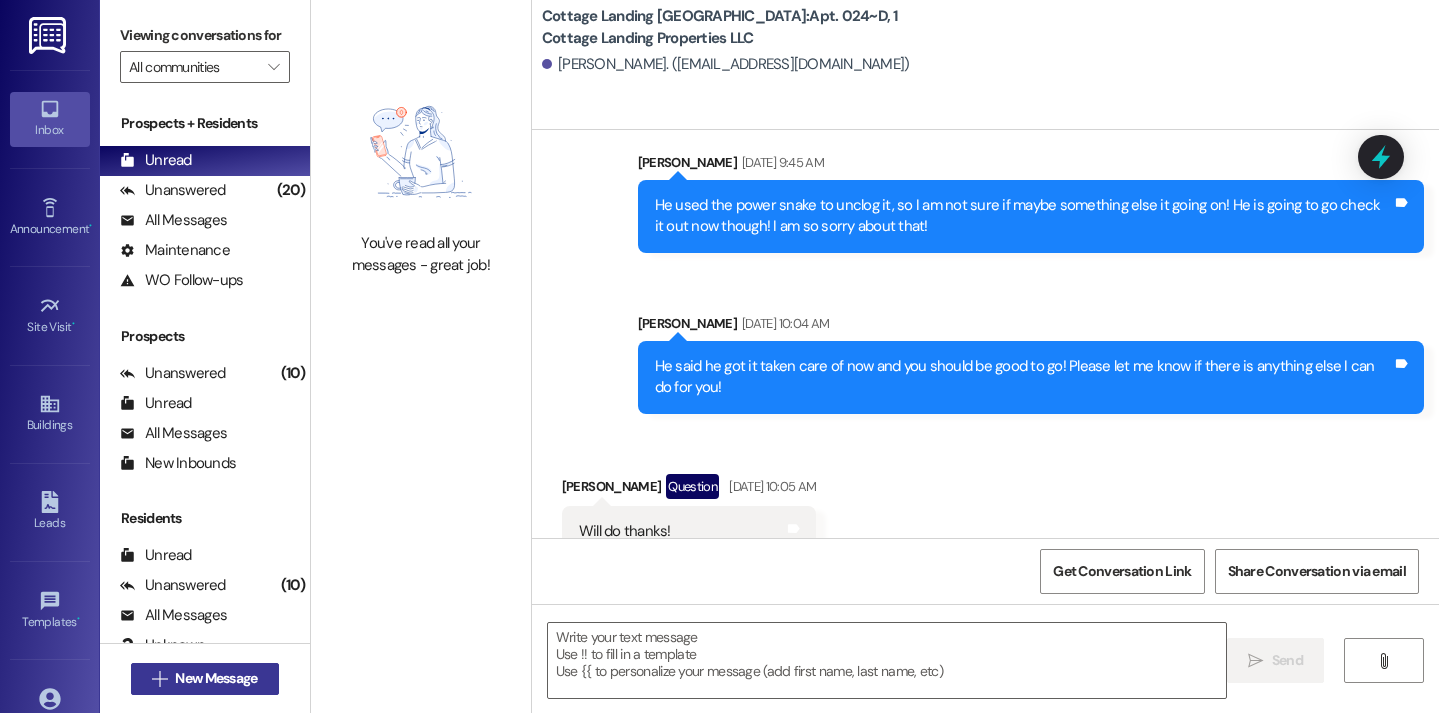 click on "New Message" at bounding box center [216, 678] 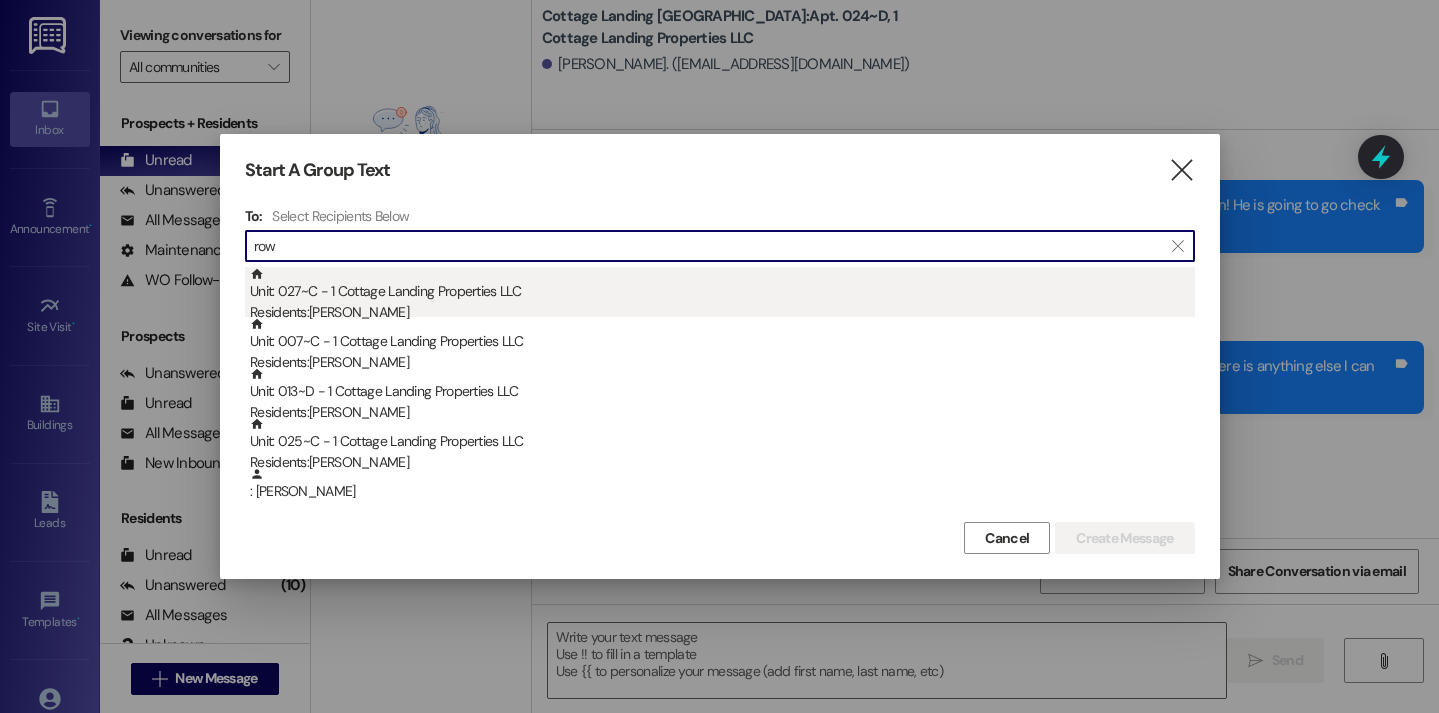 type on "row" 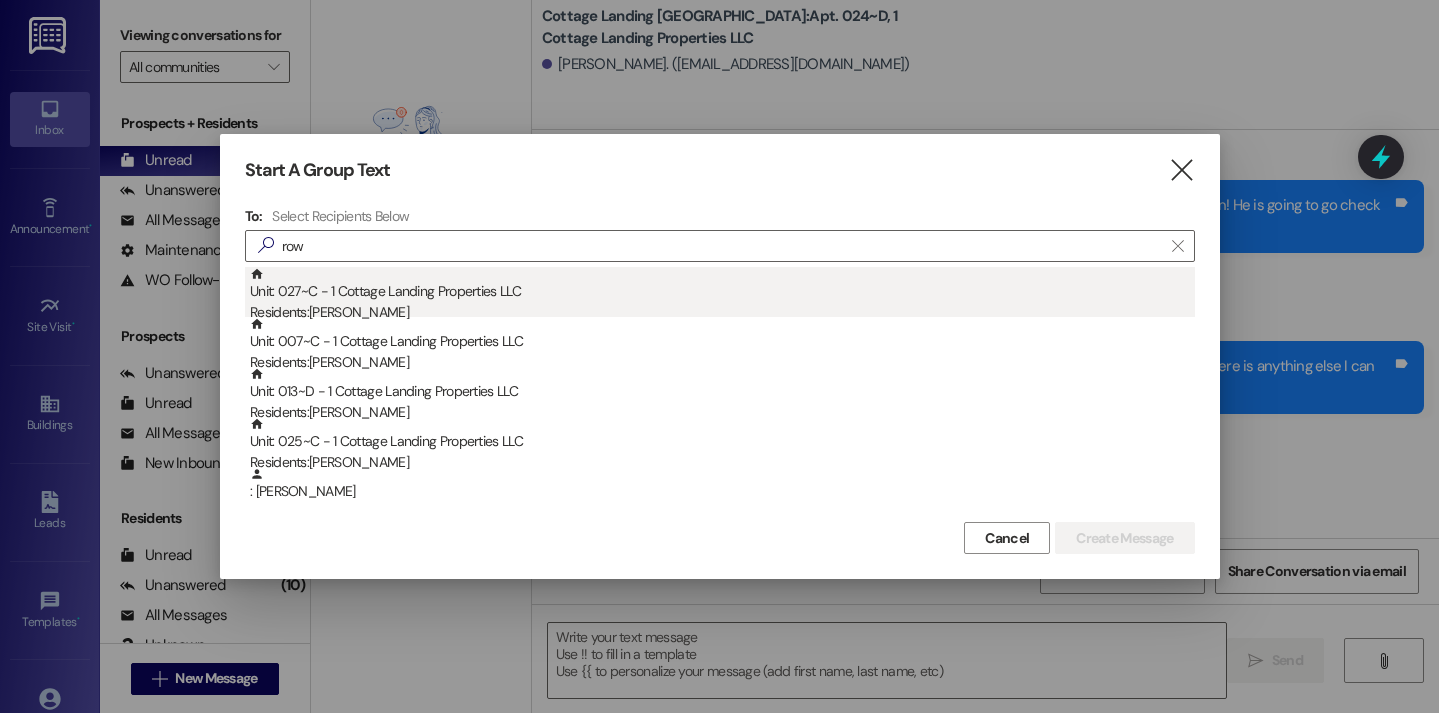 click on "Unit: 027~C - 1 Cottage Landing Properties LLC Residents:  Caroline Rowland" at bounding box center [722, 295] 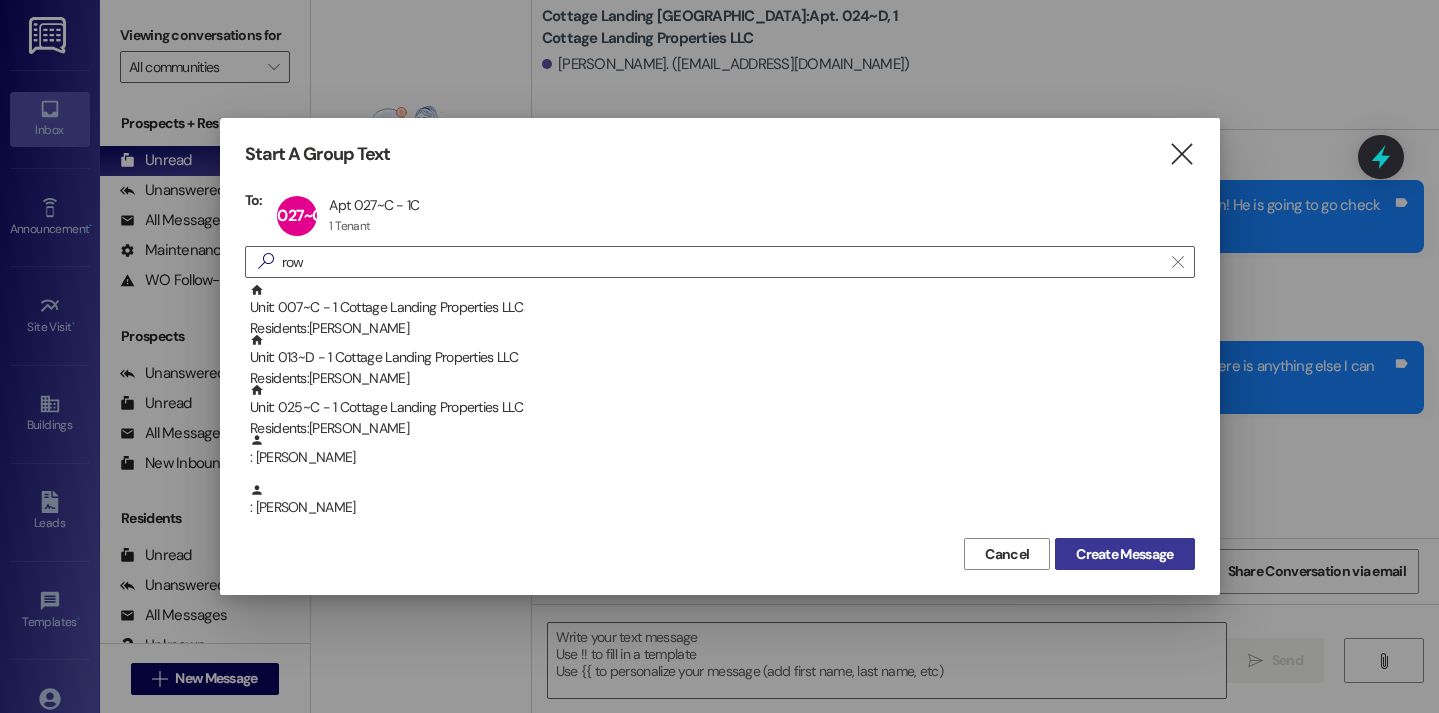 click on "Create Message" at bounding box center (1124, 554) 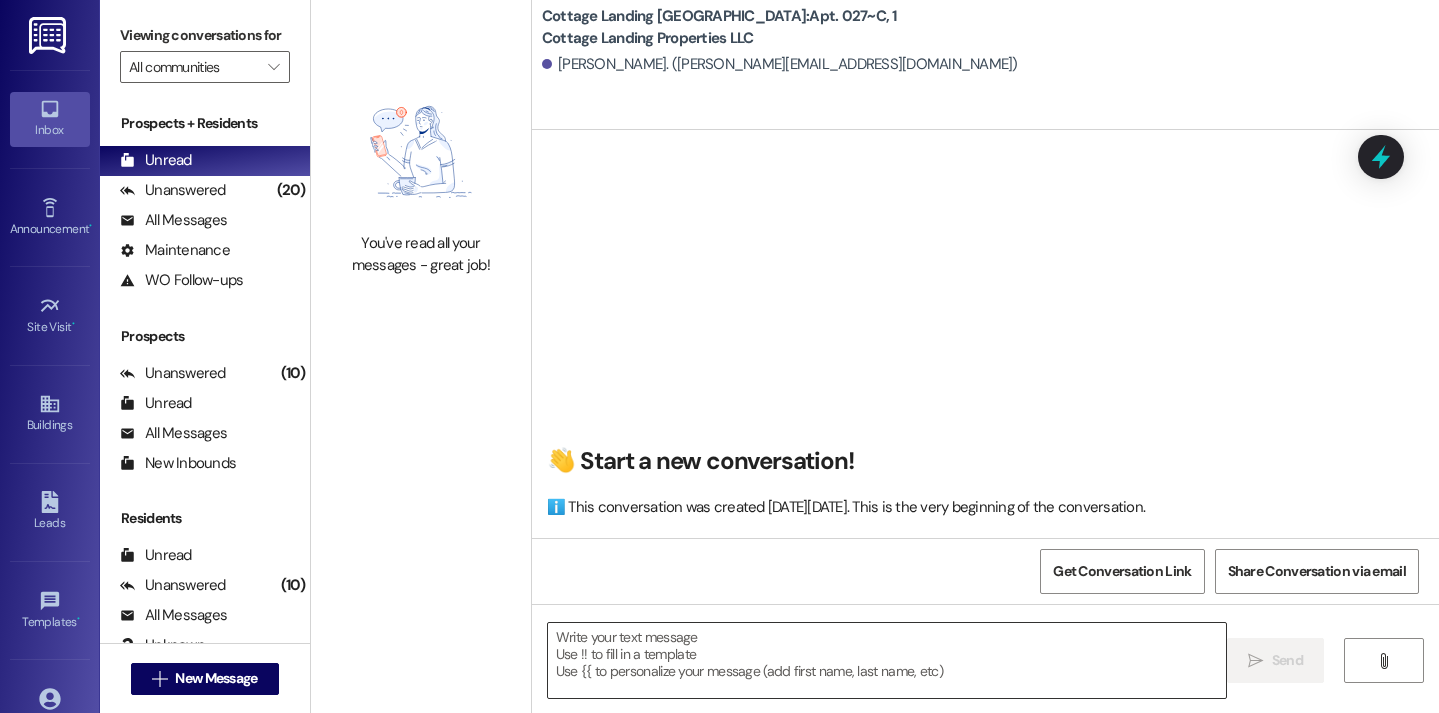 click at bounding box center (887, 660) 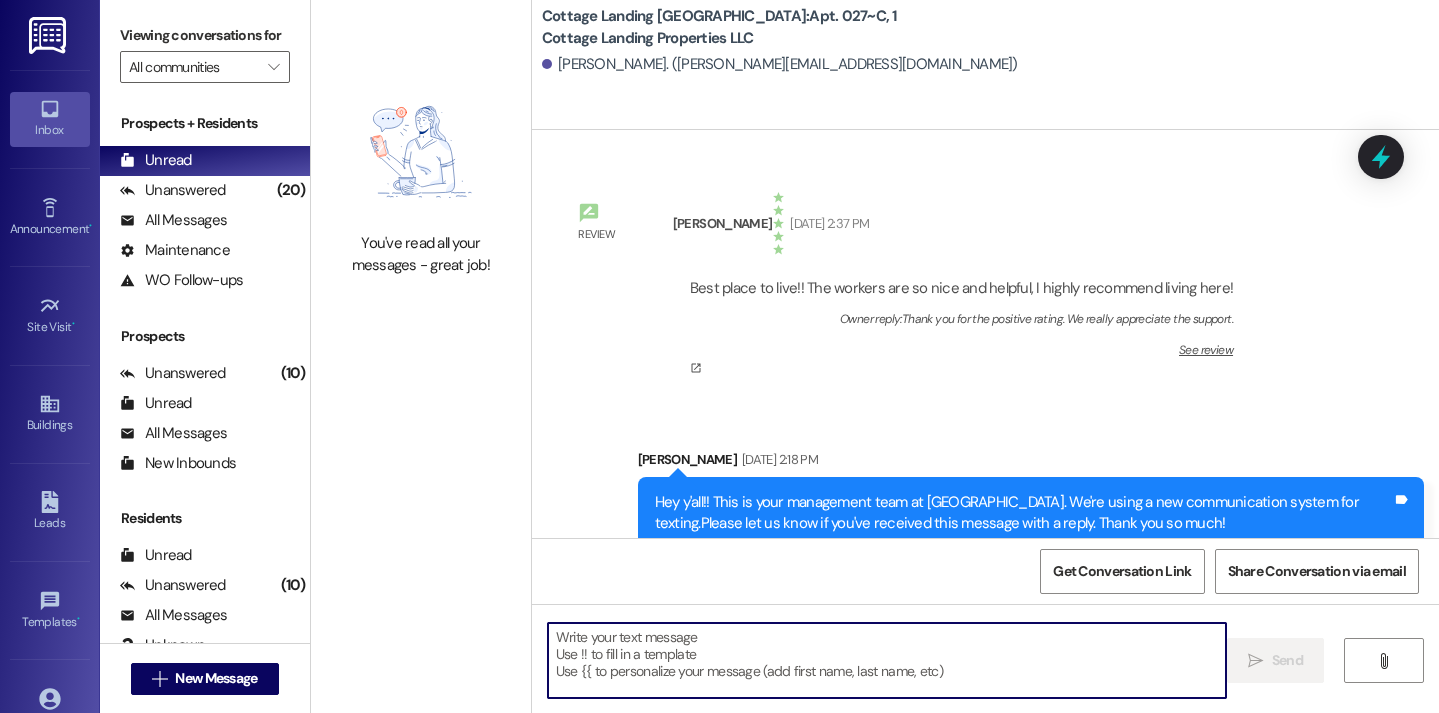 scroll, scrollTop: 90891, scrollLeft: 0, axis: vertical 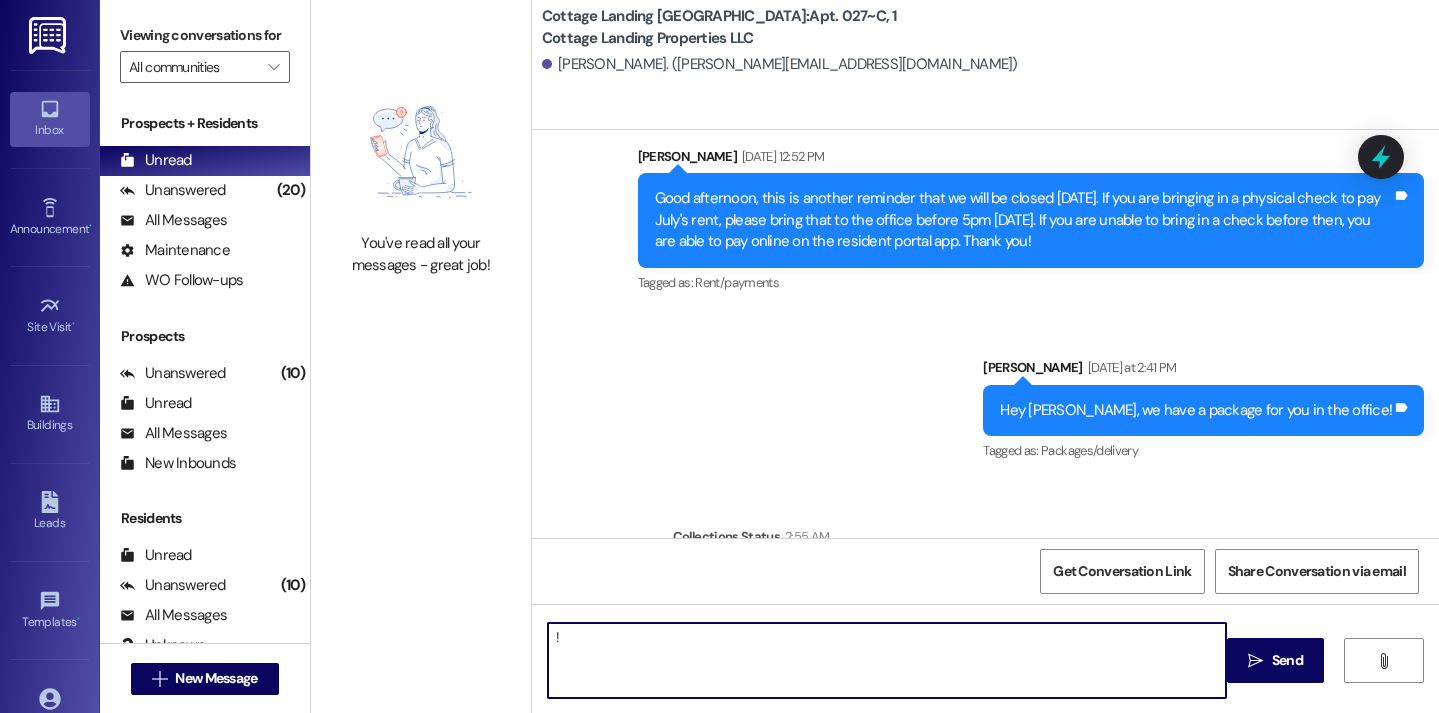 type on "!!" 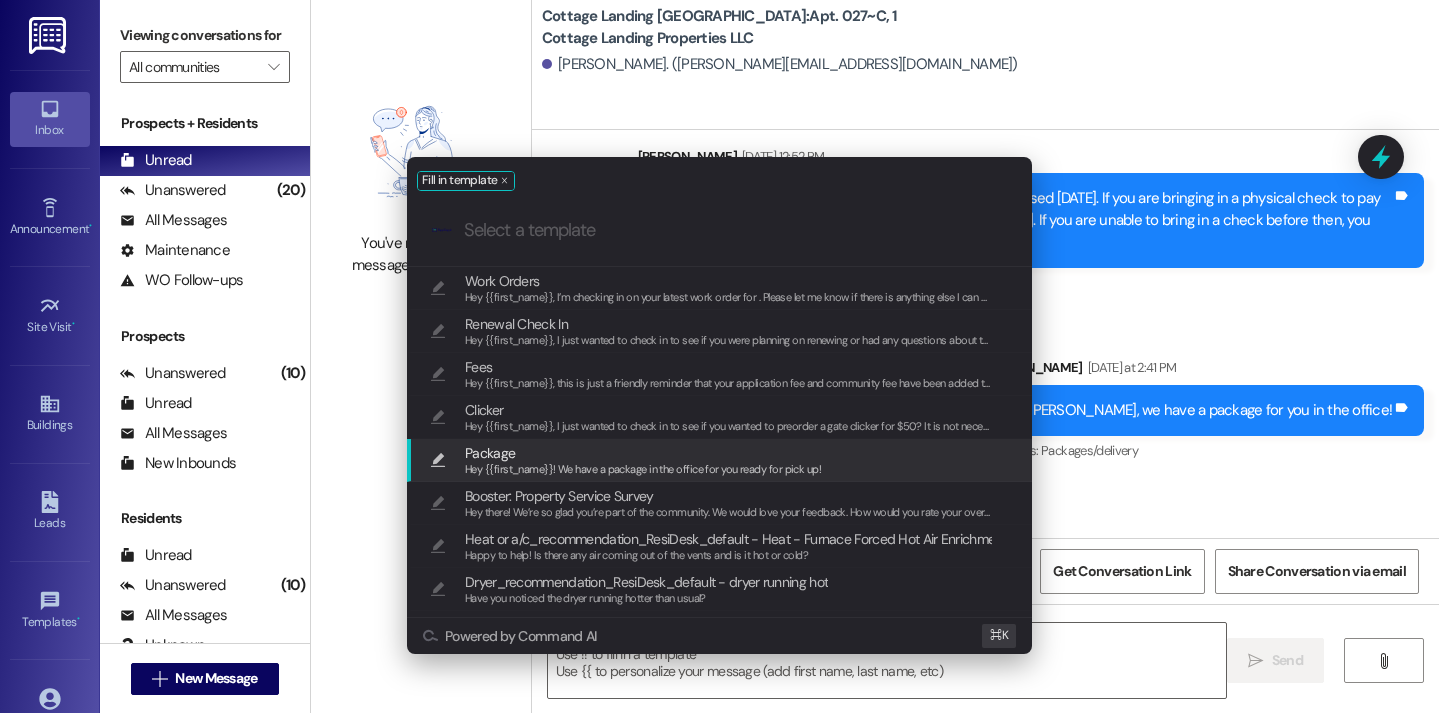 click on "Hey {{first_name}}! We have a package in the office for you ready for pick up!" at bounding box center (643, 469) 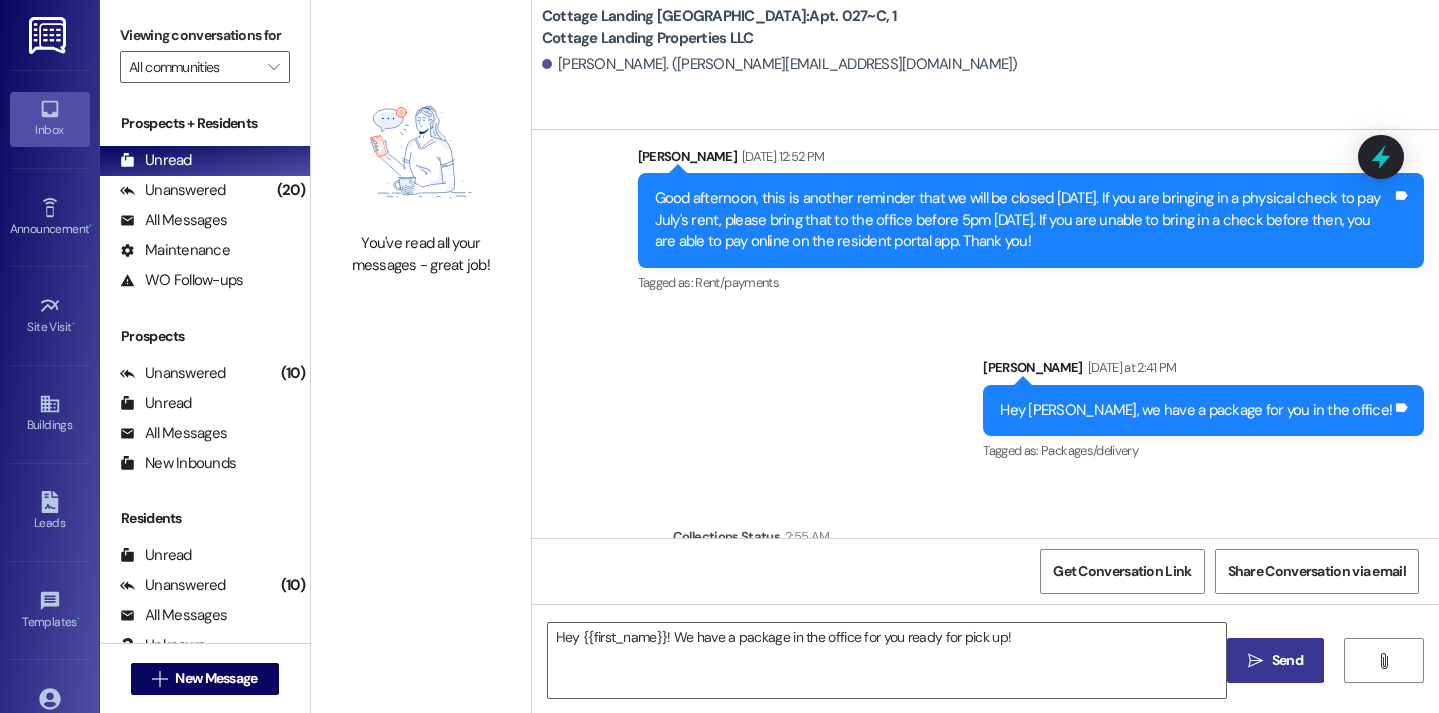 click on " Send" at bounding box center (1275, 660) 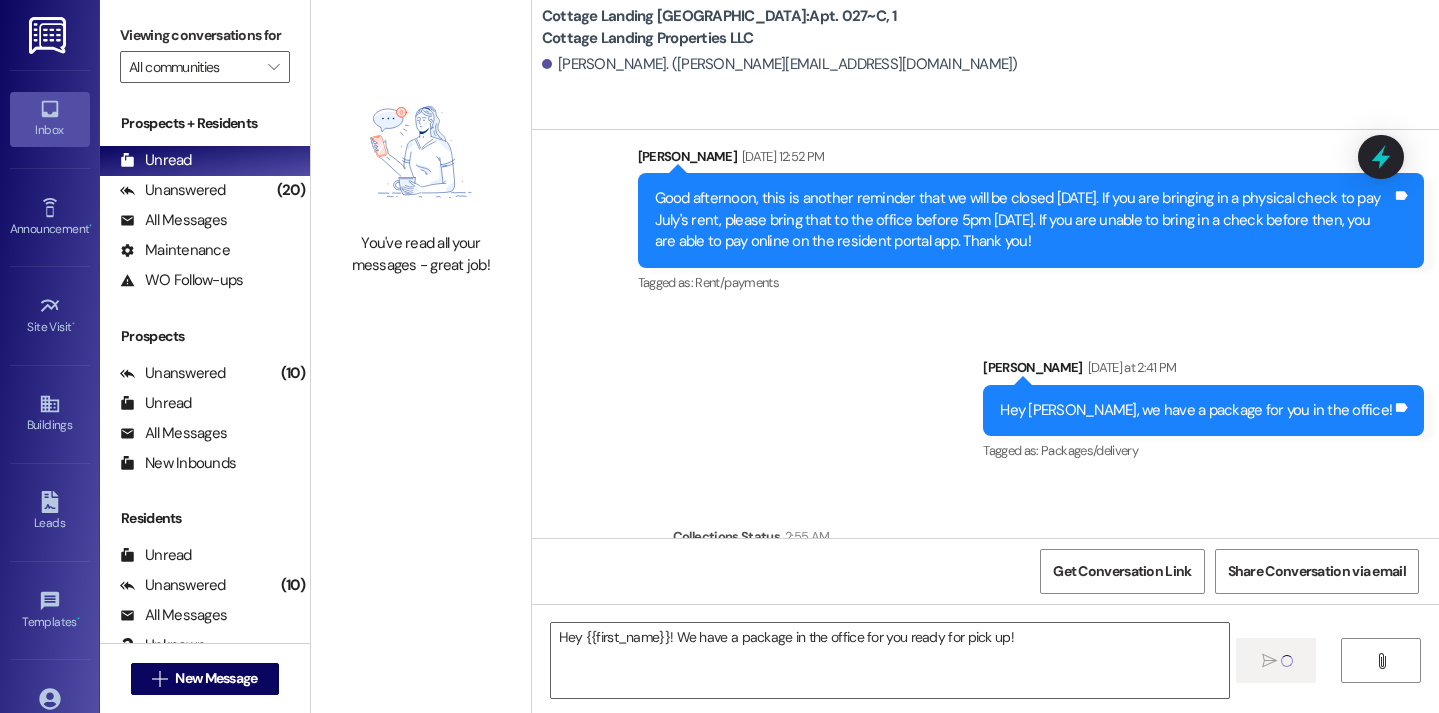 type 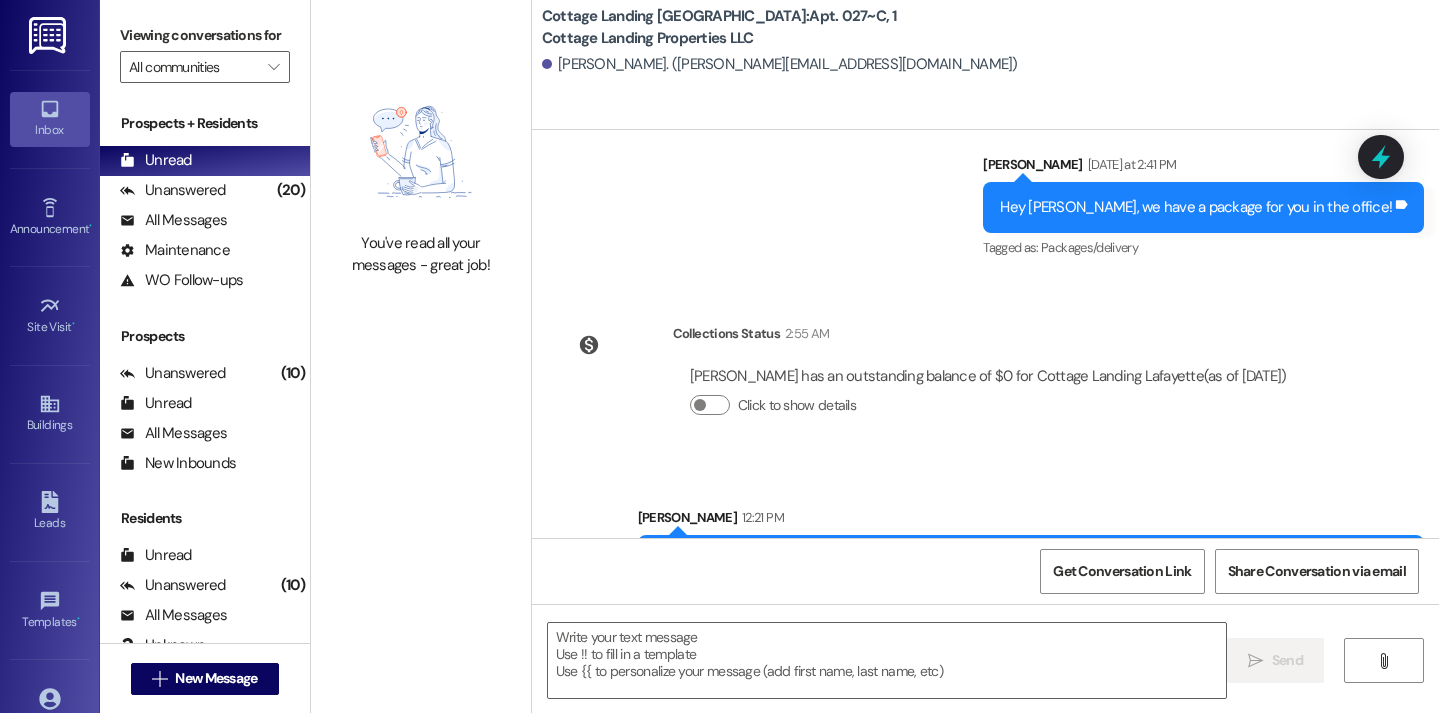 scroll, scrollTop: 91461, scrollLeft: 0, axis: vertical 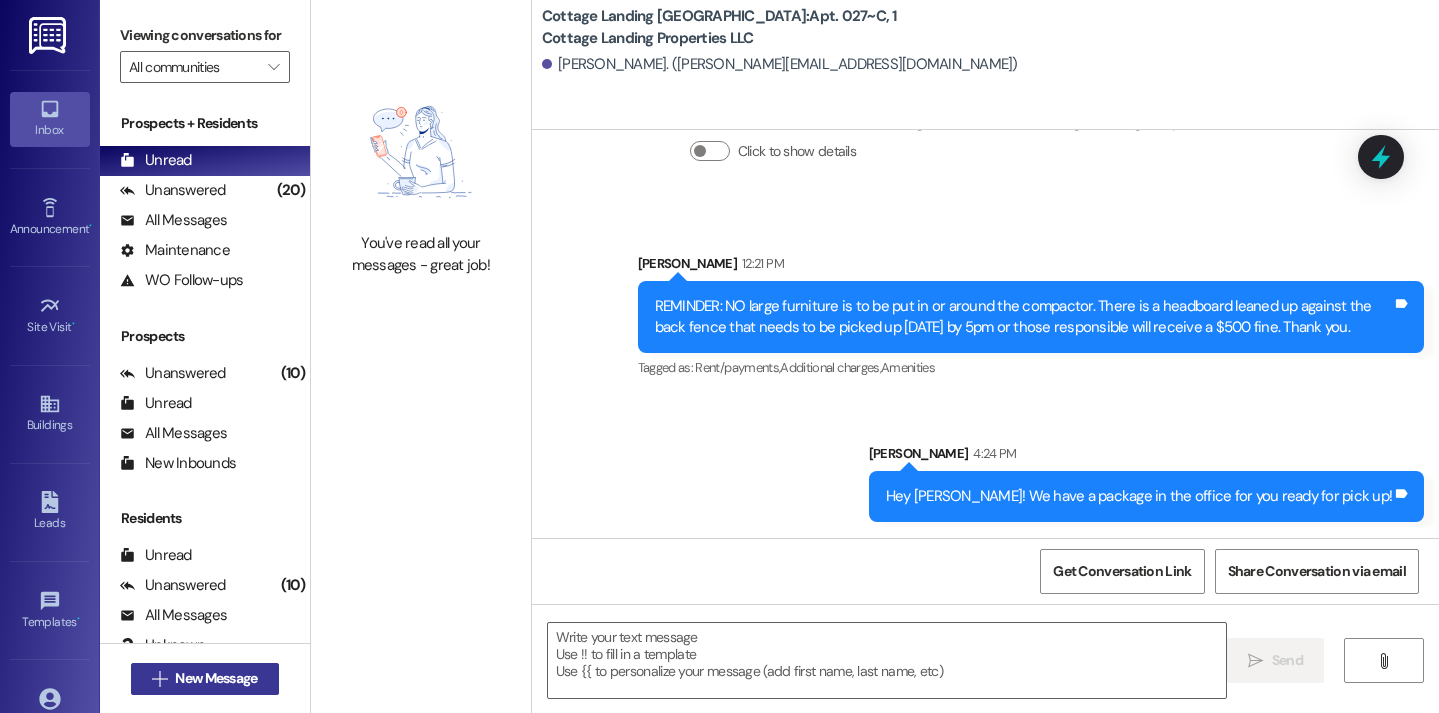 click on "New Message" at bounding box center (216, 678) 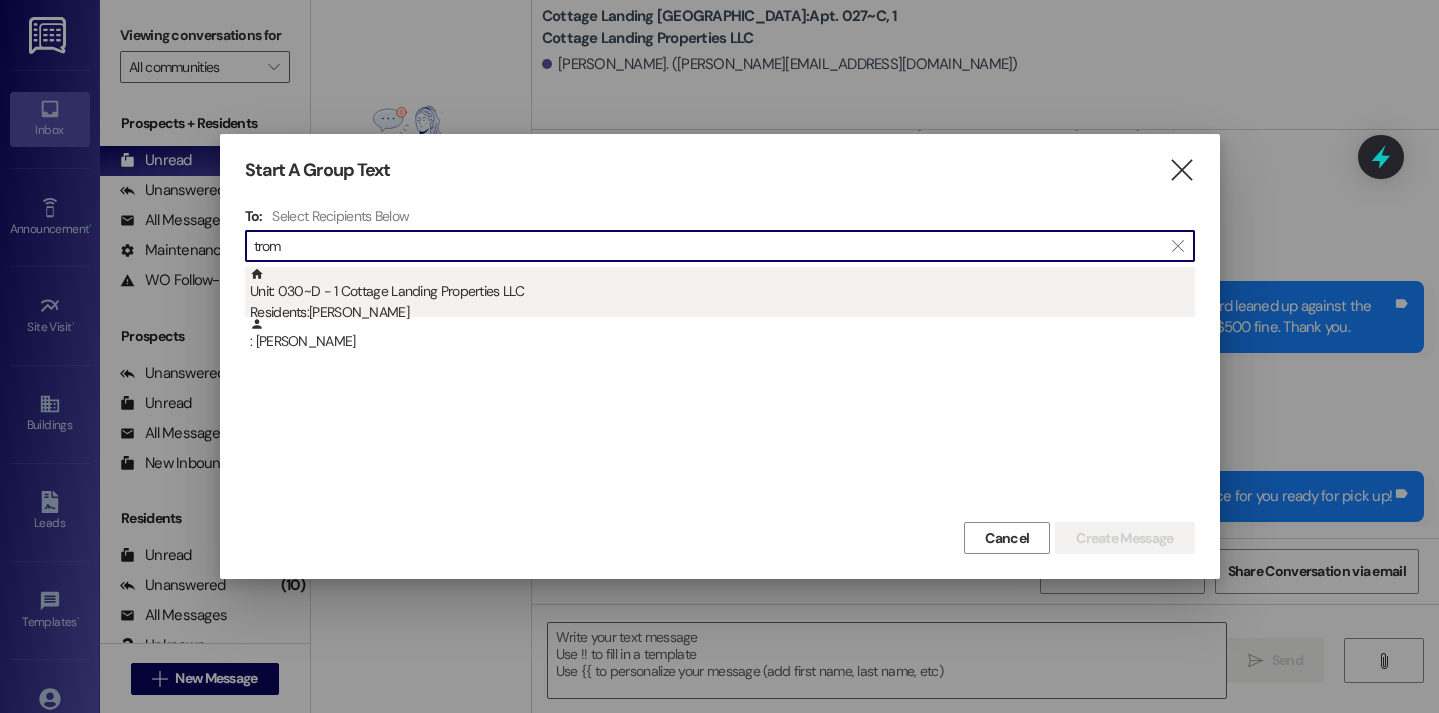 type on "trom" 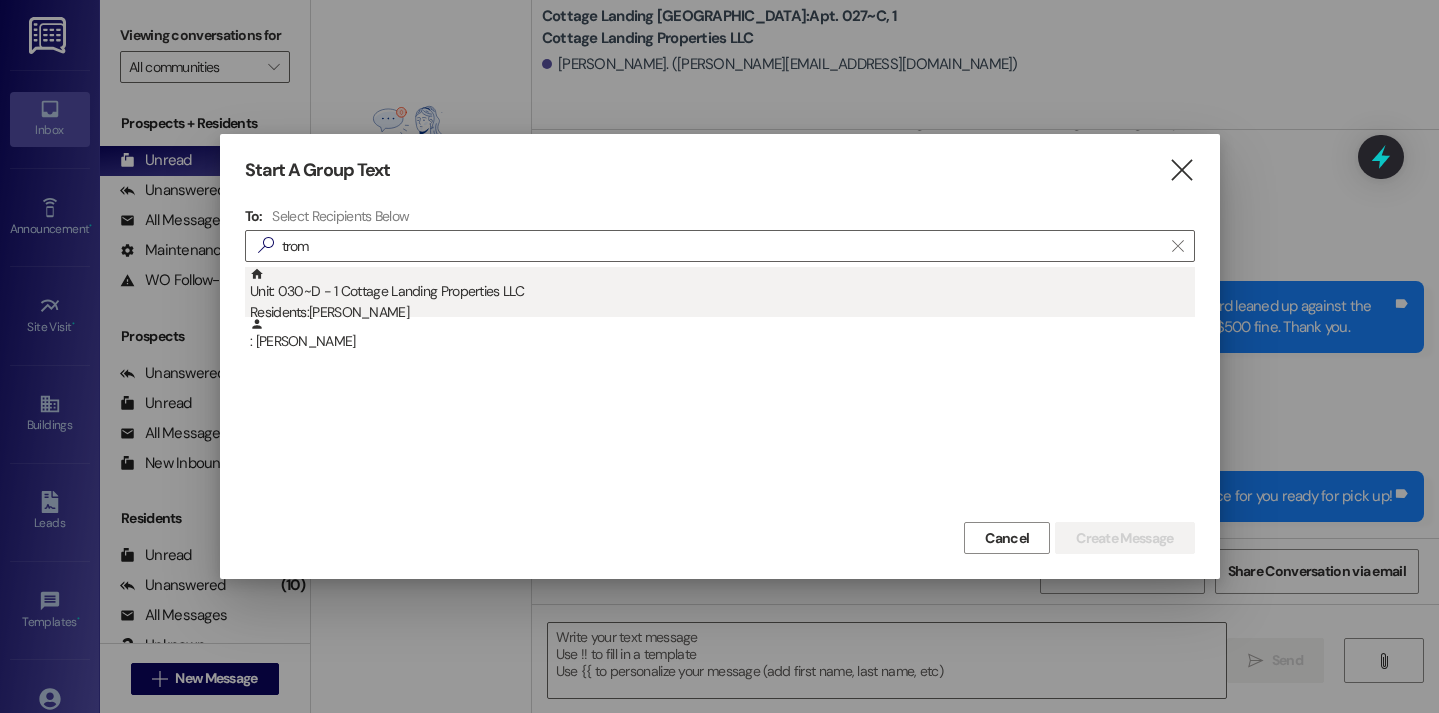 click on "Residents:  Elizabeth Tromblay" at bounding box center [722, 312] 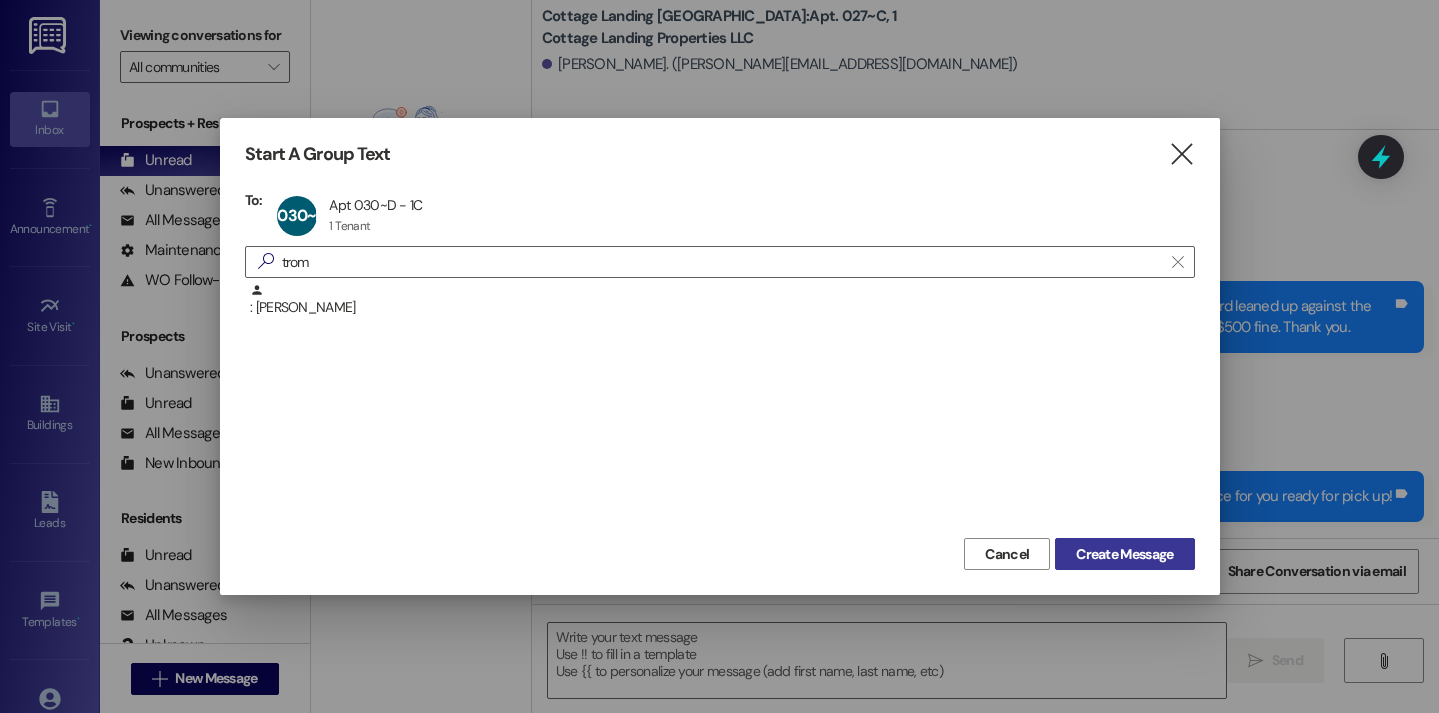 click on "Create Message" at bounding box center [1124, 554] 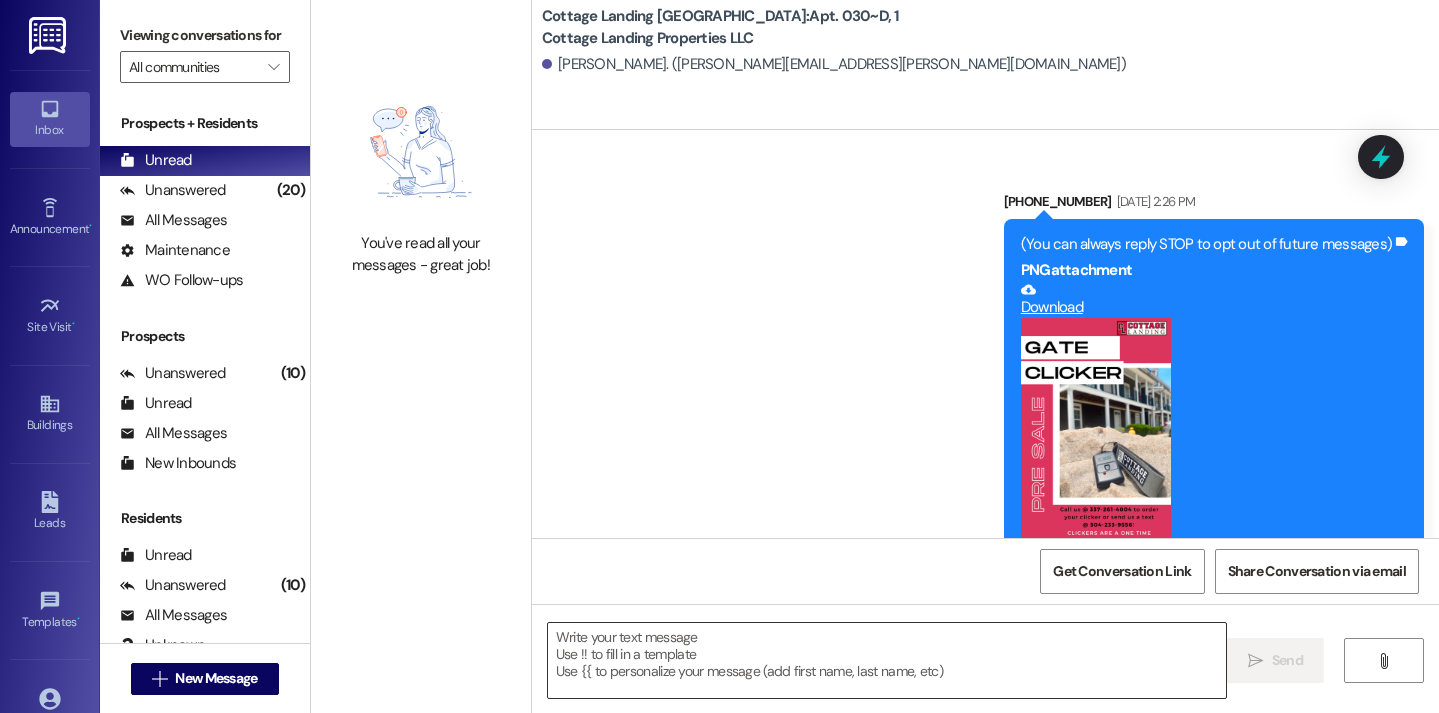 scroll, scrollTop: 54814, scrollLeft: 0, axis: vertical 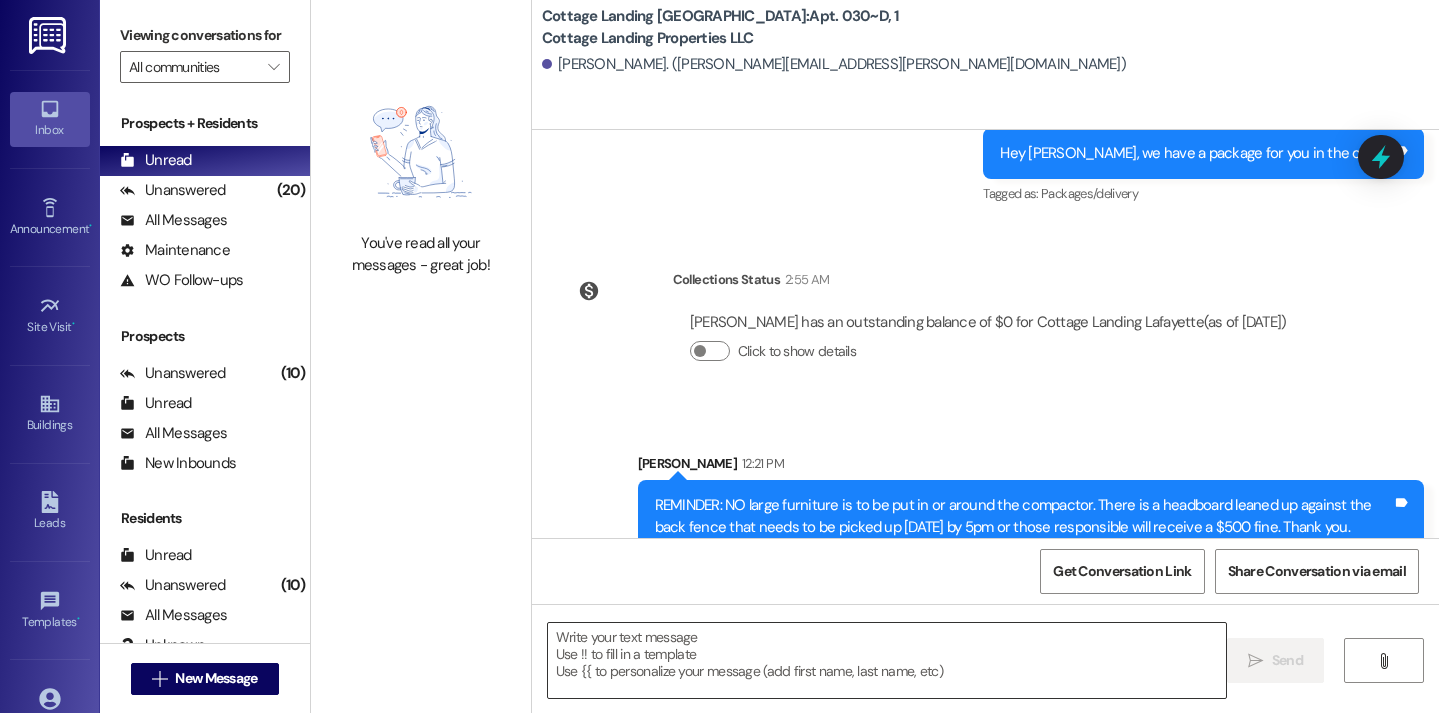 click at bounding box center [887, 660] 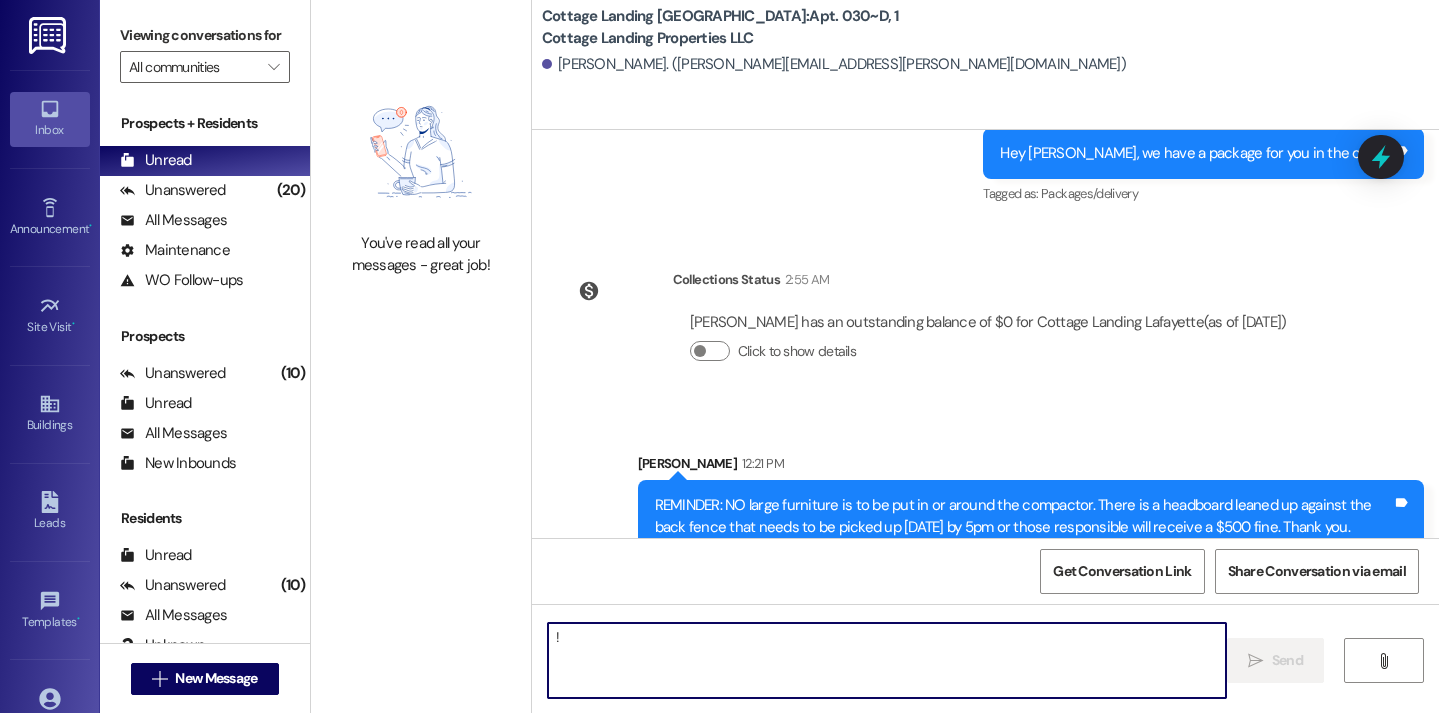 type on "!!" 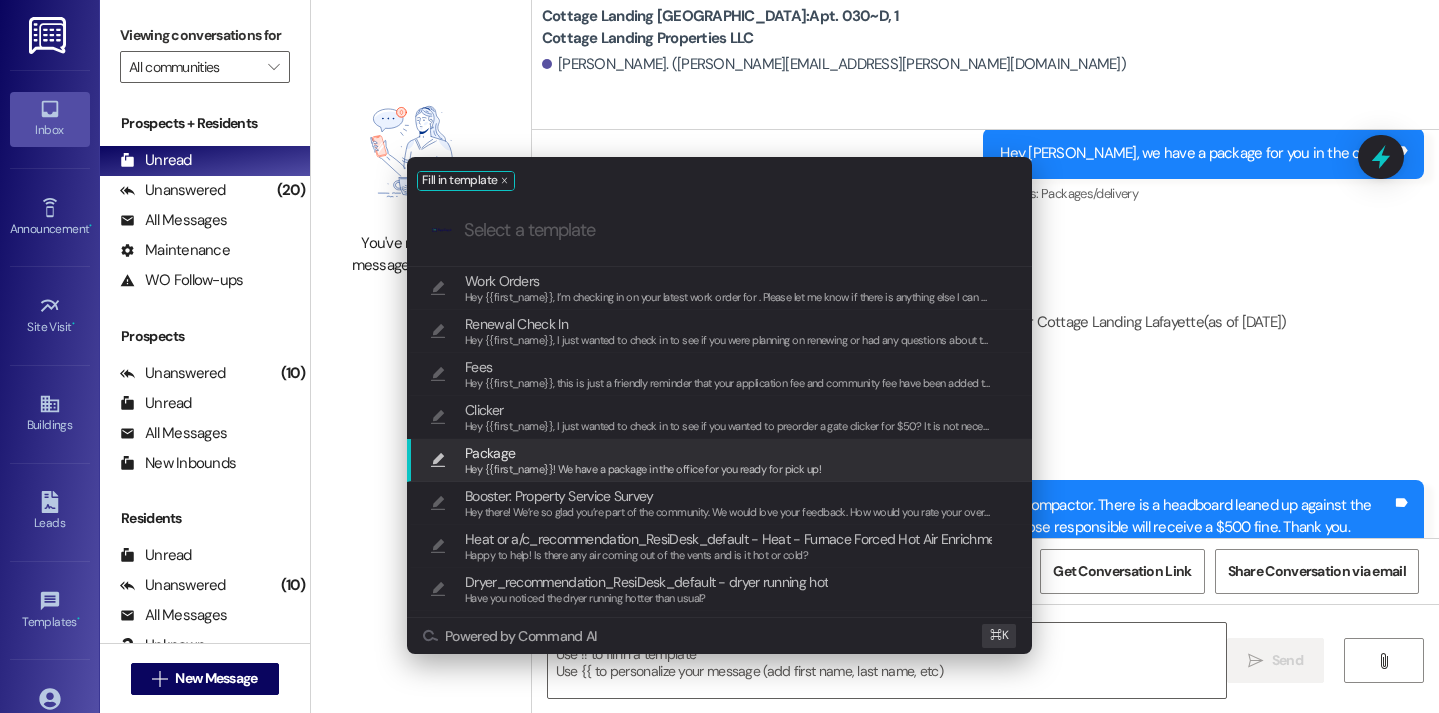 click on "Hey {{first_name}}! We have a package in the office for you ready for pick up!" at bounding box center (643, 469) 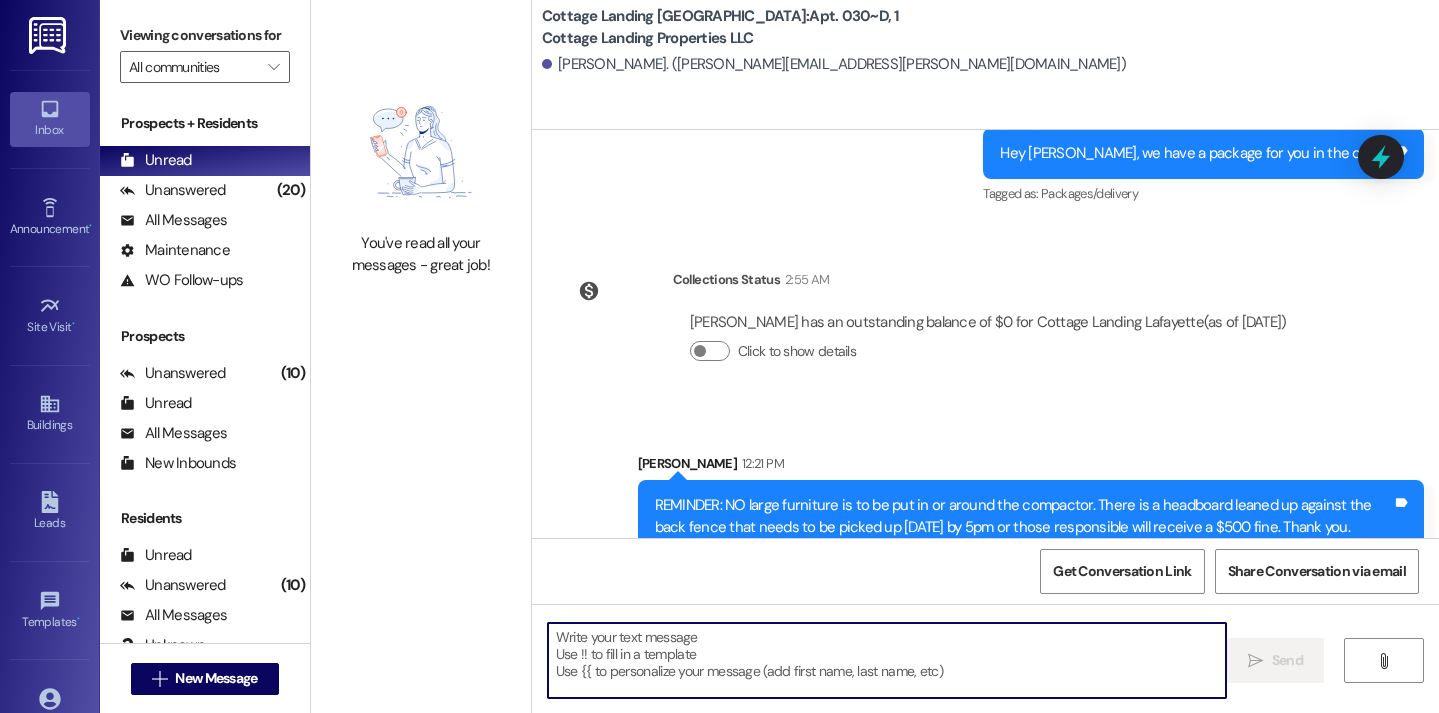 type on "Hey {{first_name}}! We have a package in the office for you ready for pick up!" 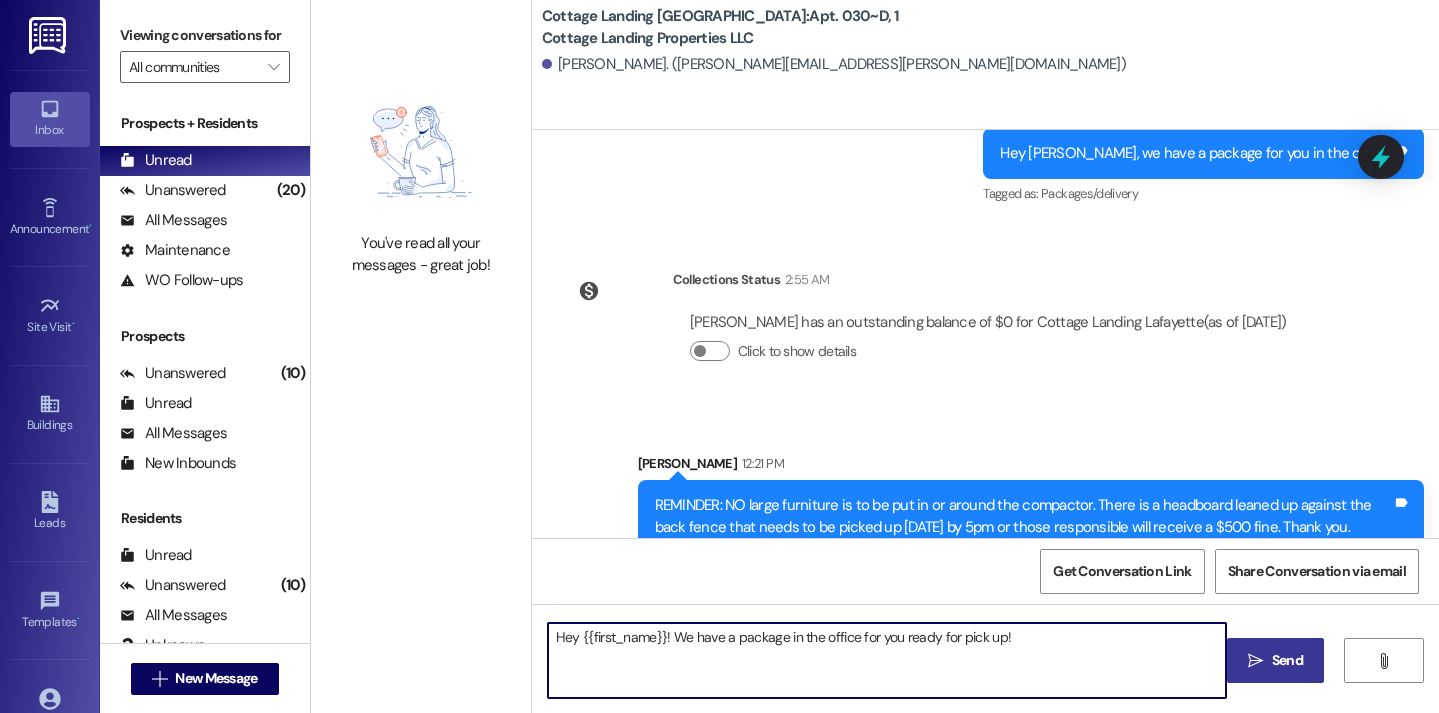 click on " Send" at bounding box center (1275, 660) 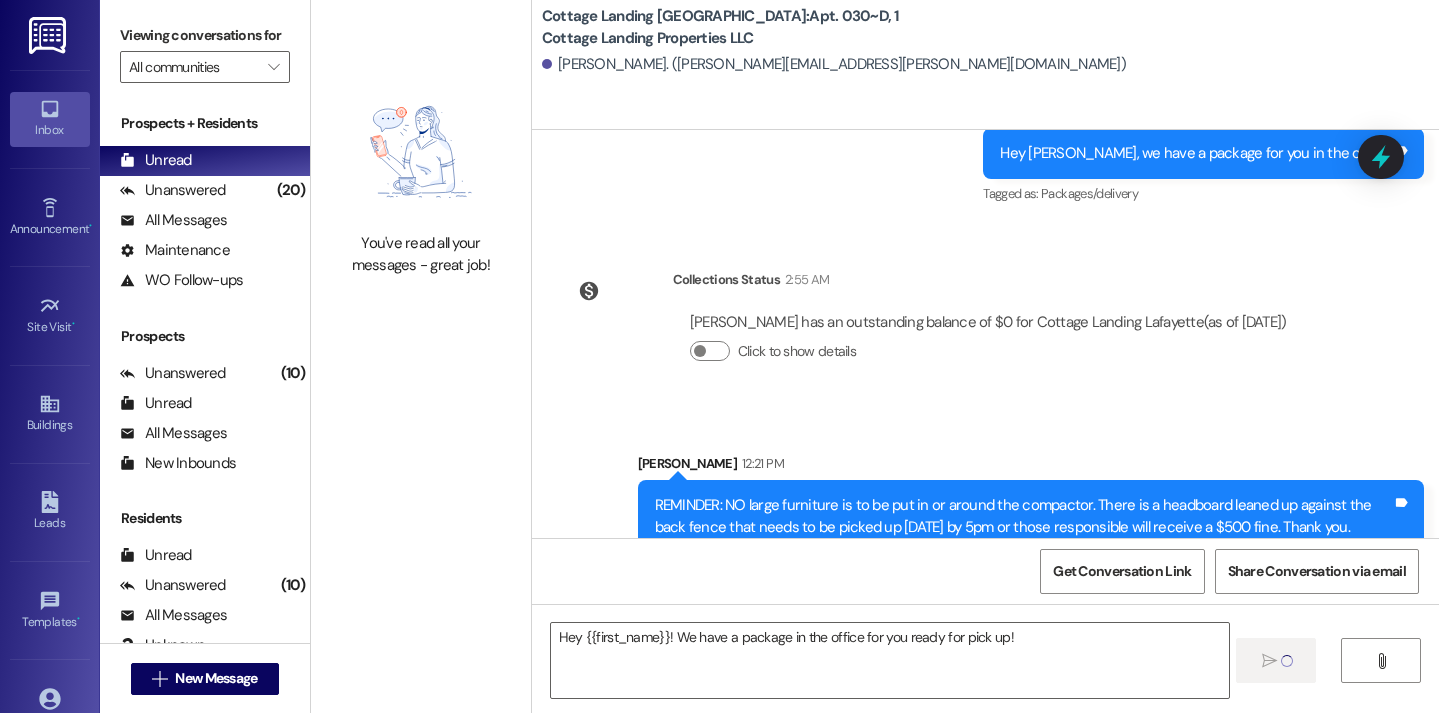 type 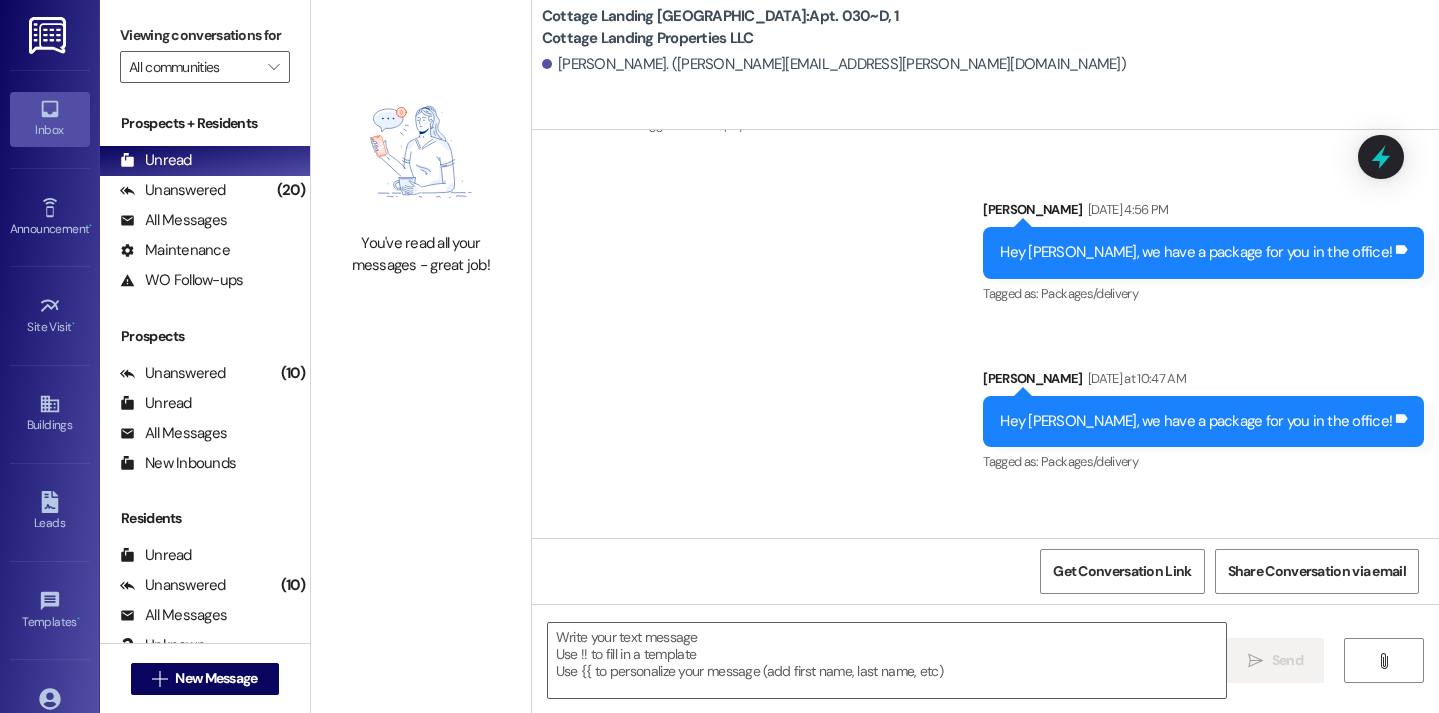 scroll, scrollTop: 54953, scrollLeft: 0, axis: vertical 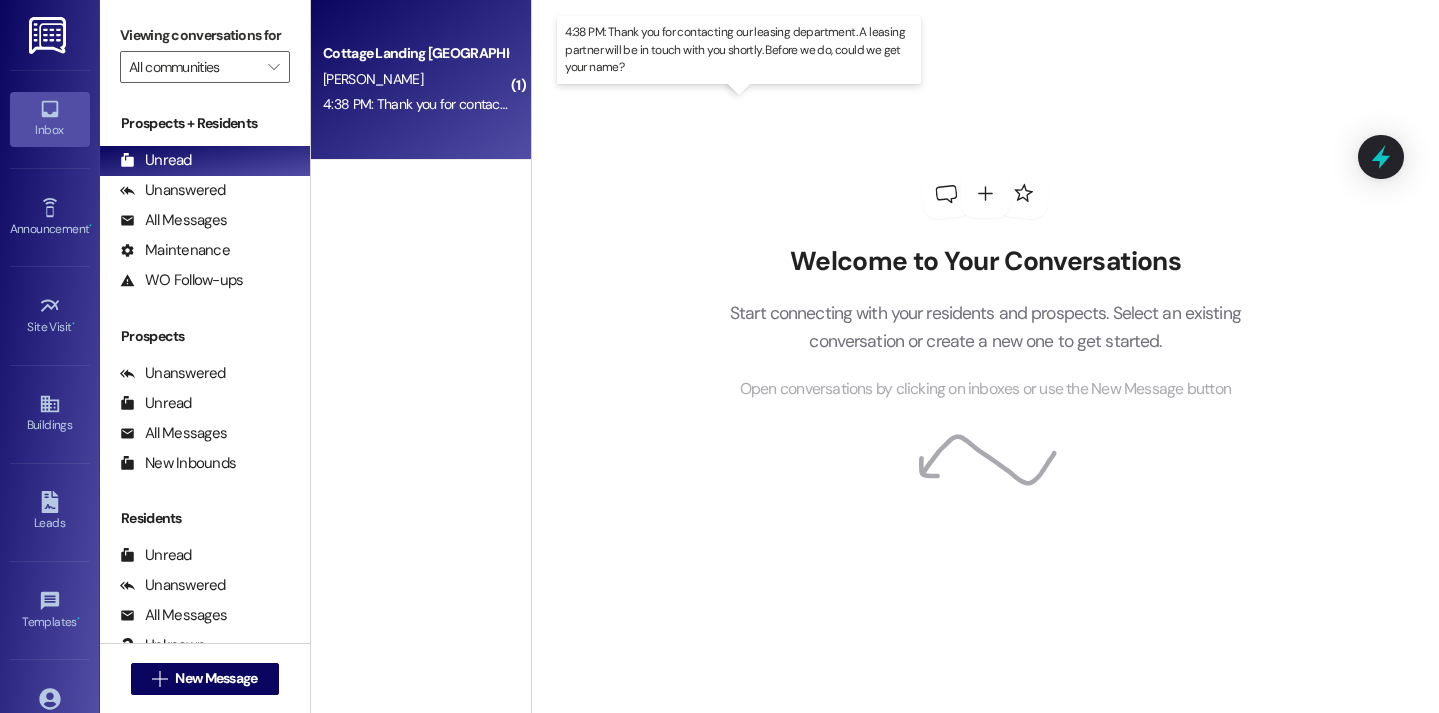 click on "4:38 PM: Thank you for contacting our leasing department. A leasing partner will be in touch with you shortly. Before we do, could we get your name? 4:38 PM: Thank you for contacting our leasing department. A leasing partner will be in touch with you shortly. Before we do, could we get your name?" at bounding box center [752, 104] 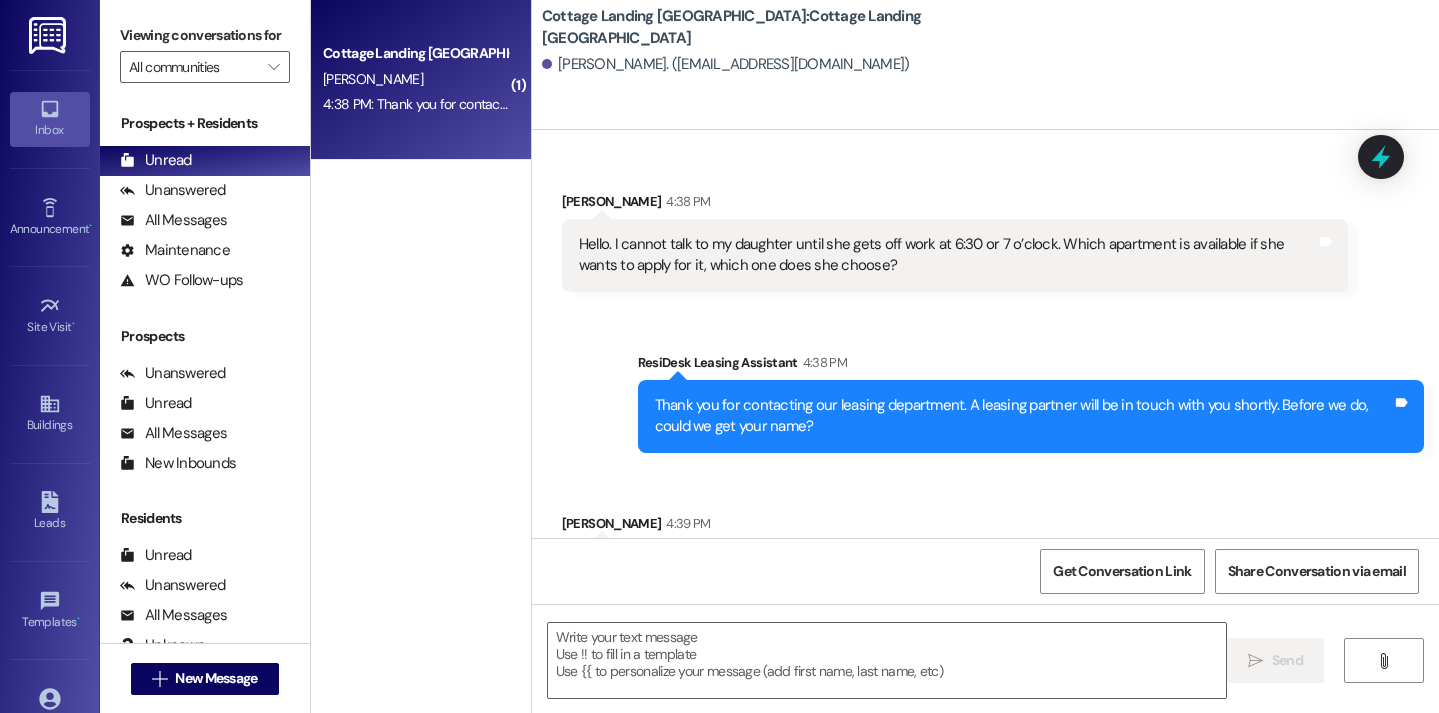 scroll, scrollTop: 70, scrollLeft: 0, axis: vertical 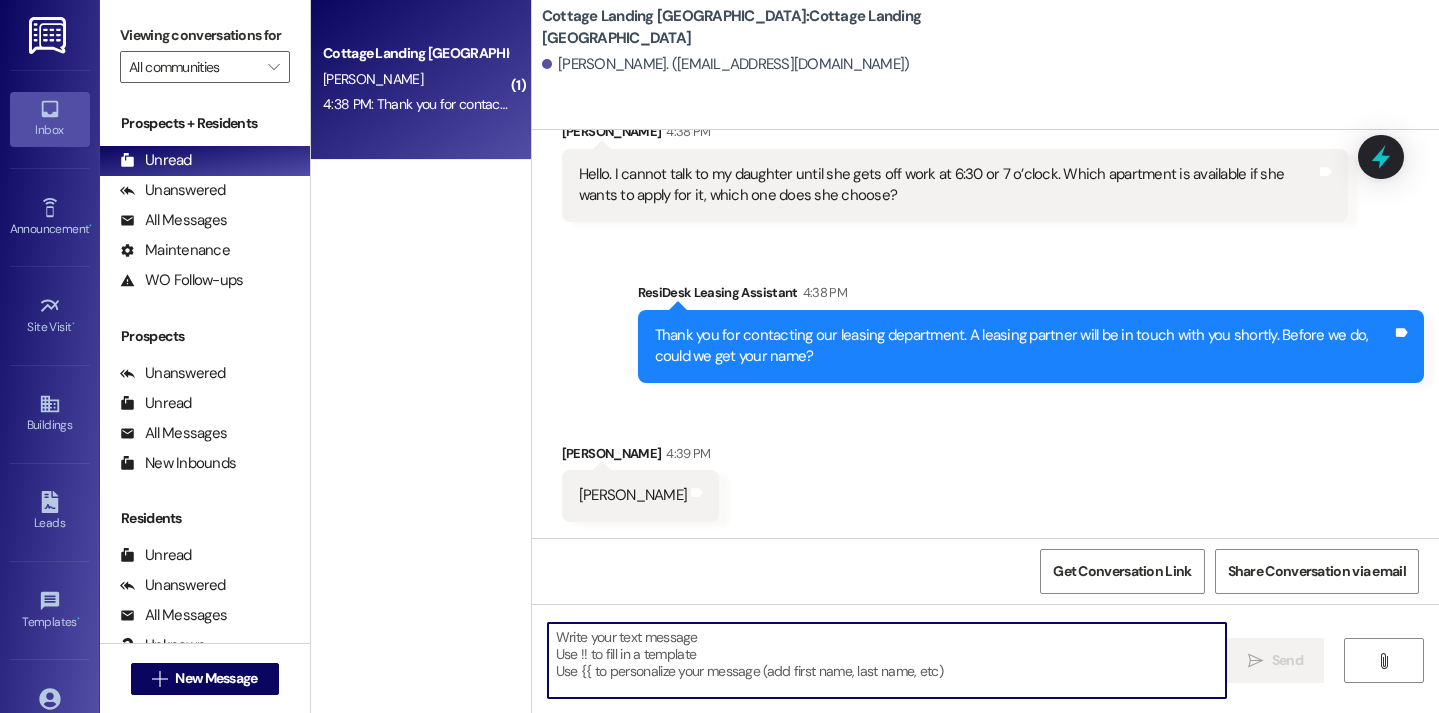 click at bounding box center [887, 660] 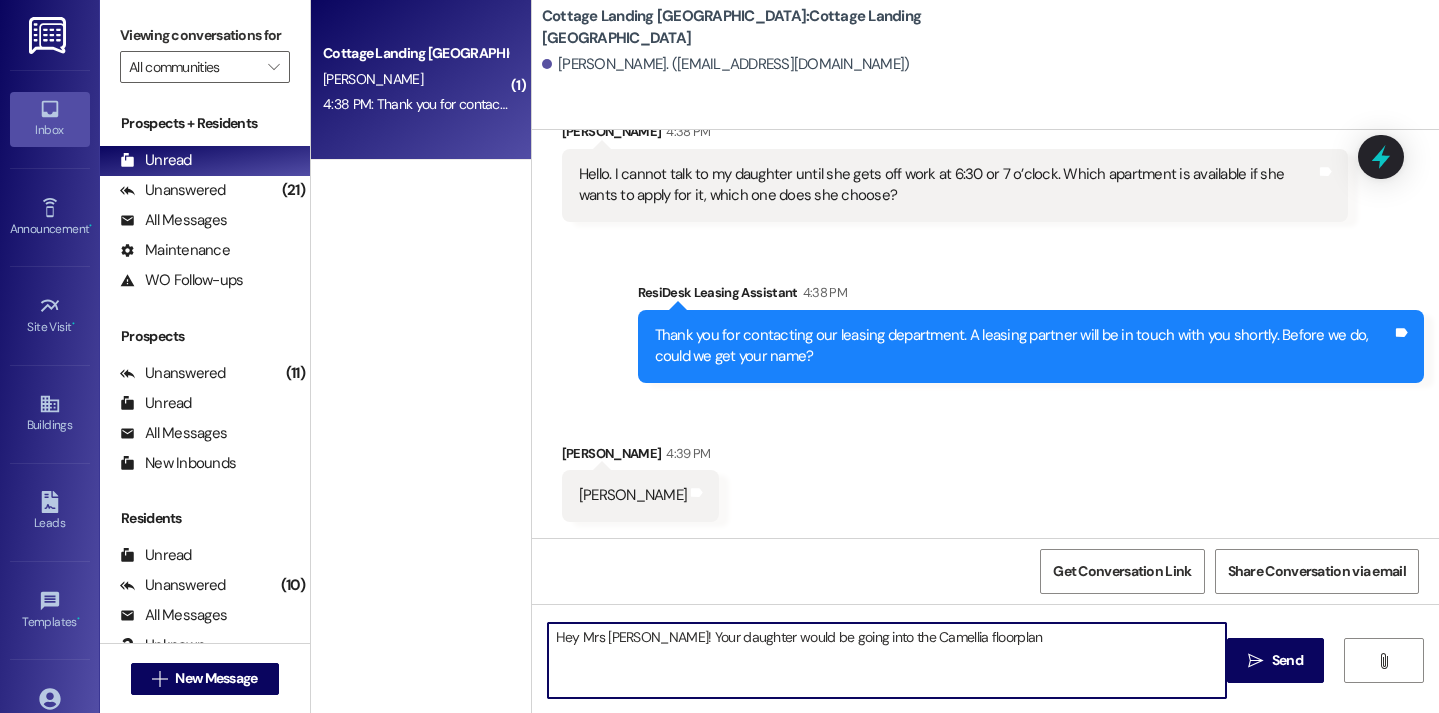 type on "Hey Mrs Charlene! Your daughter would be going into the Camellia floorplan!" 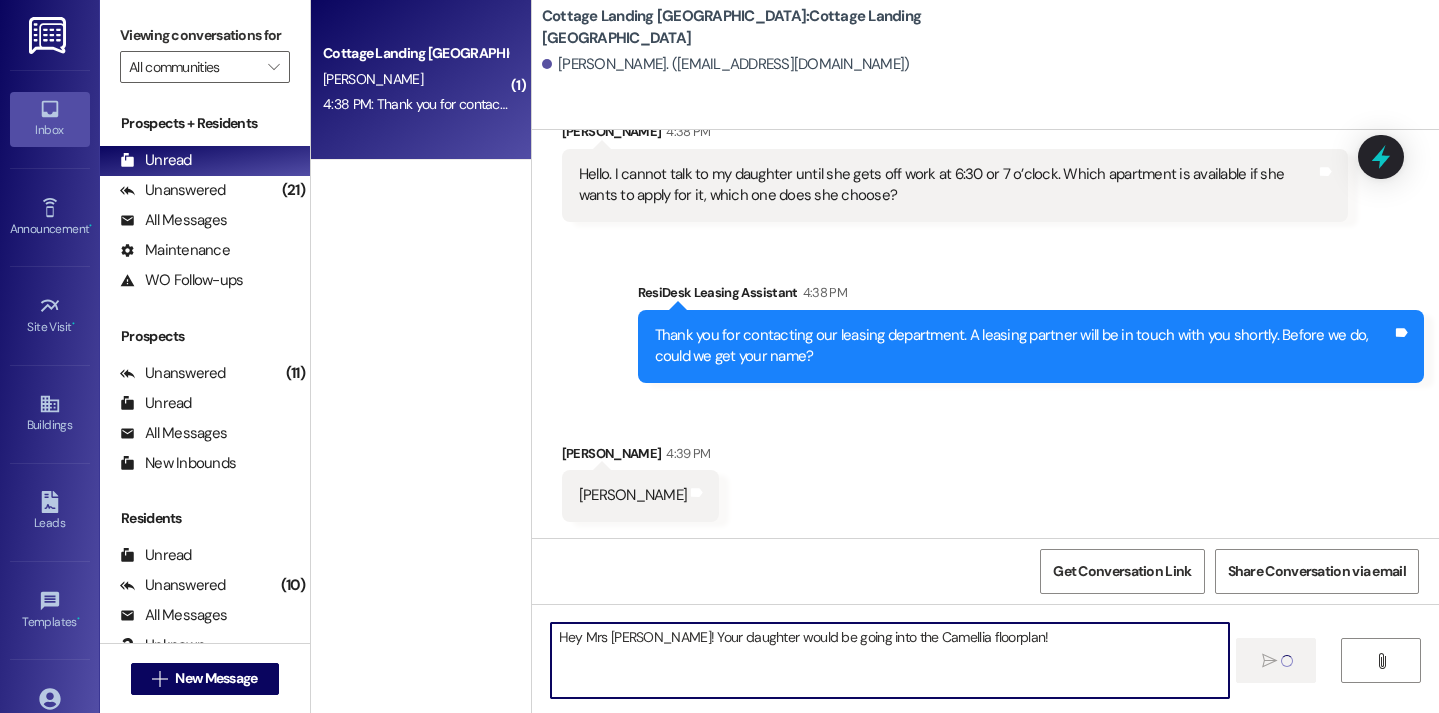 type 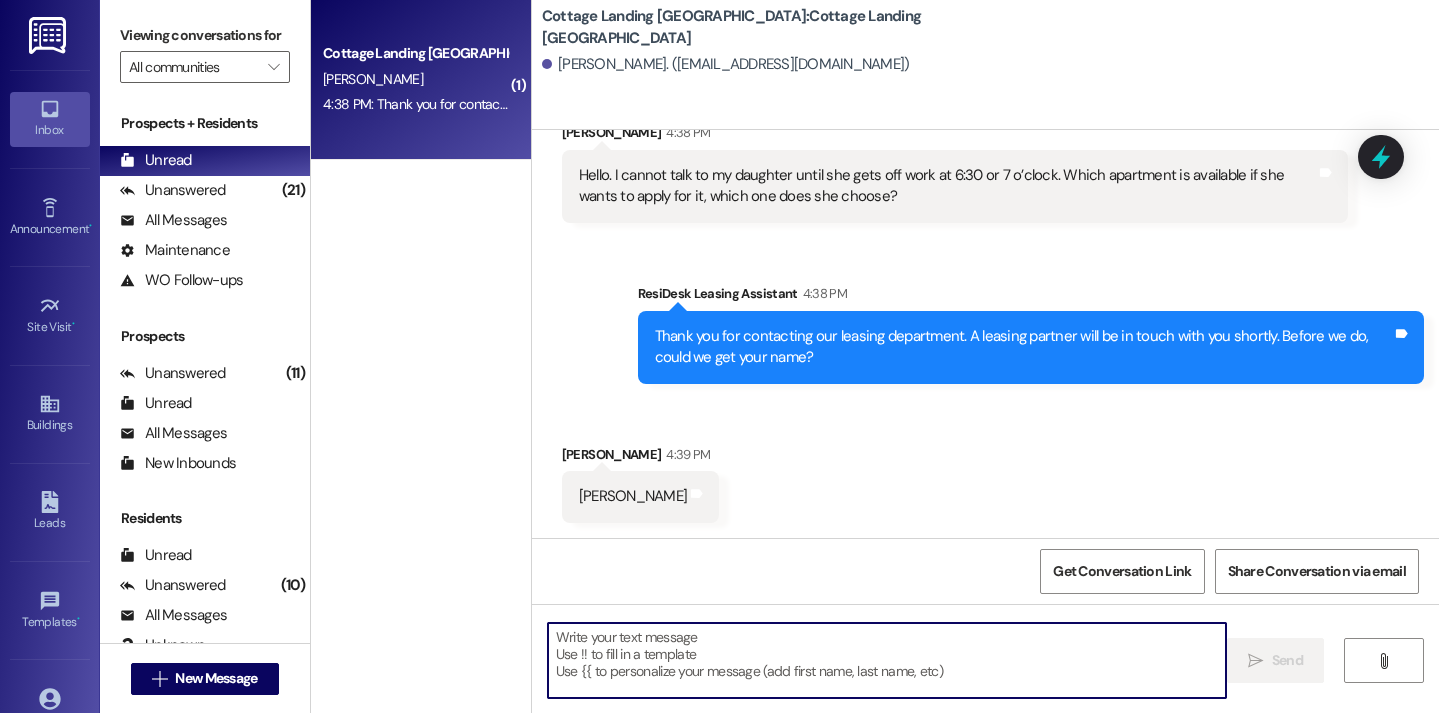 scroll, scrollTop: 209, scrollLeft: 0, axis: vertical 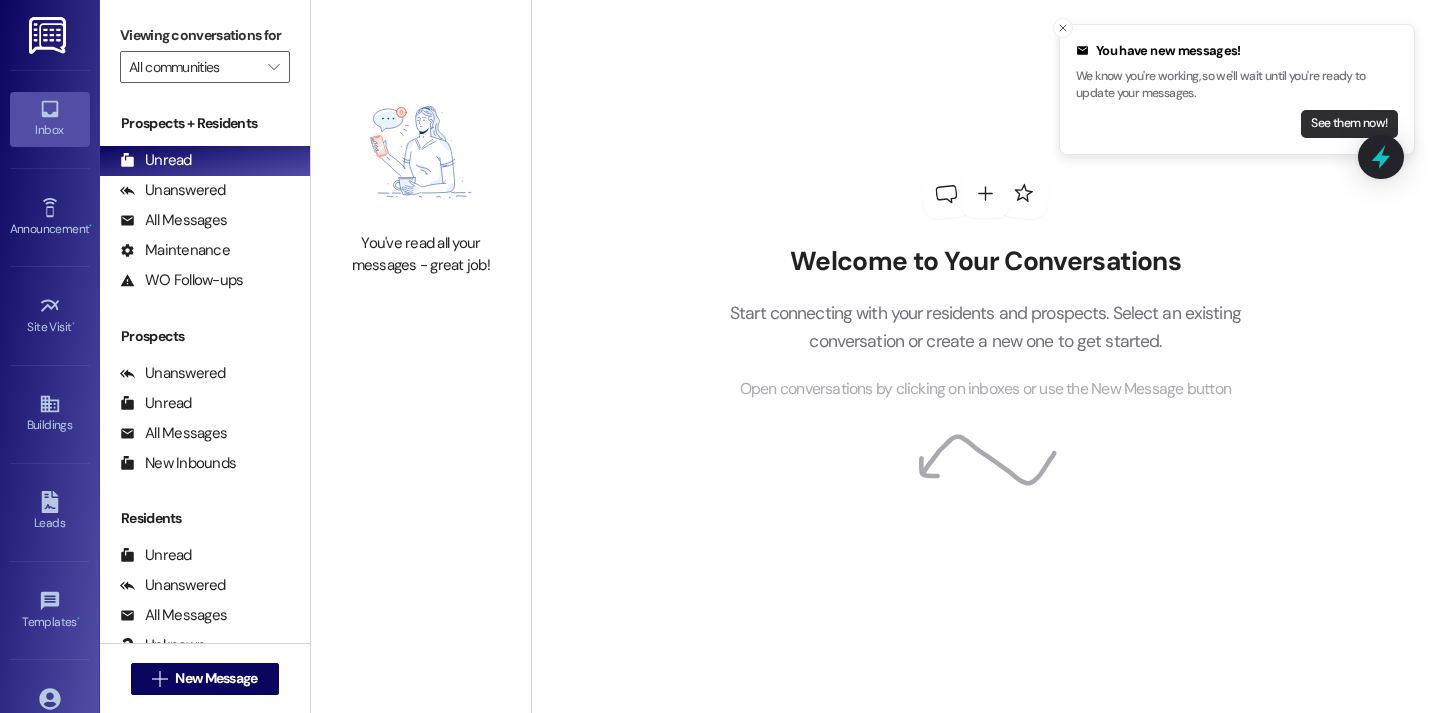 click on "See them now!" at bounding box center [1349, 124] 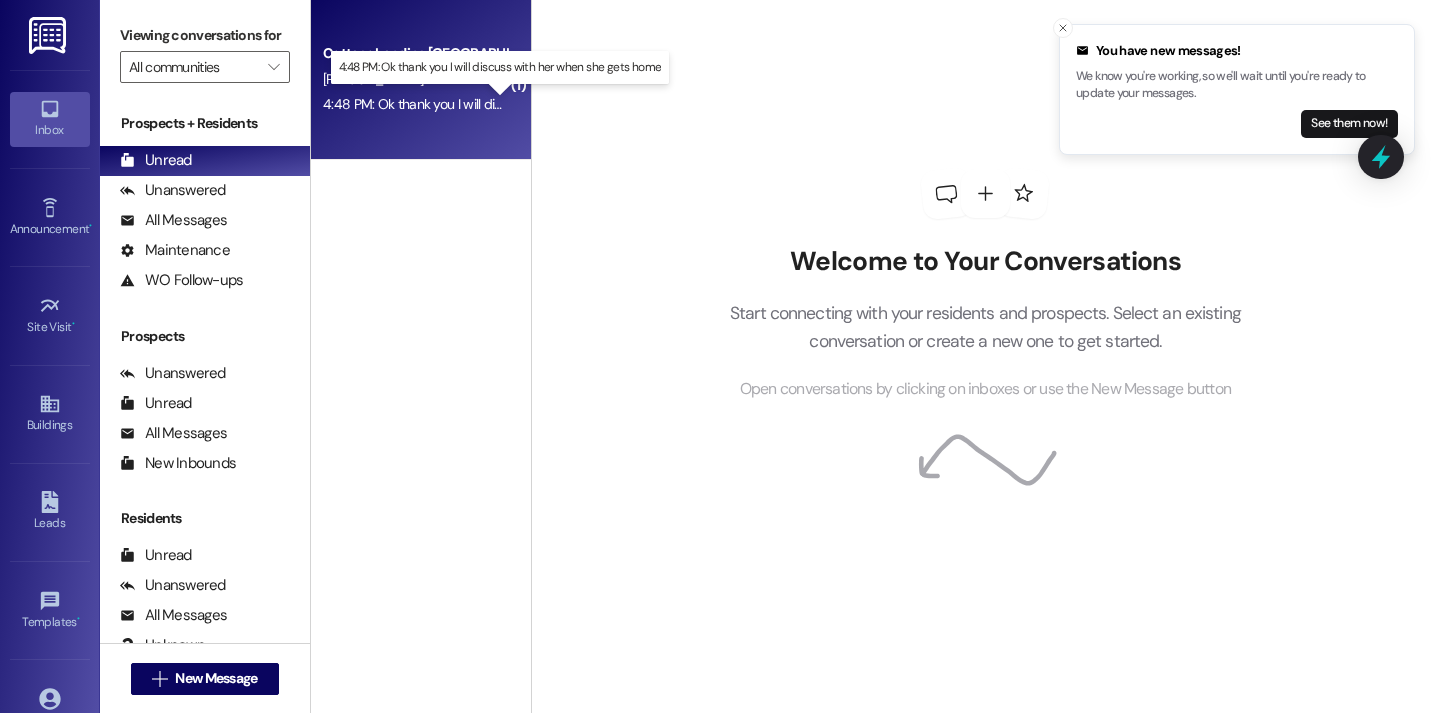 click on "4:48 PM: Ok thank you
I will discuss with her when she gets home  4:48 PM: Ok thank you
I will discuss with her when she gets home" at bounding box center (512, 104) 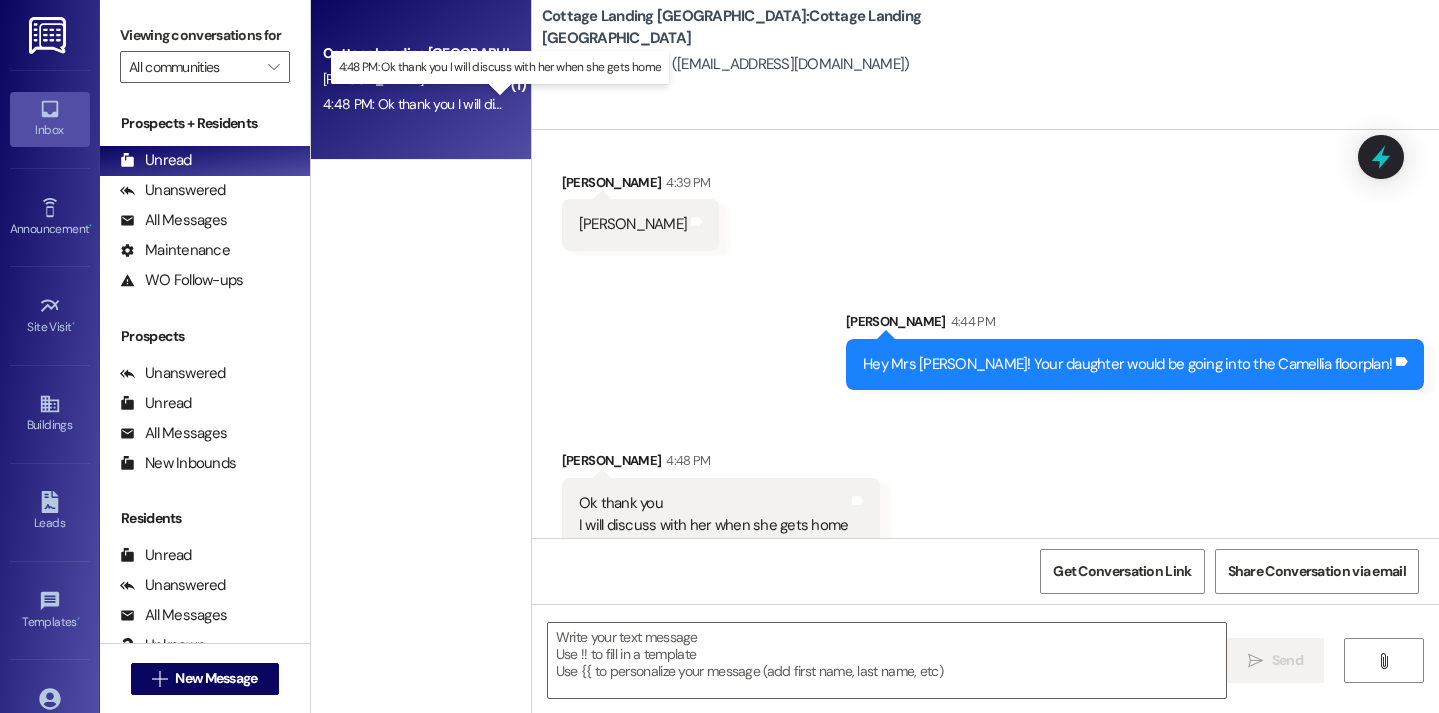 scroll, scrollTop: 369, scrollLeft: 0, axis: vertical 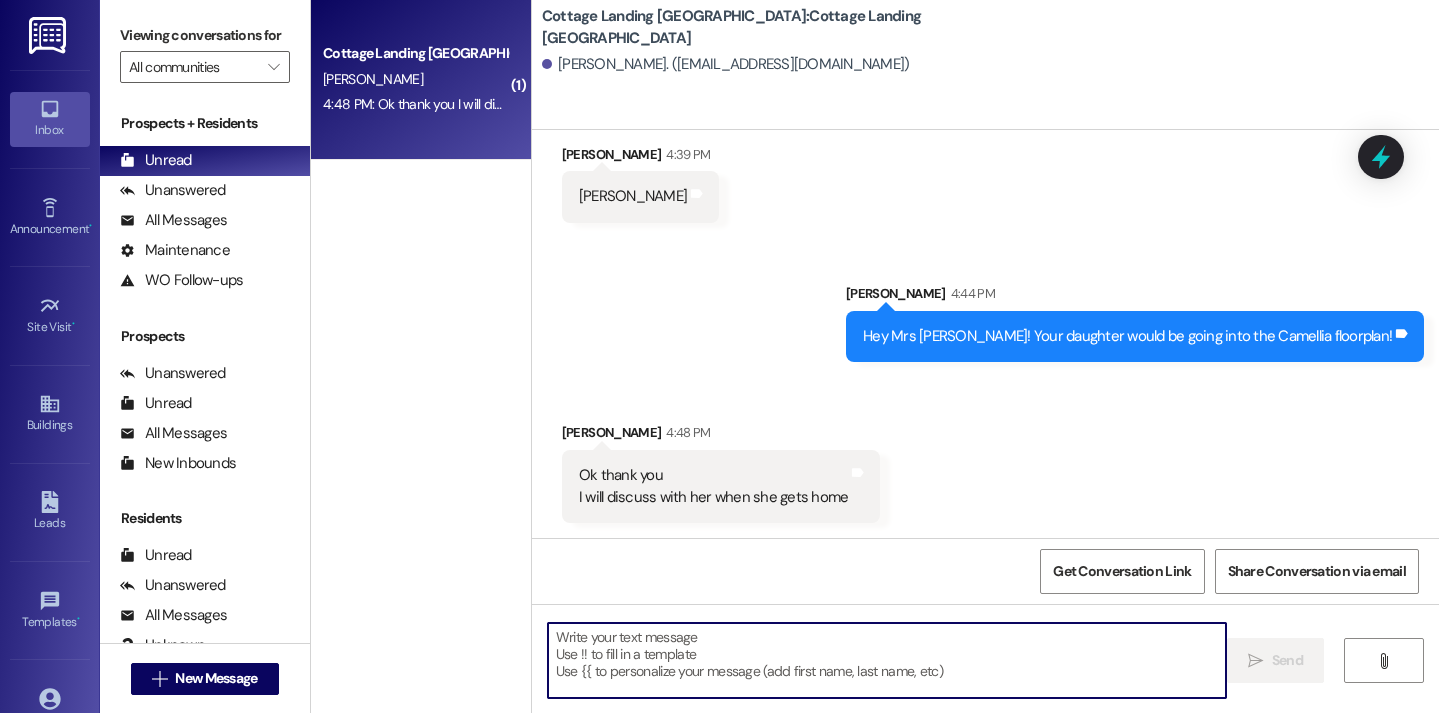 click at bounding box center (887, 660) 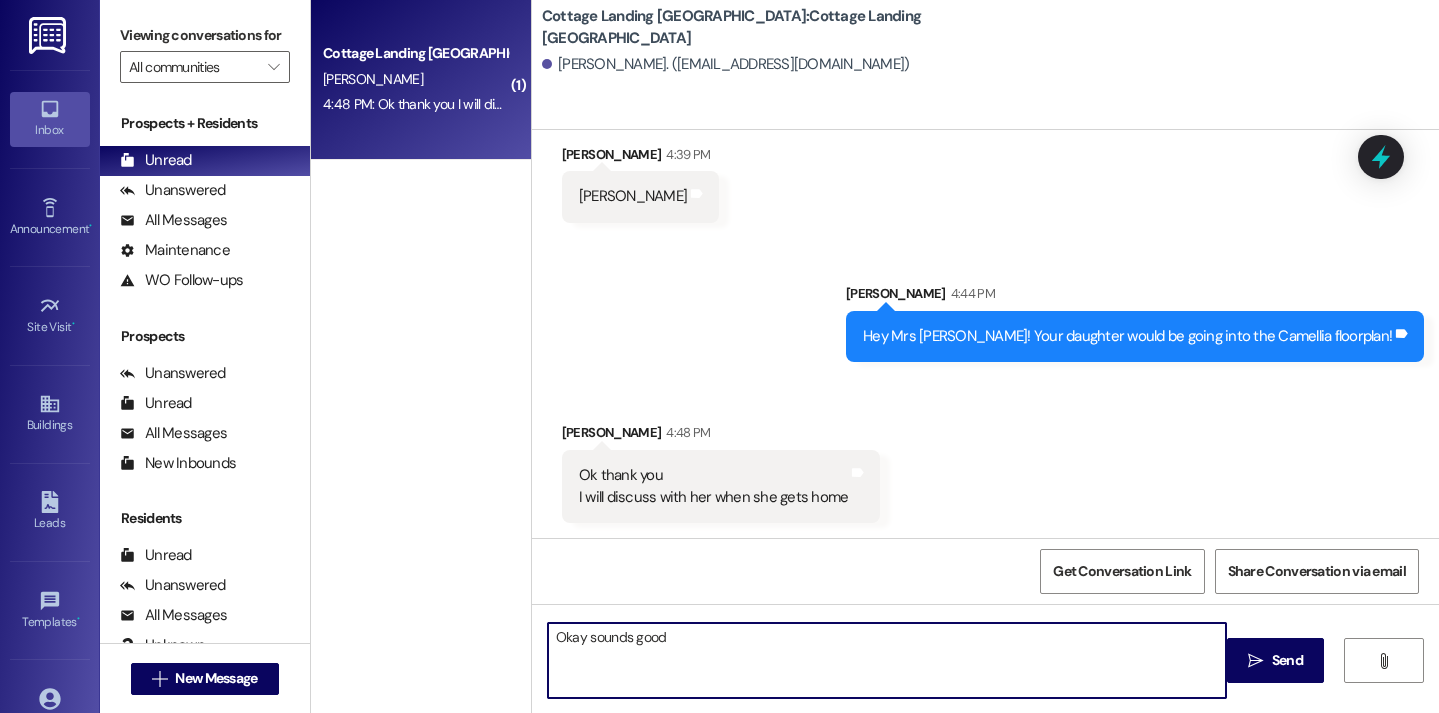 type on "Okay sounds good!" 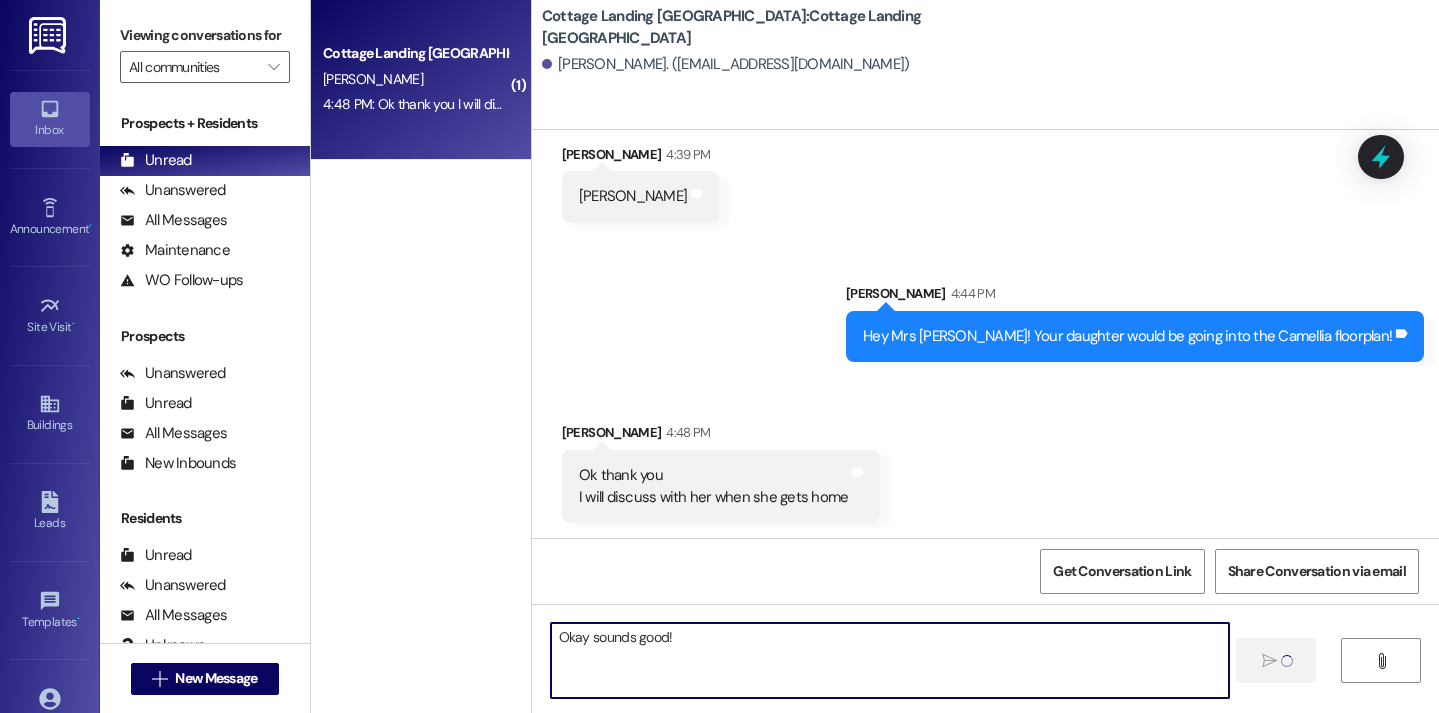 type 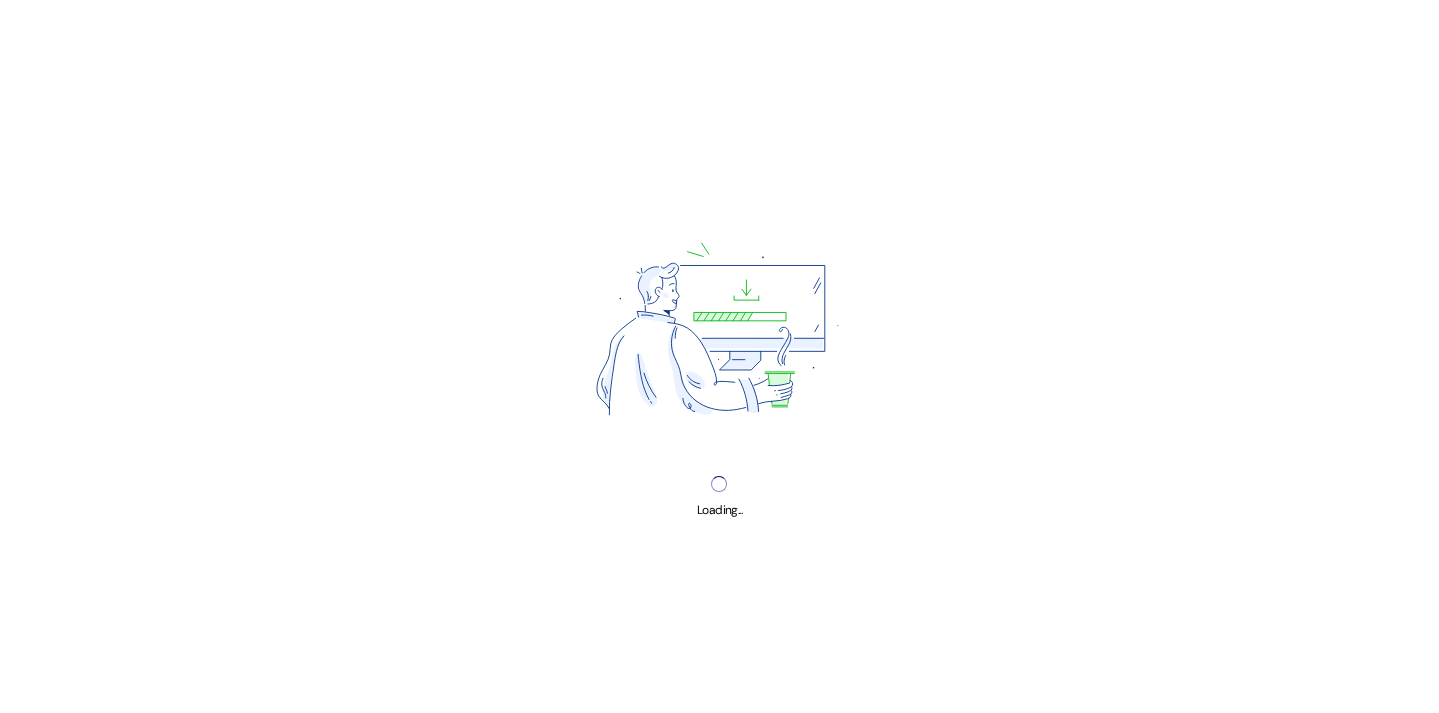 scroll, scrollTop: 0, scrollLeft: 0, axis: both 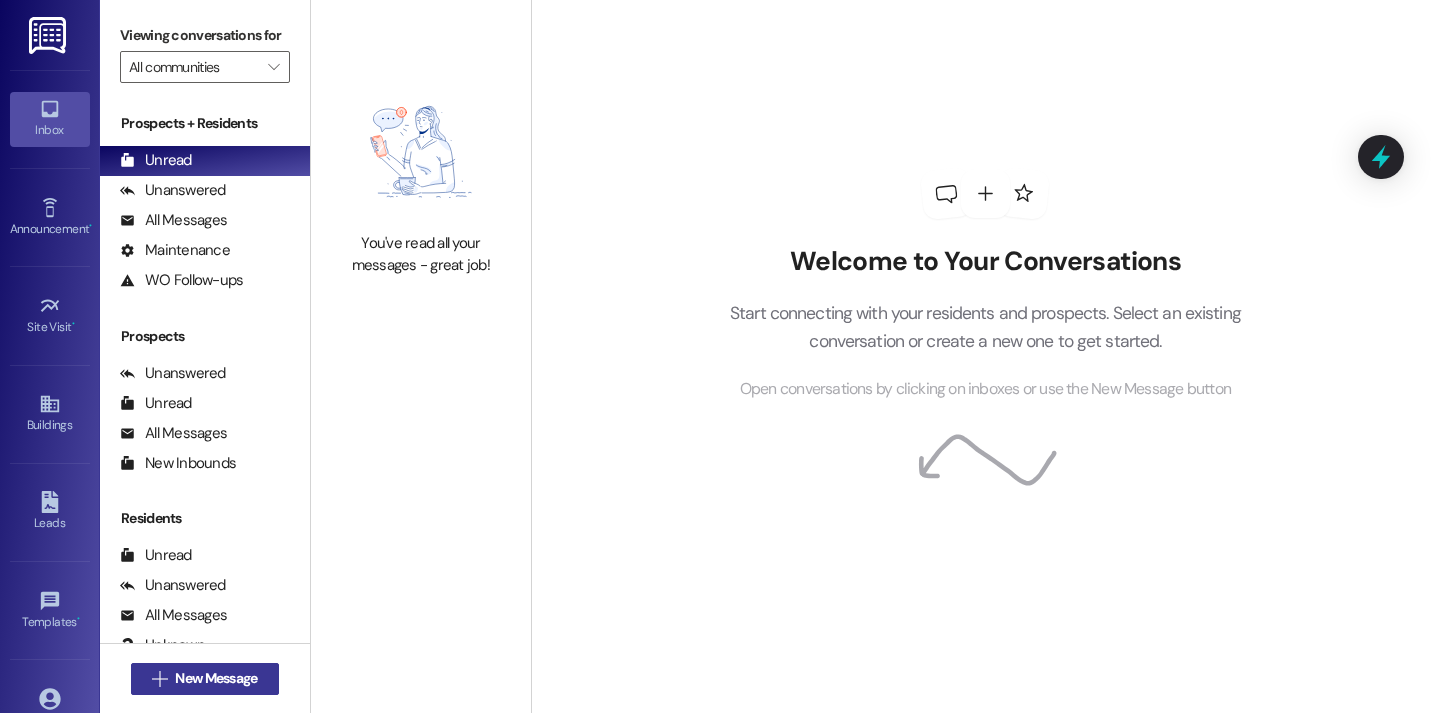 click on "New Message" at bounding box center [216, 678] 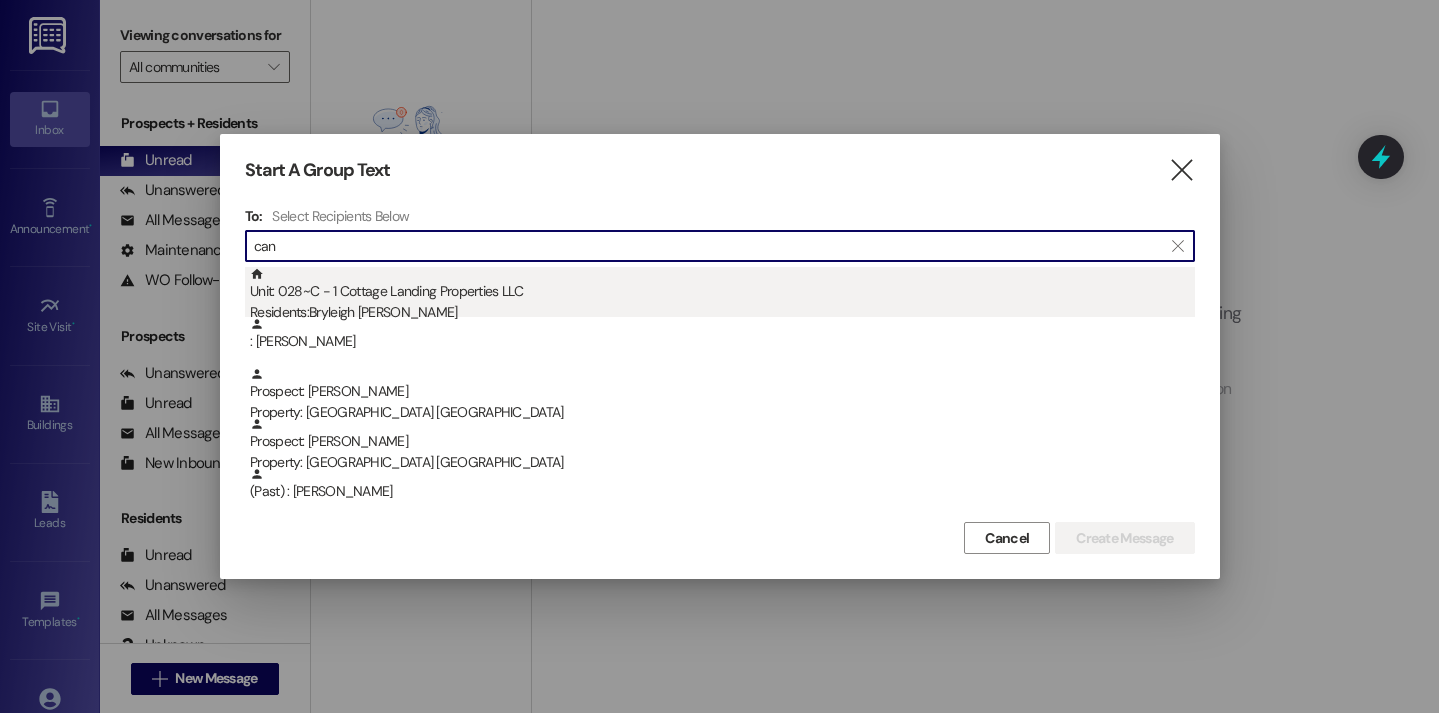type on "can" 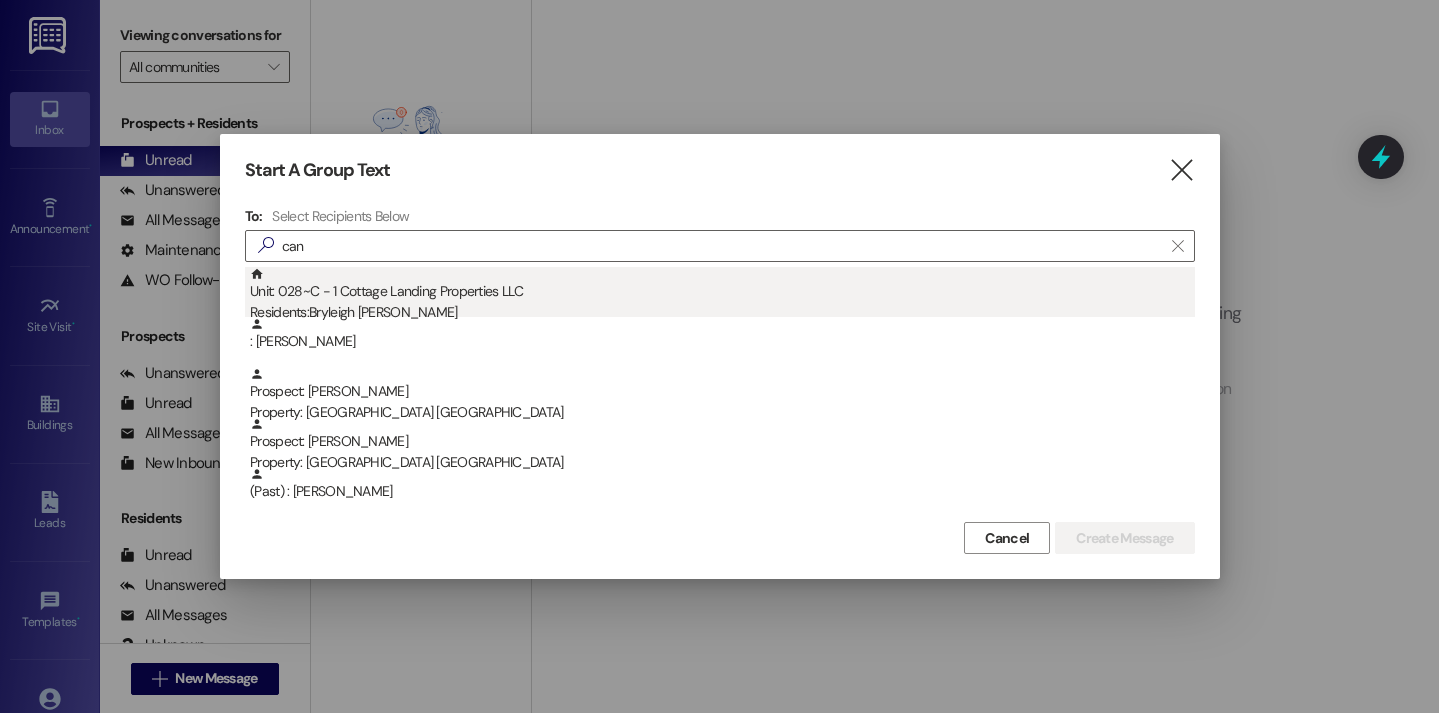 click on "Residents:  [PERSON_NAME]" at bounding box center (722, 312) 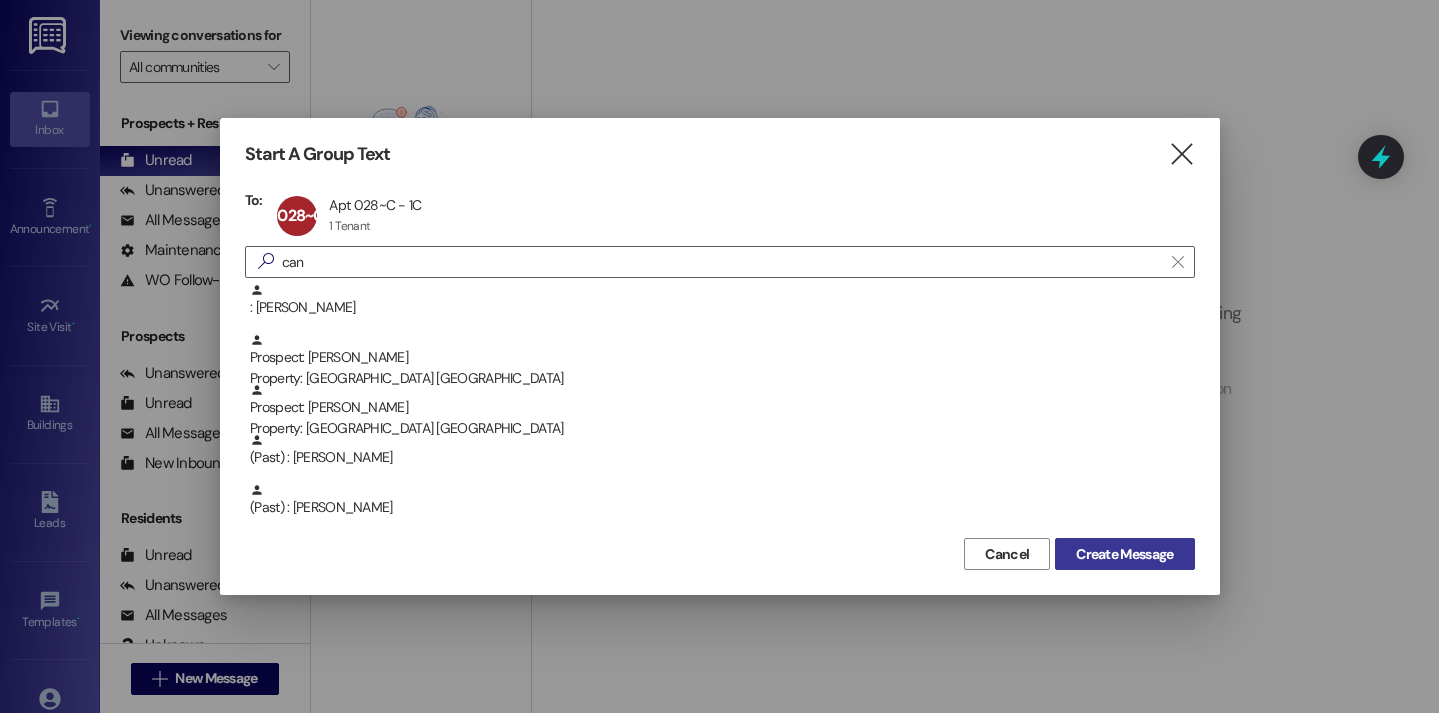 click on "Create Message" at bounding box center (1124, 554) 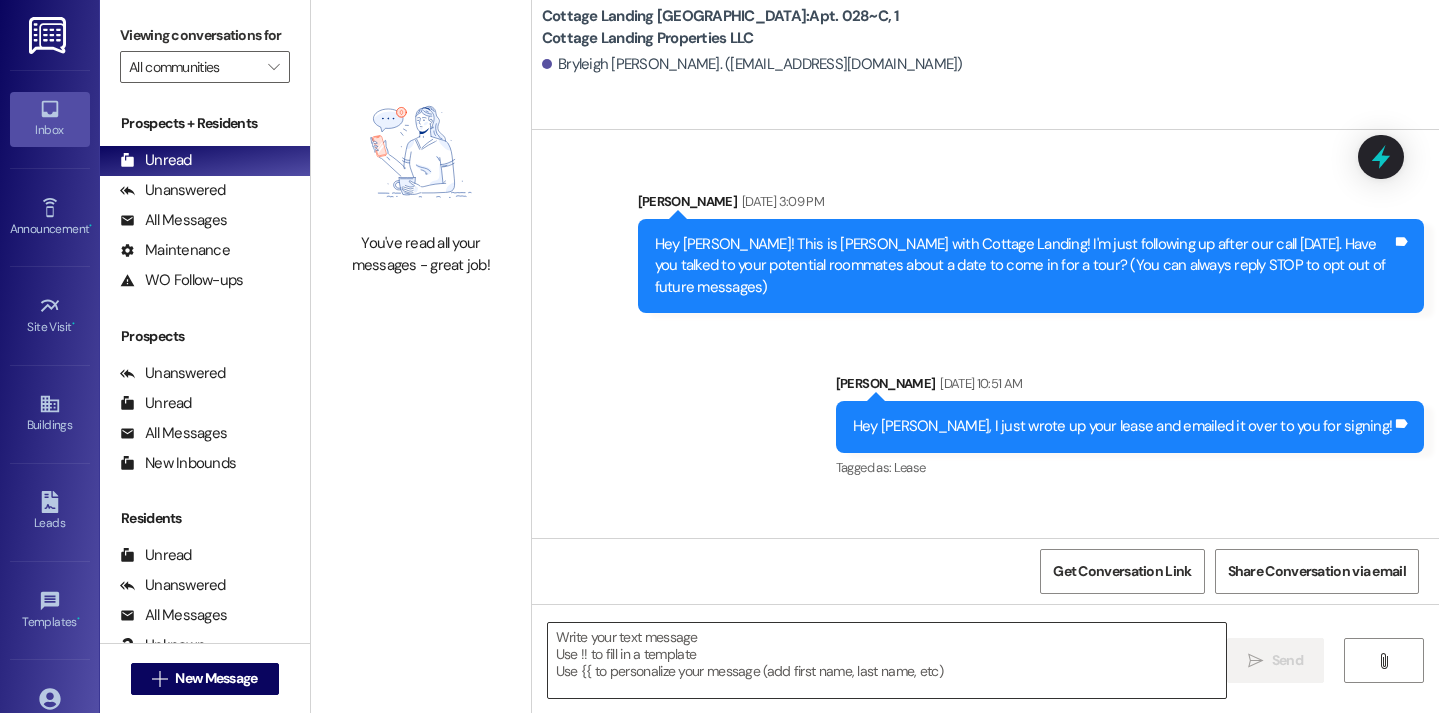 click at bounding box center (887, 660) 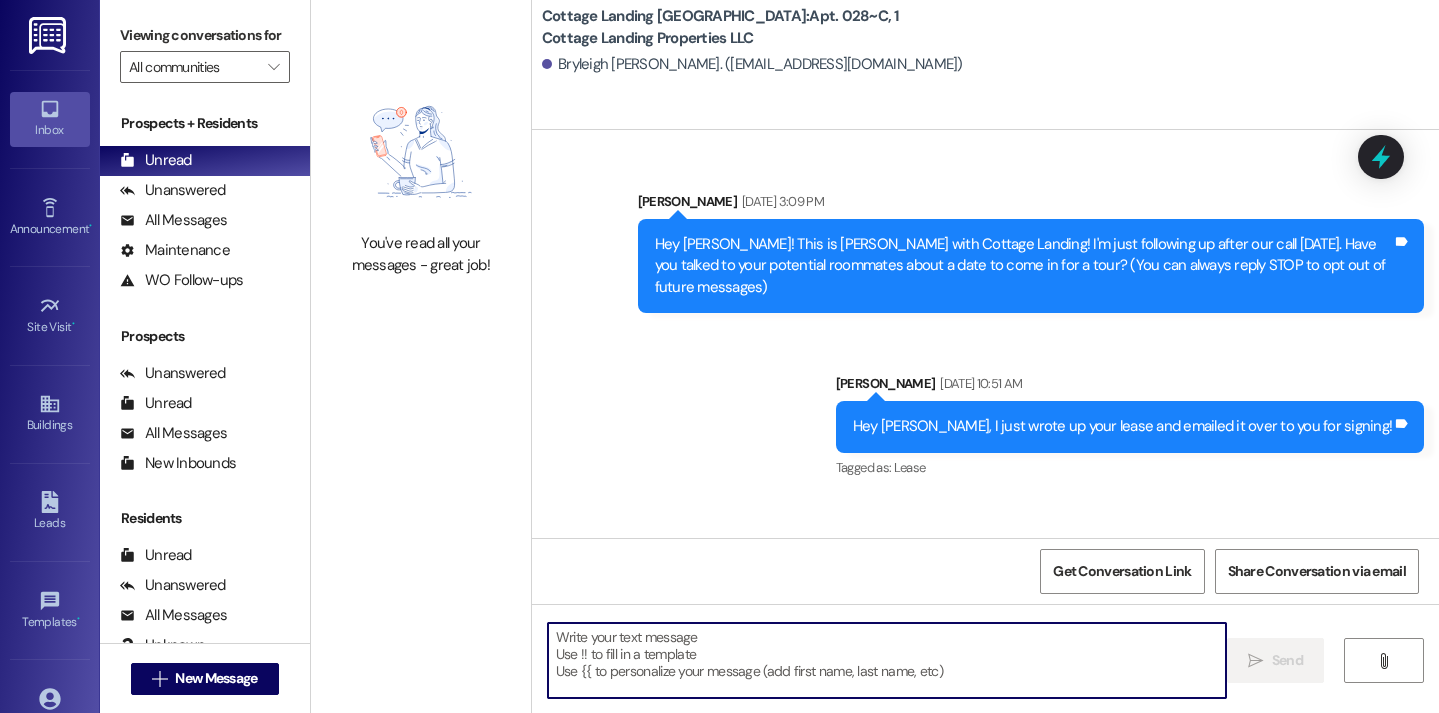 scroll, scrollTop: 41053, scrollLeft: 0, axis: vertical 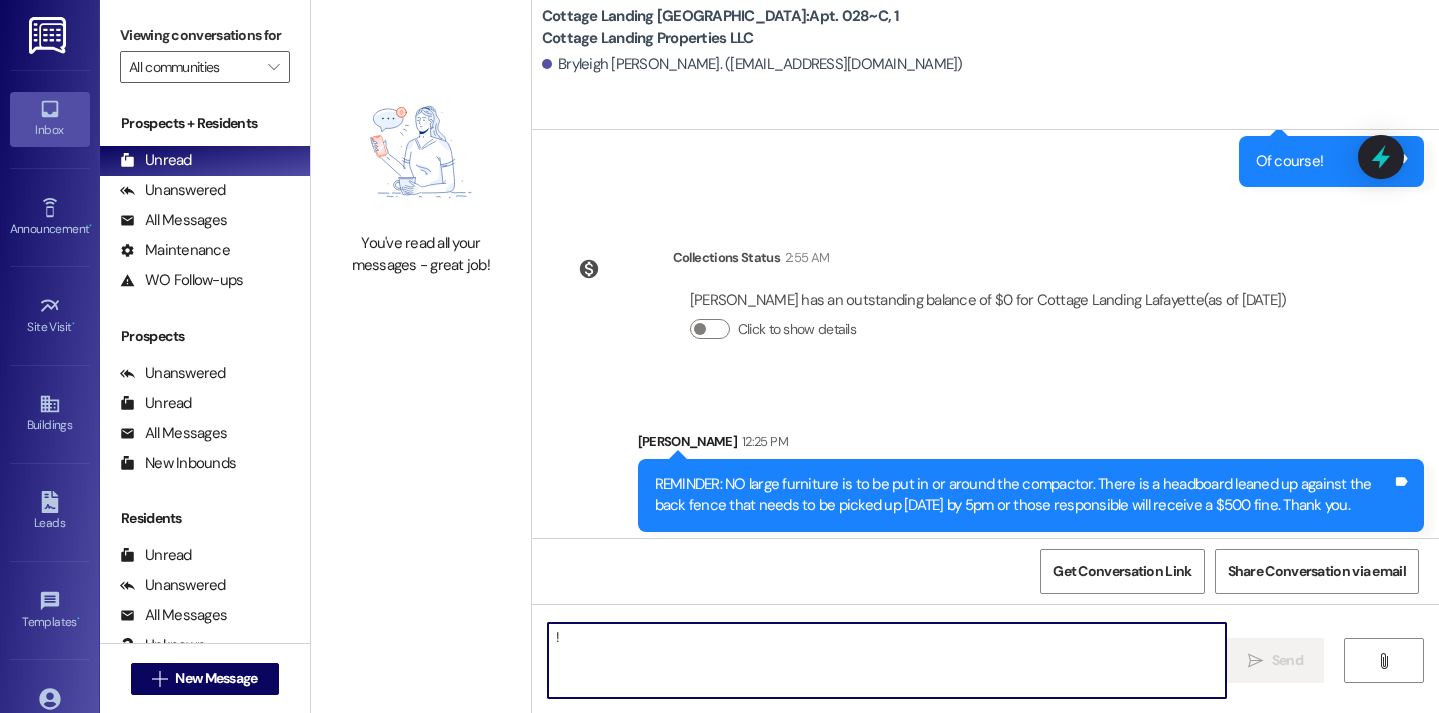 type on "!!" 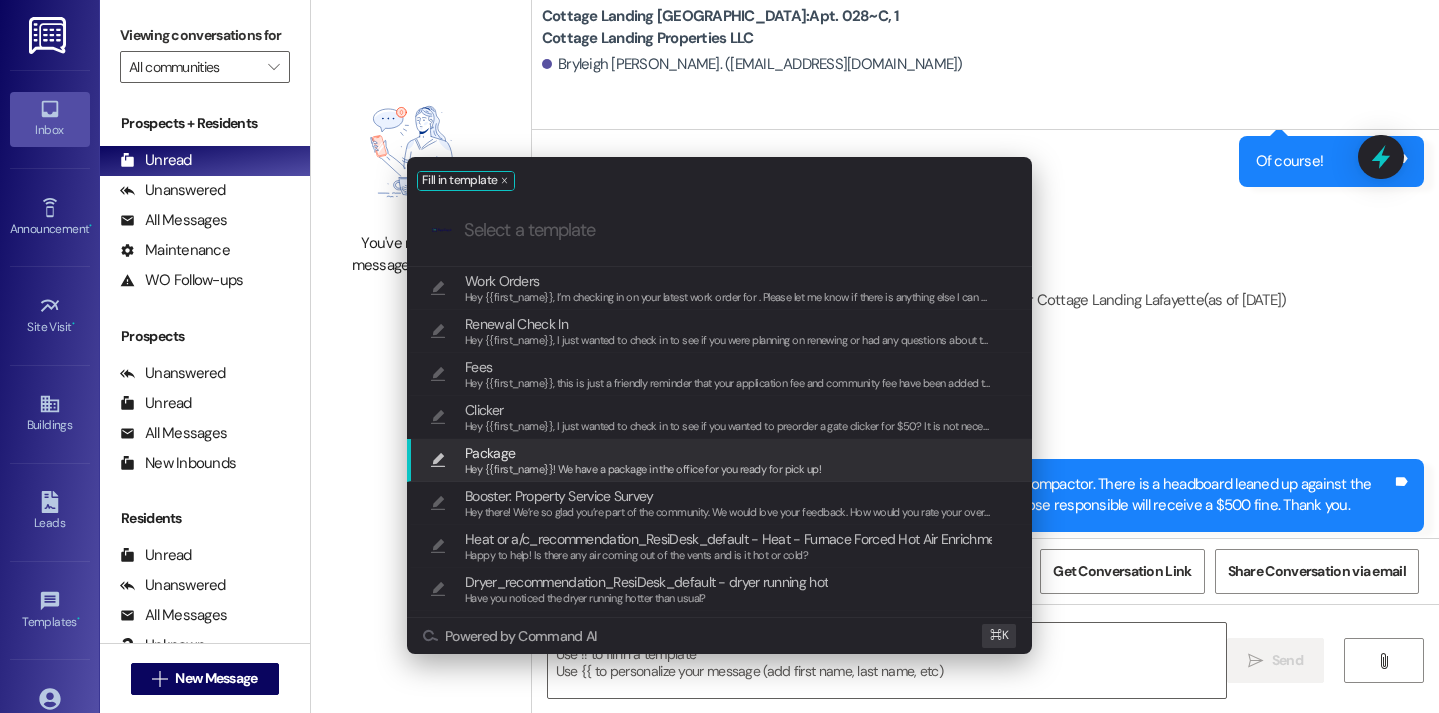 click on "Package" at bounding box center [490, 453] 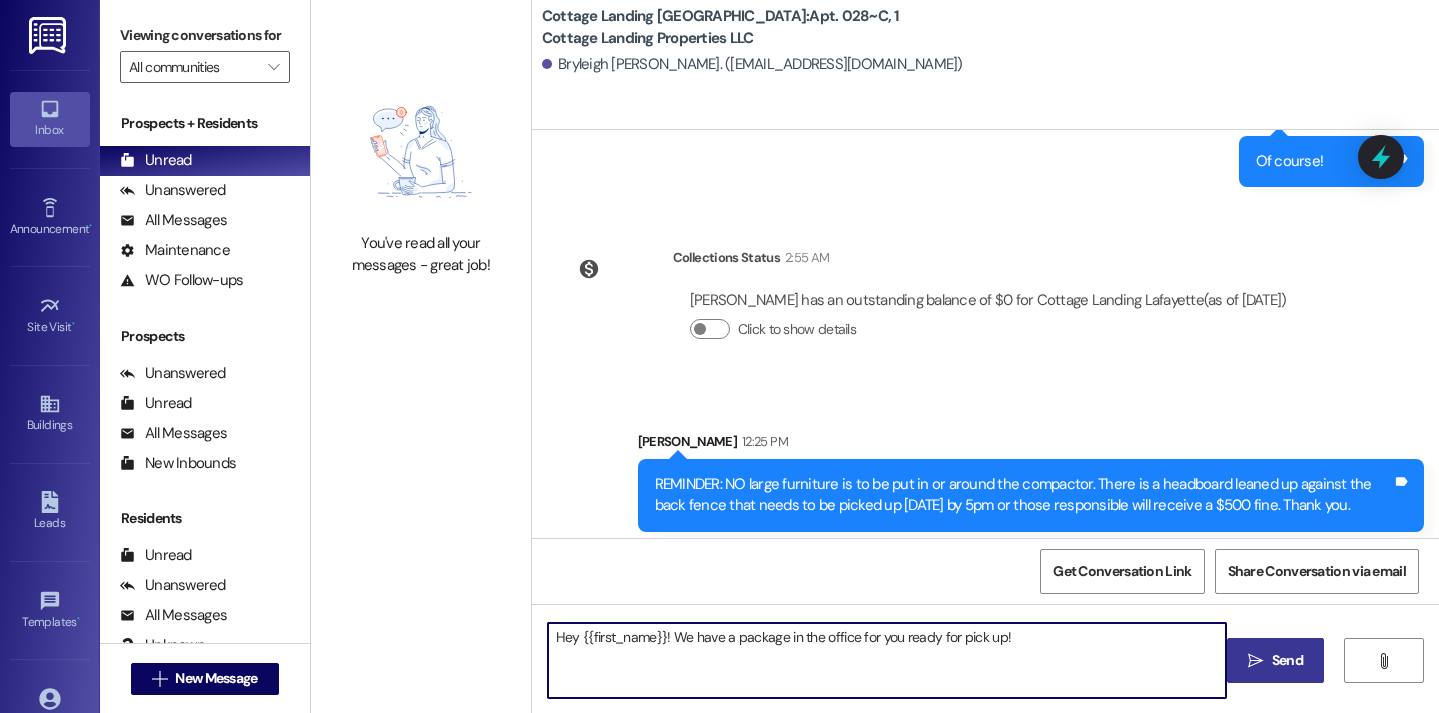 click on "Send" at bounding box center (1287, 660) 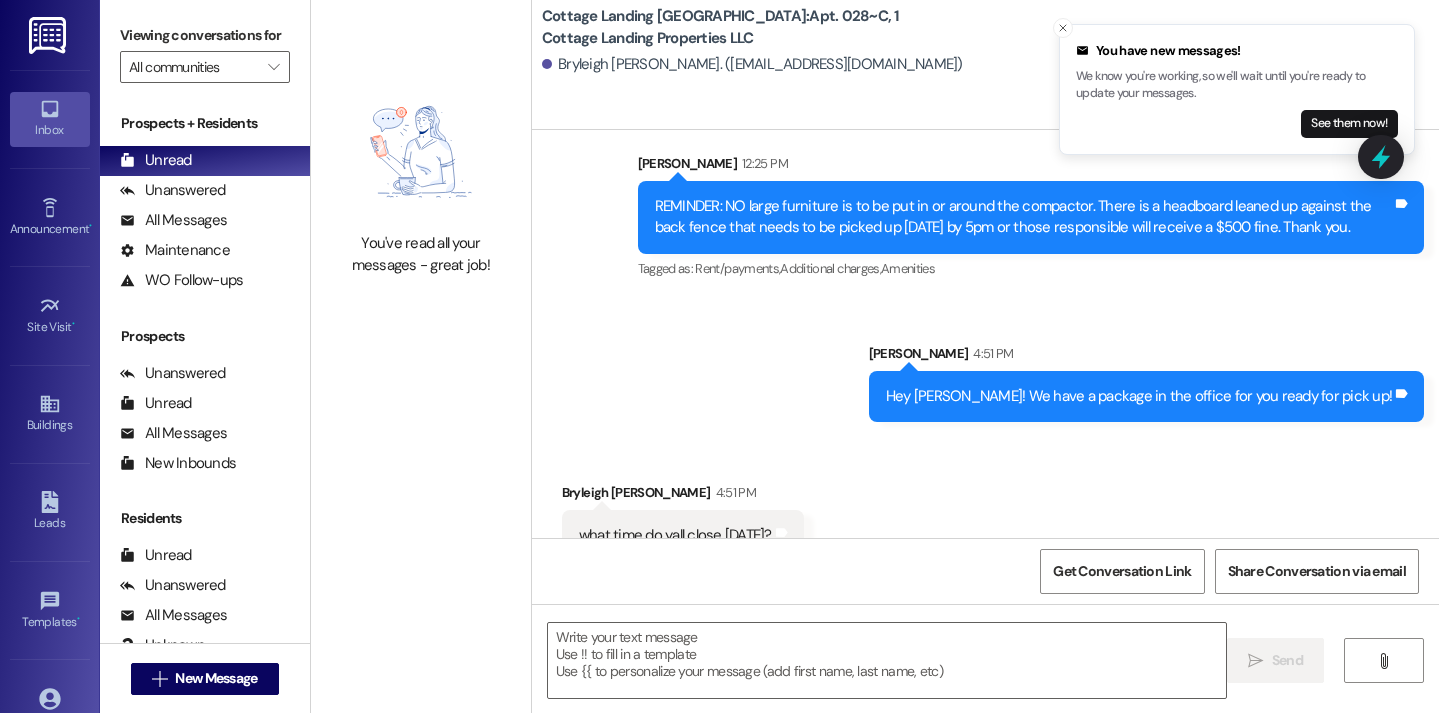scroll, scrollTop: 41471, scrollLeft: 0, axis: vertical 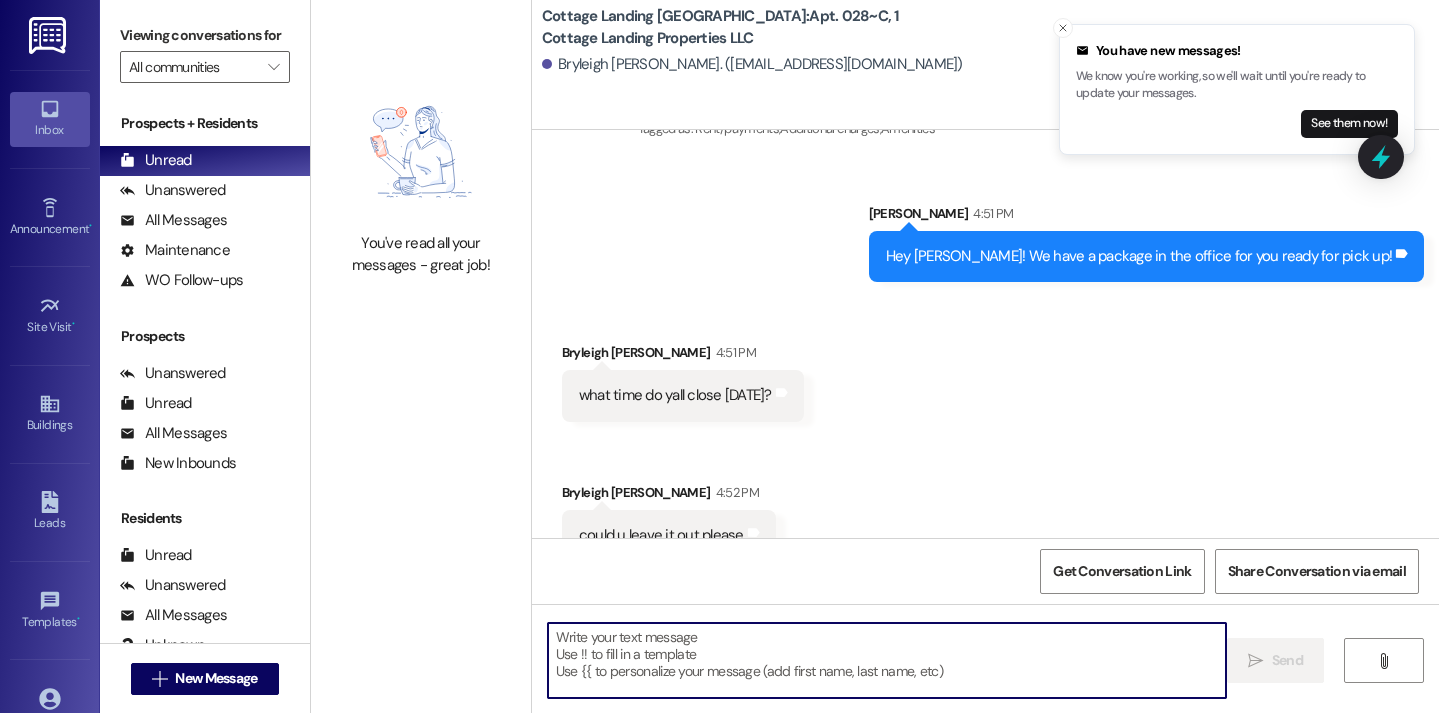 click at bounding box center (887, 660) 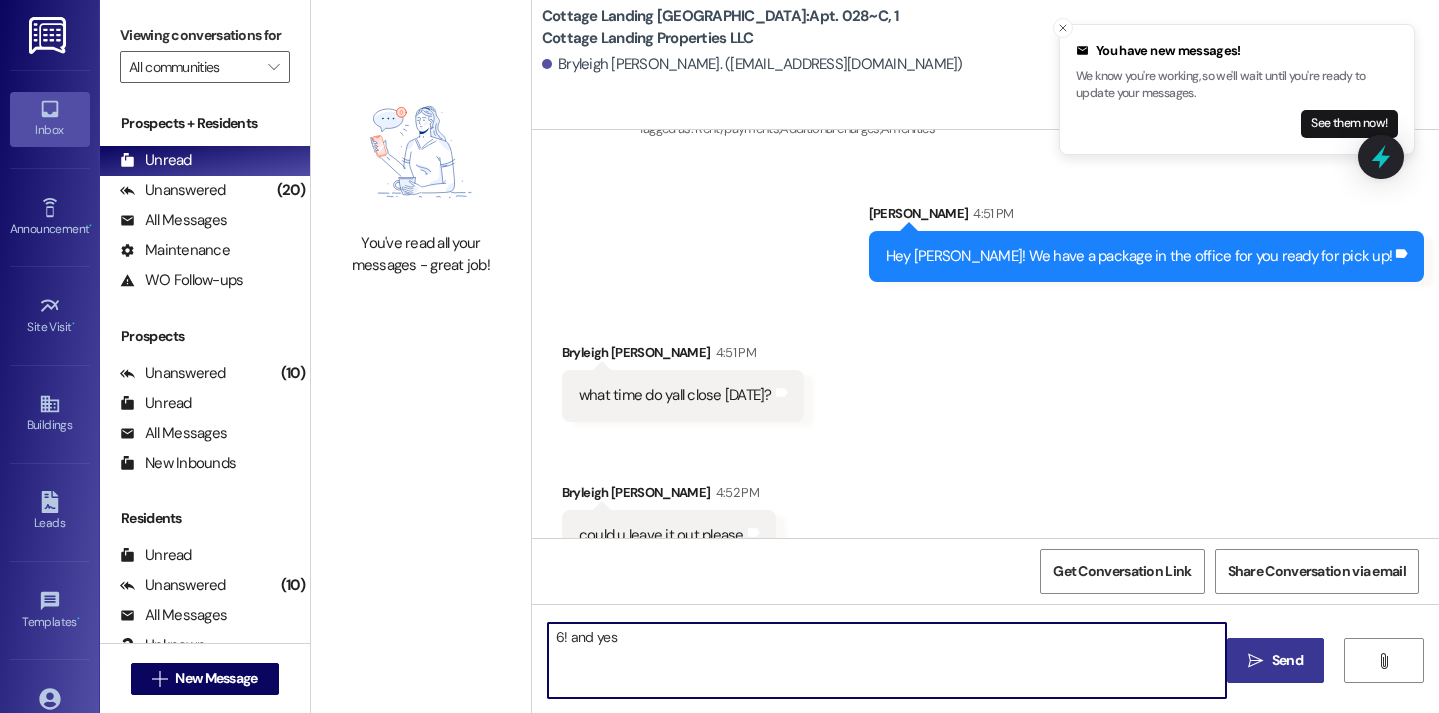 type on "6! and yes!" 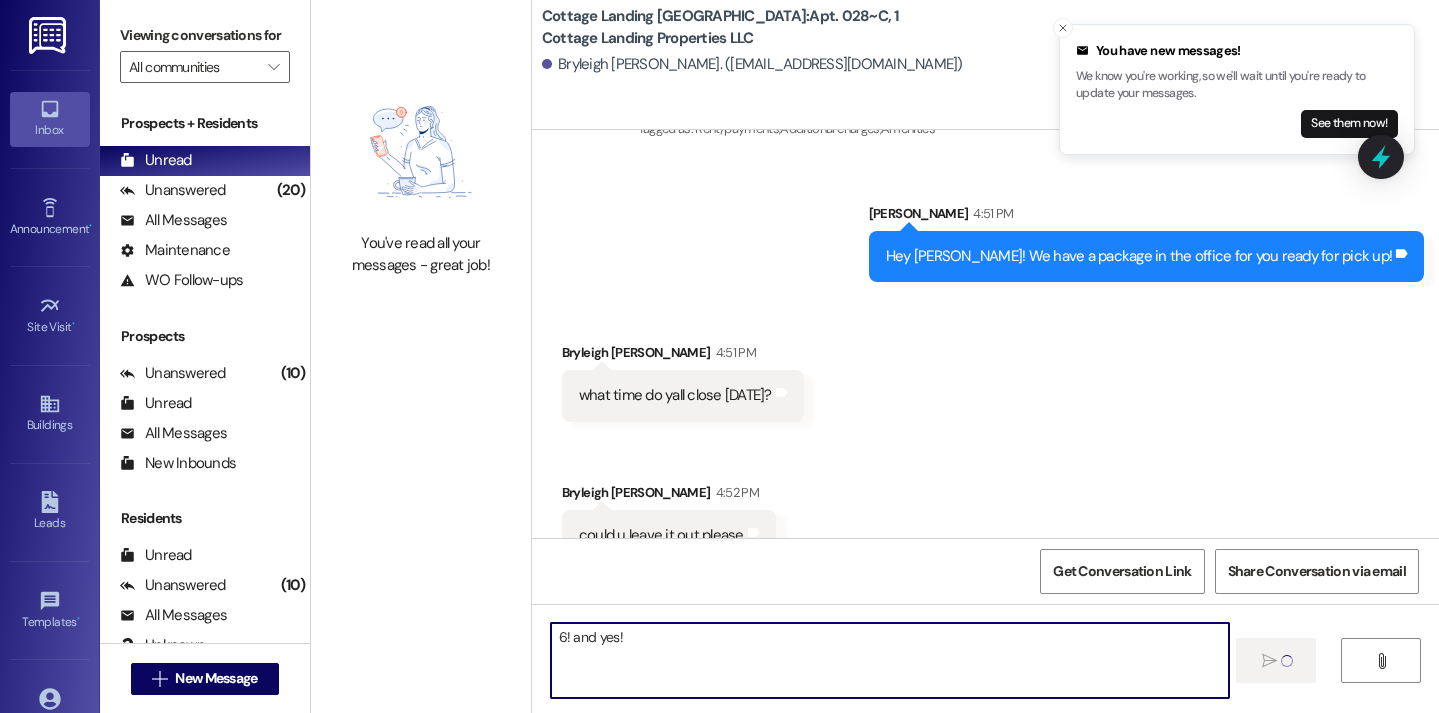 type 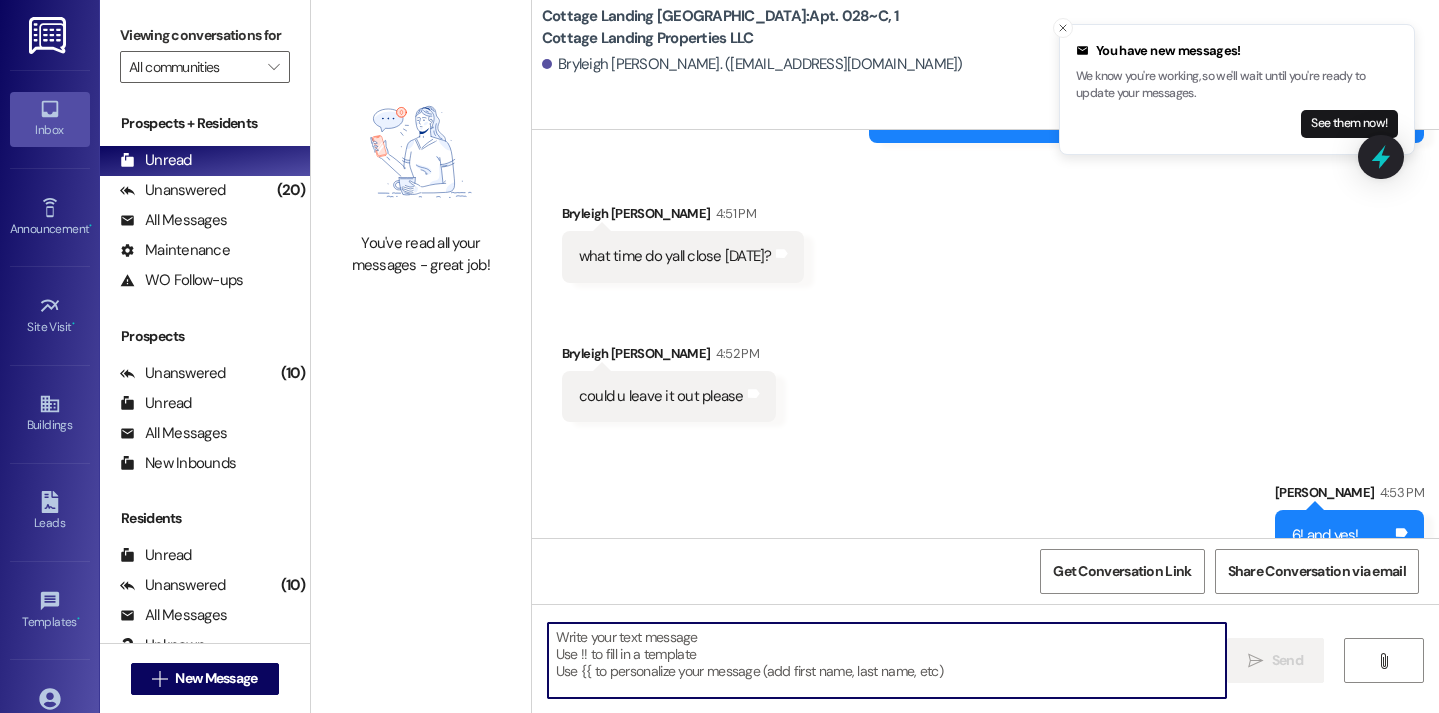 scroll, scrollTop: 41610, scrollLeft: 0, axis: vertical 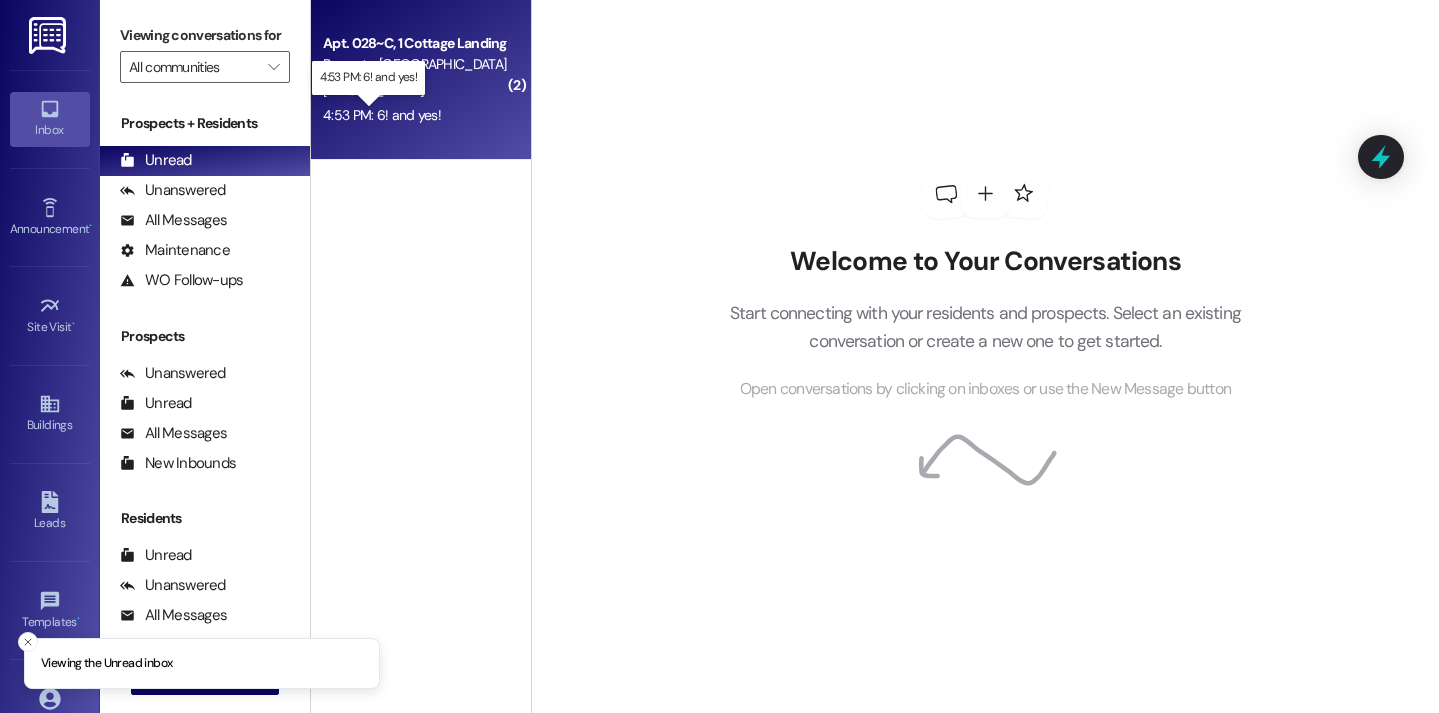 click on "4:53 PM: 6! and yes! 4:53 PM: 6! and yes!" at bounding box center [382, 115] 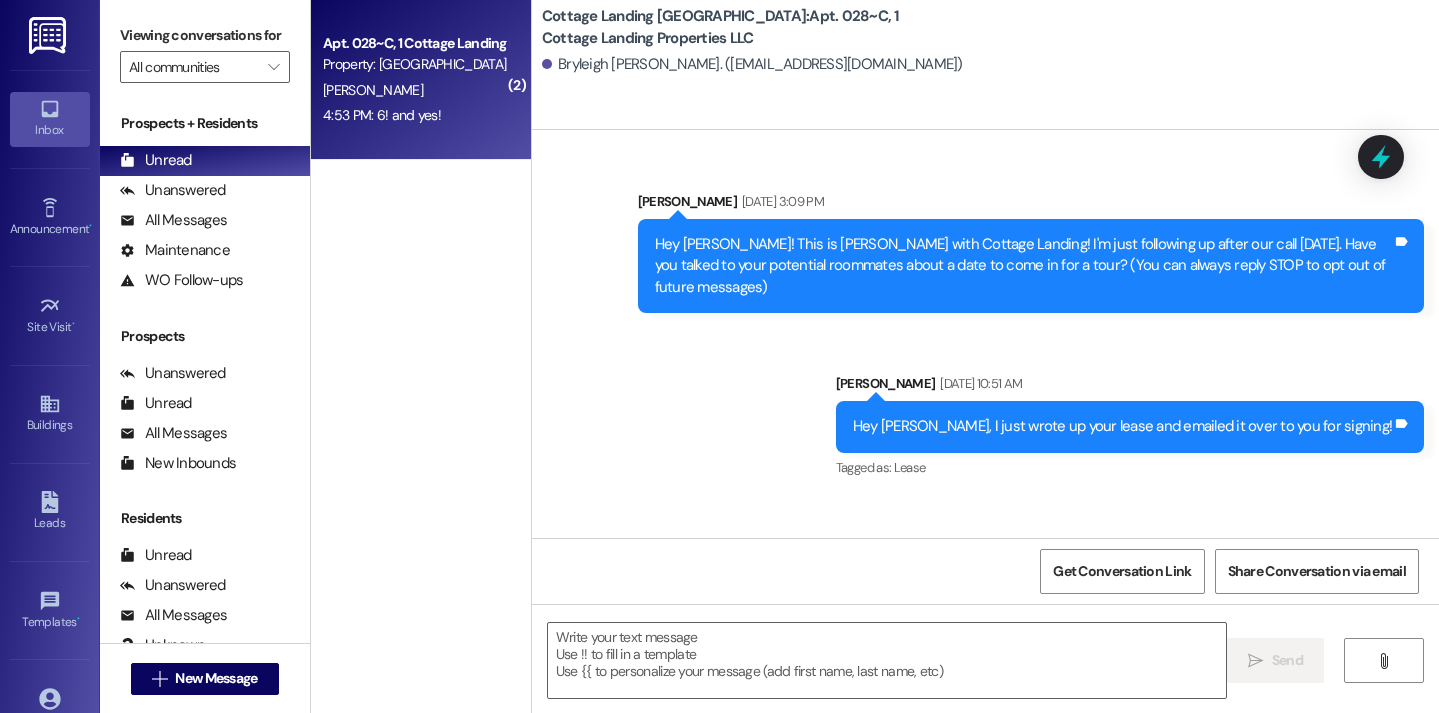 scroll, scrollTop: 41534, scrollLeft: 0, axis: vertical 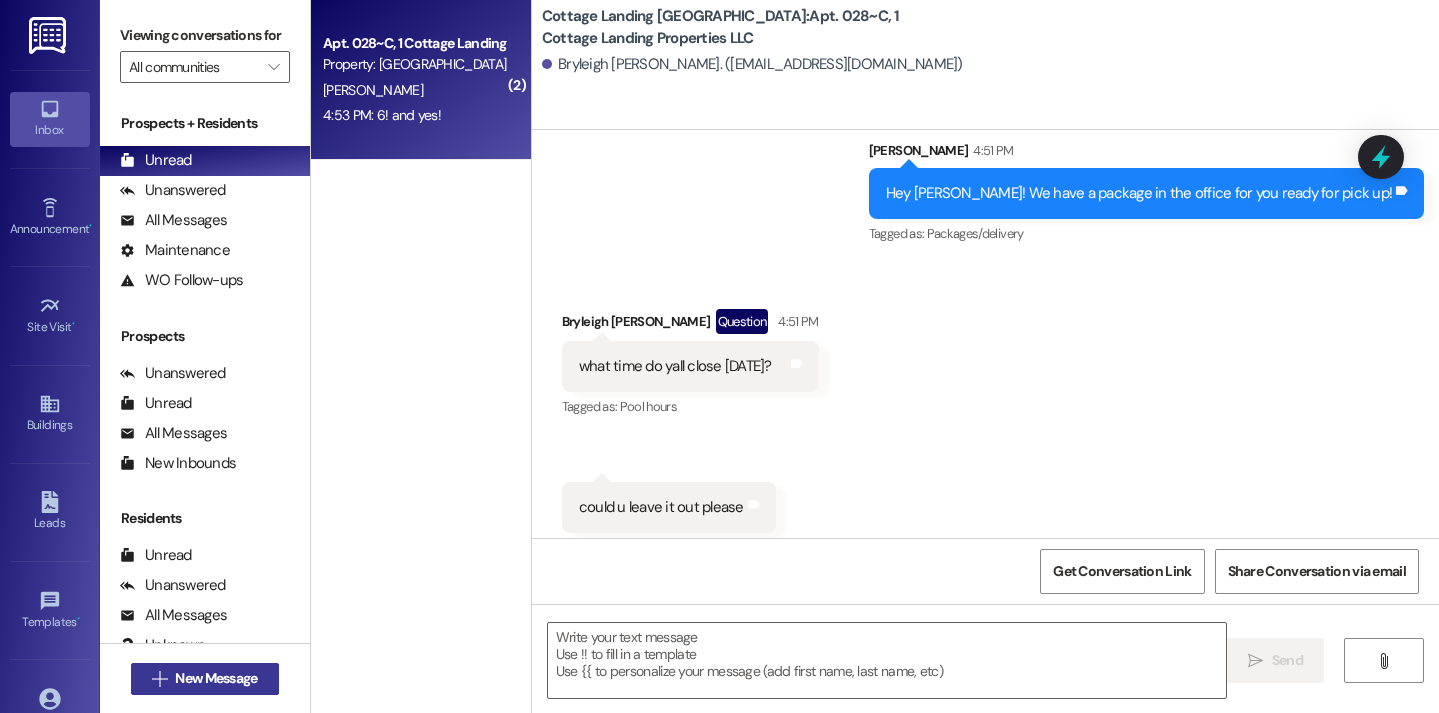 click on "New Message" at bounding box center (216, 678) 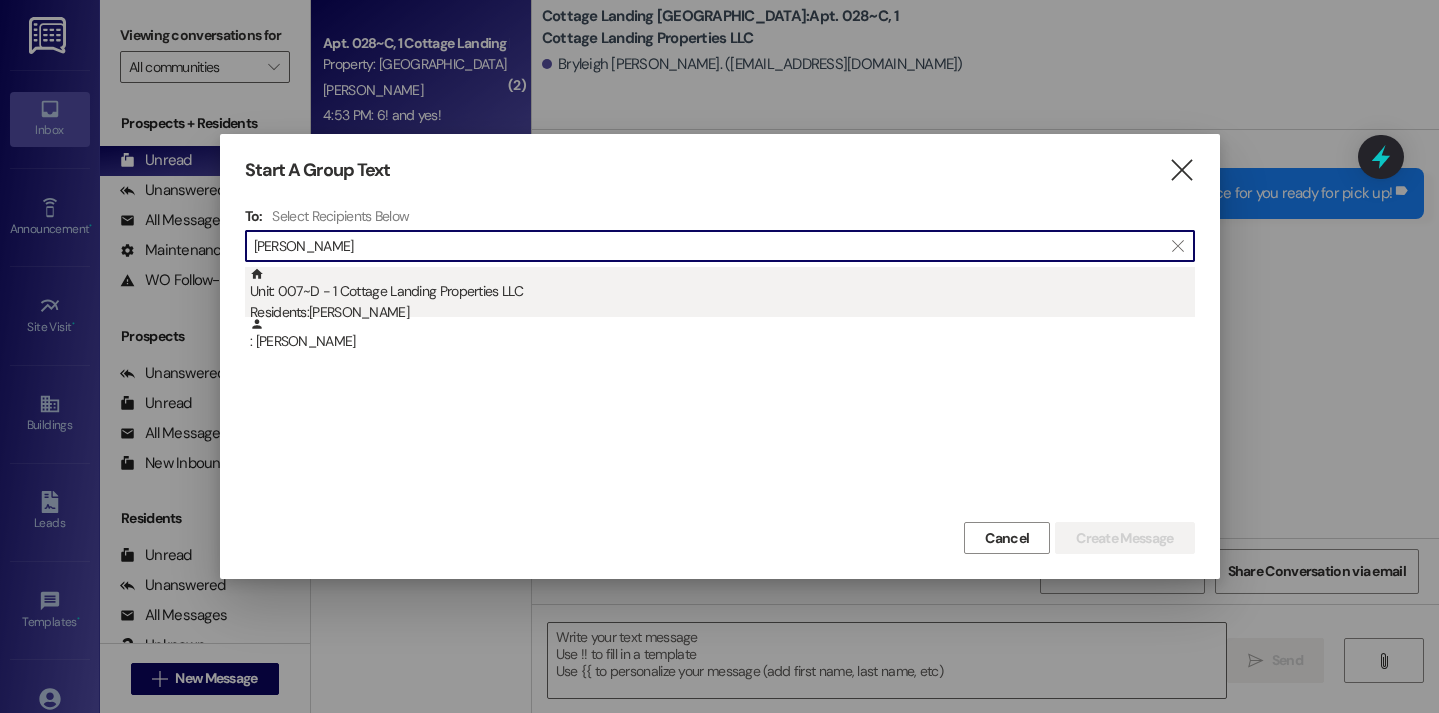 type on "dunn" 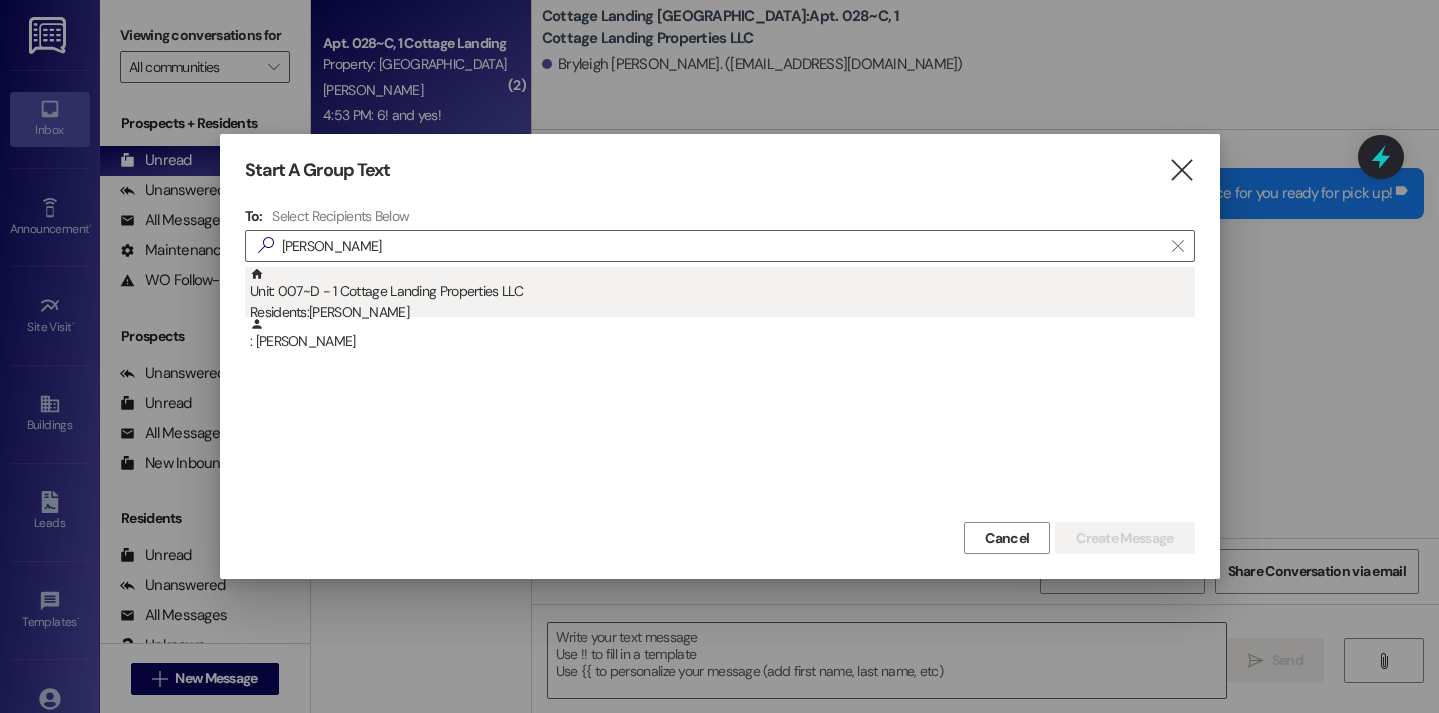 click on "Residents:  Margaret Dunn" at bounding box center [722, 312] 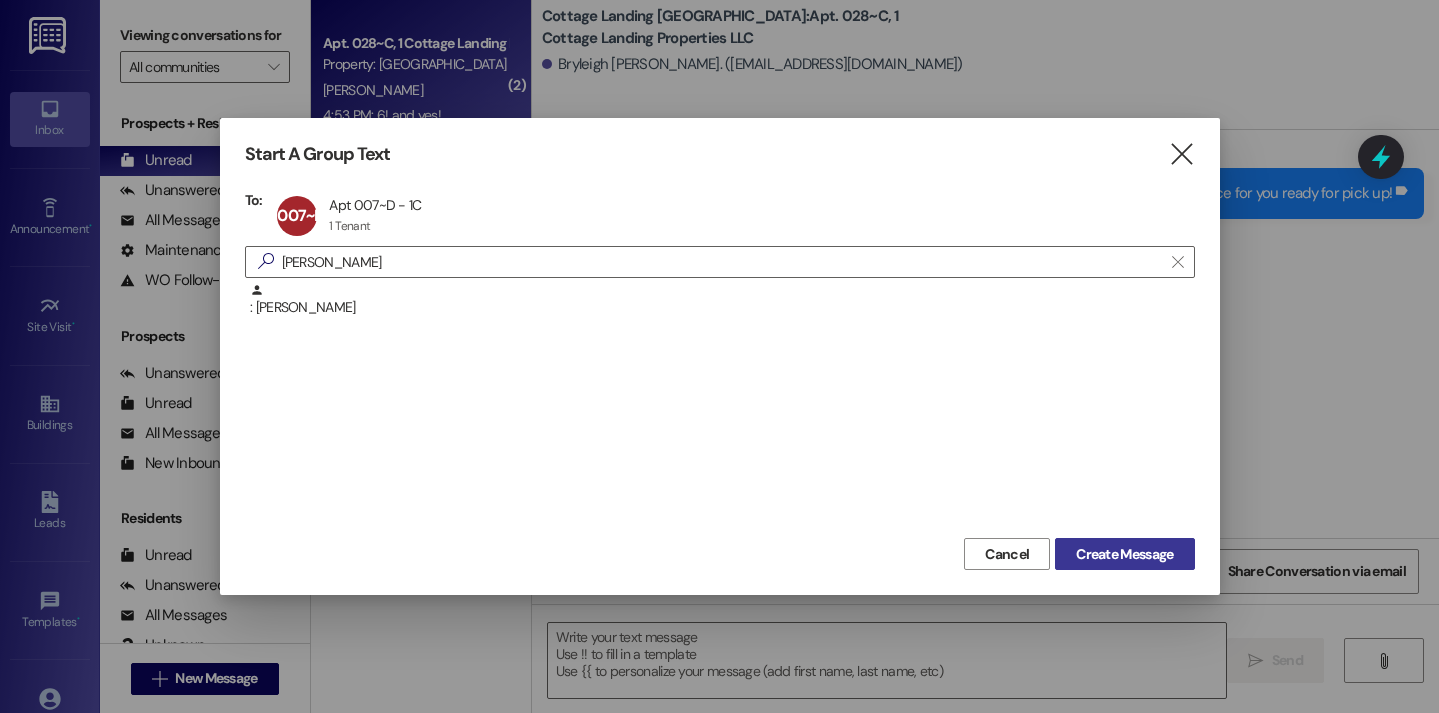 click on "Create Message" at bounding box center (1124, 554) 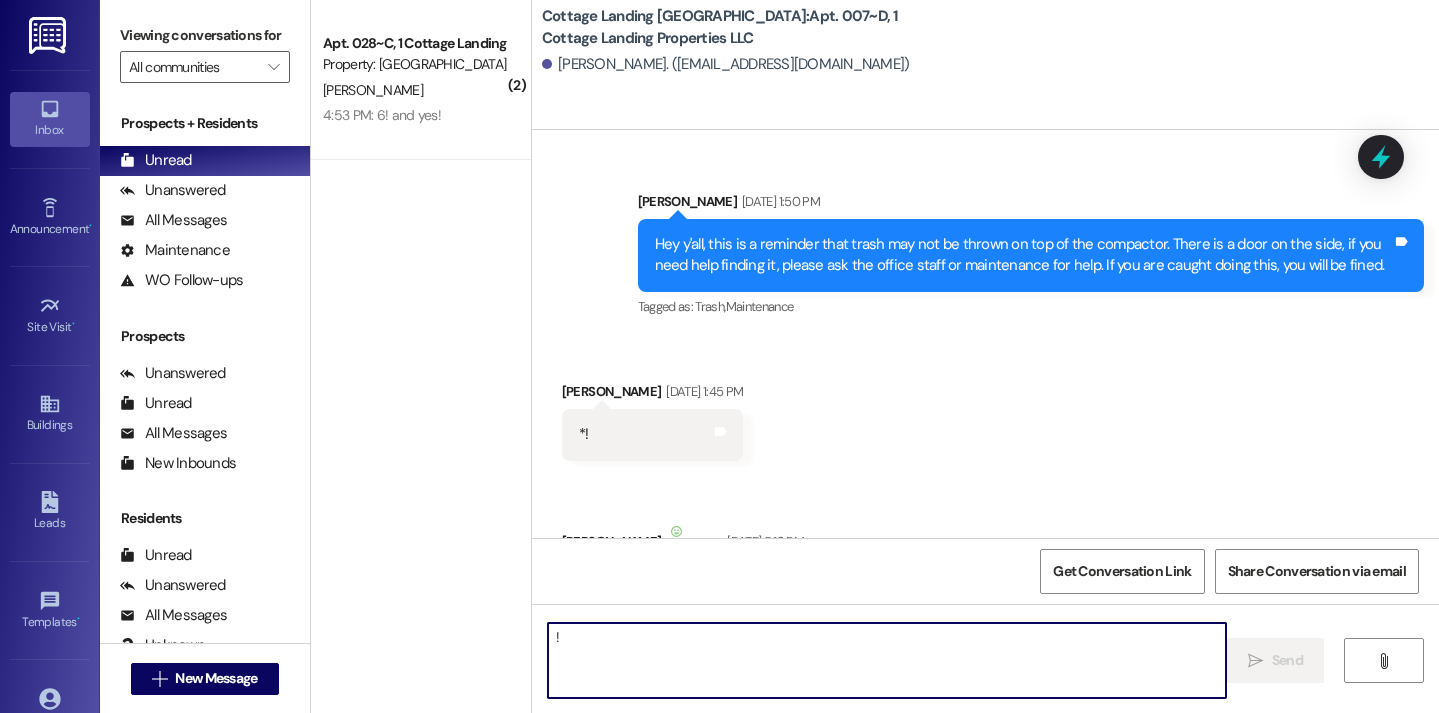 type on "!!" 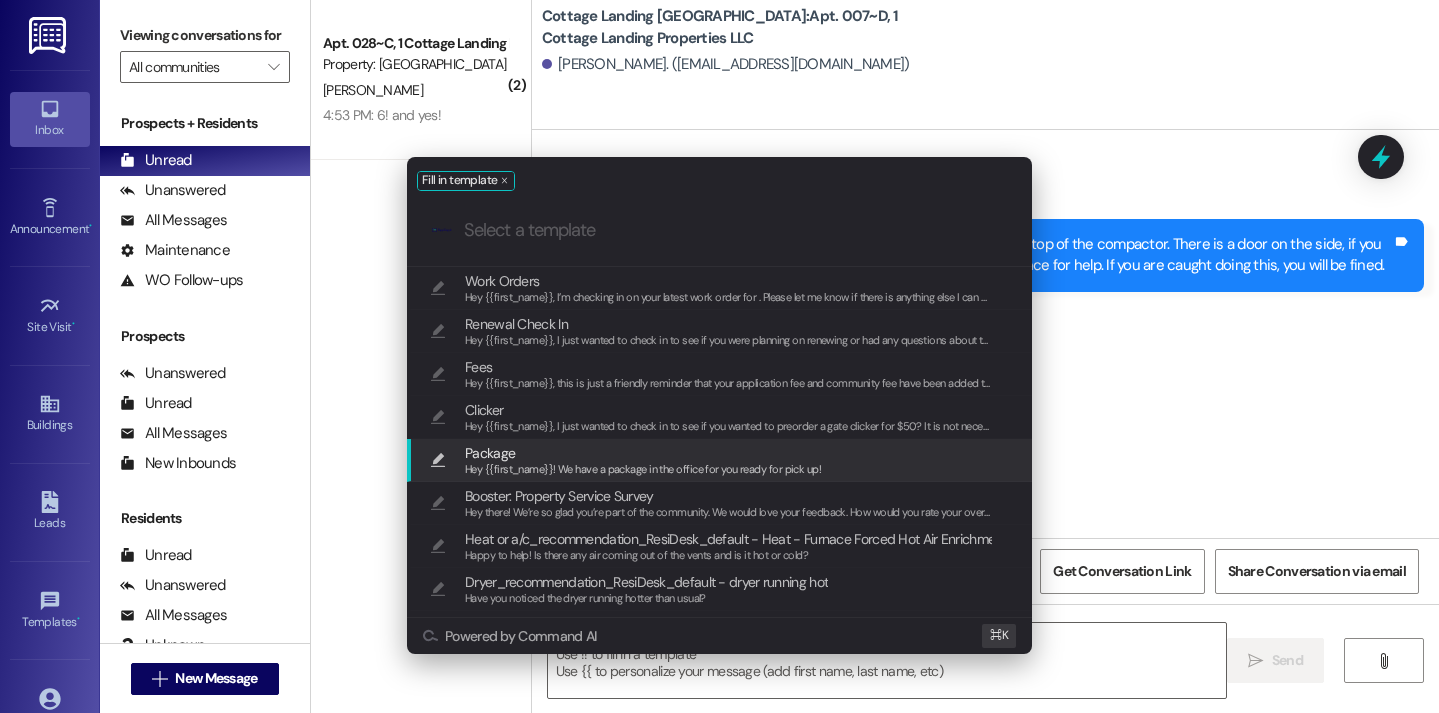 scroll, scrollTop: 176070, scrollLeft: 0, axis: vertical 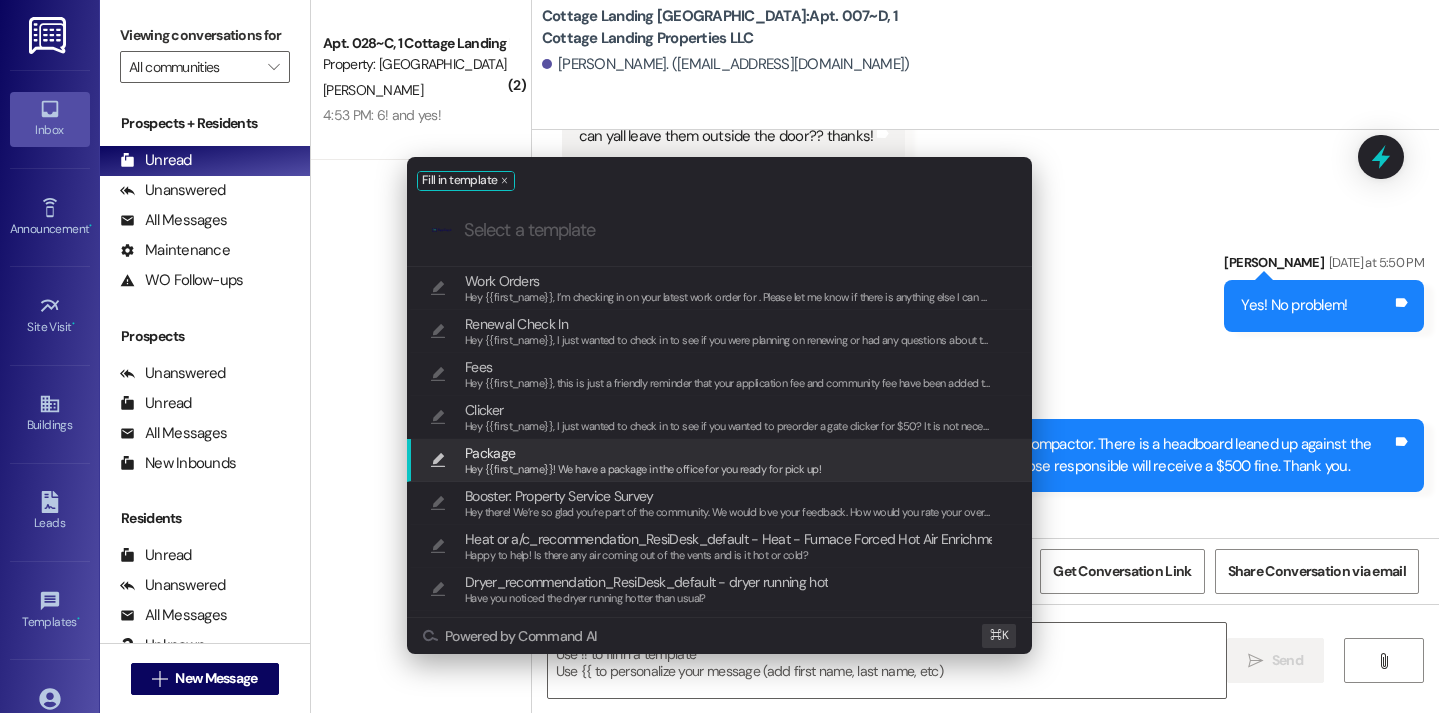 click on "Hey {{first_name}}! We have a package in the office for you ready for pick up!" at bounding box center [643, 470] 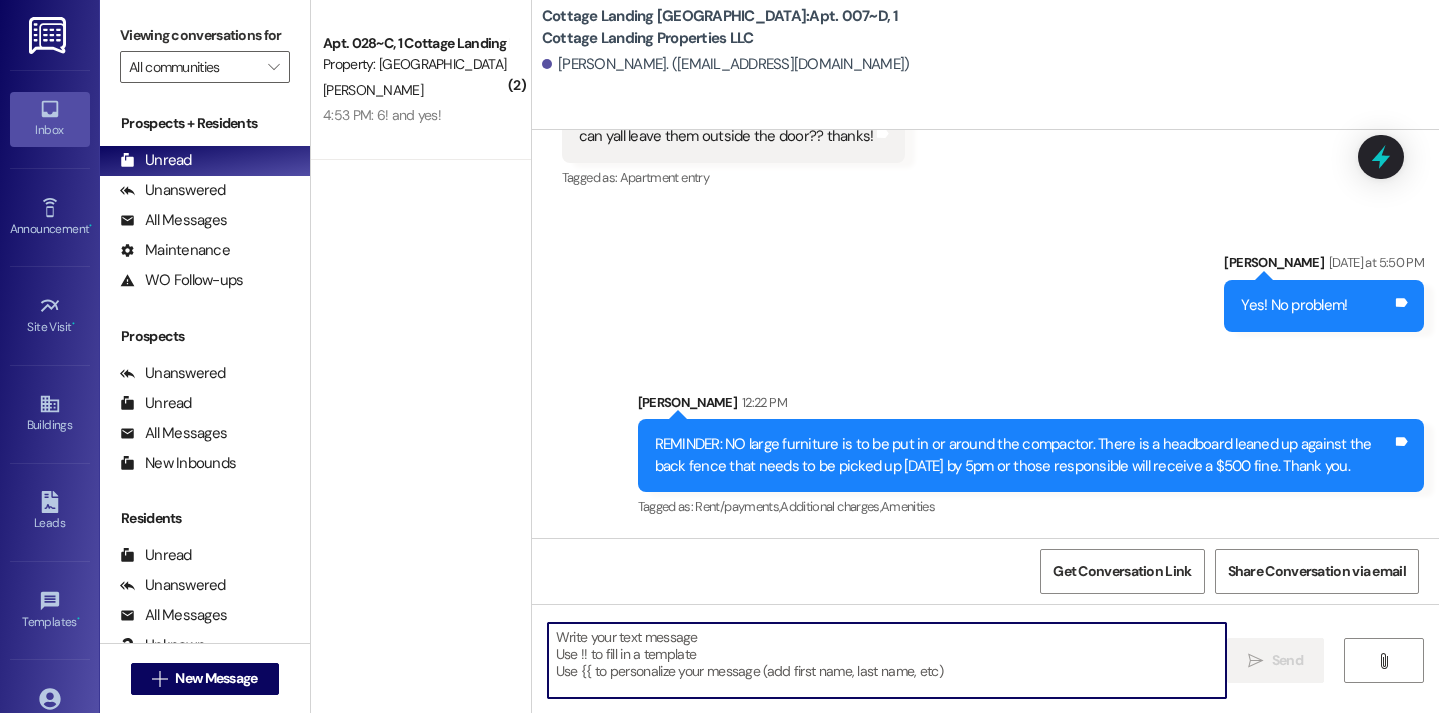 type on "Hey {{first_name}}! We have a package in the office for you ready for pick up!" 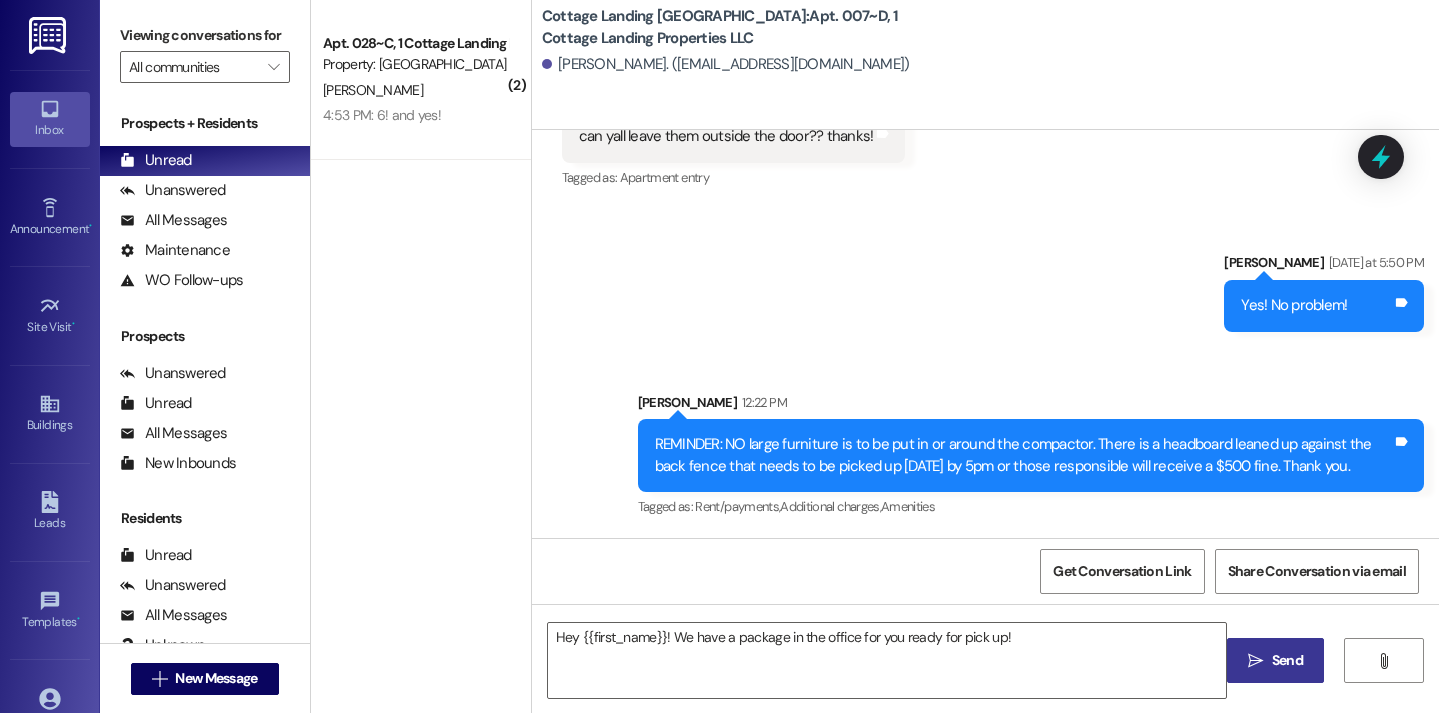 click on "" at bounding box center [1255, 661] 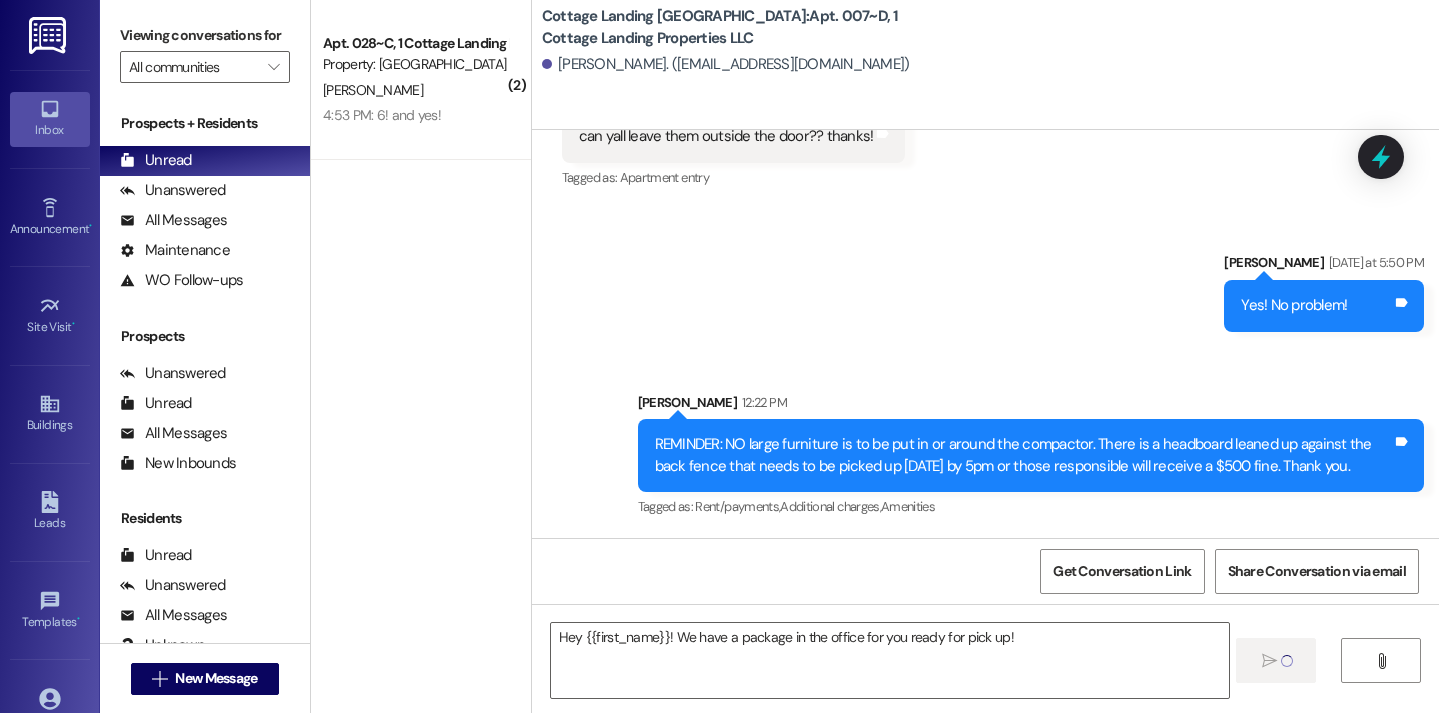 type 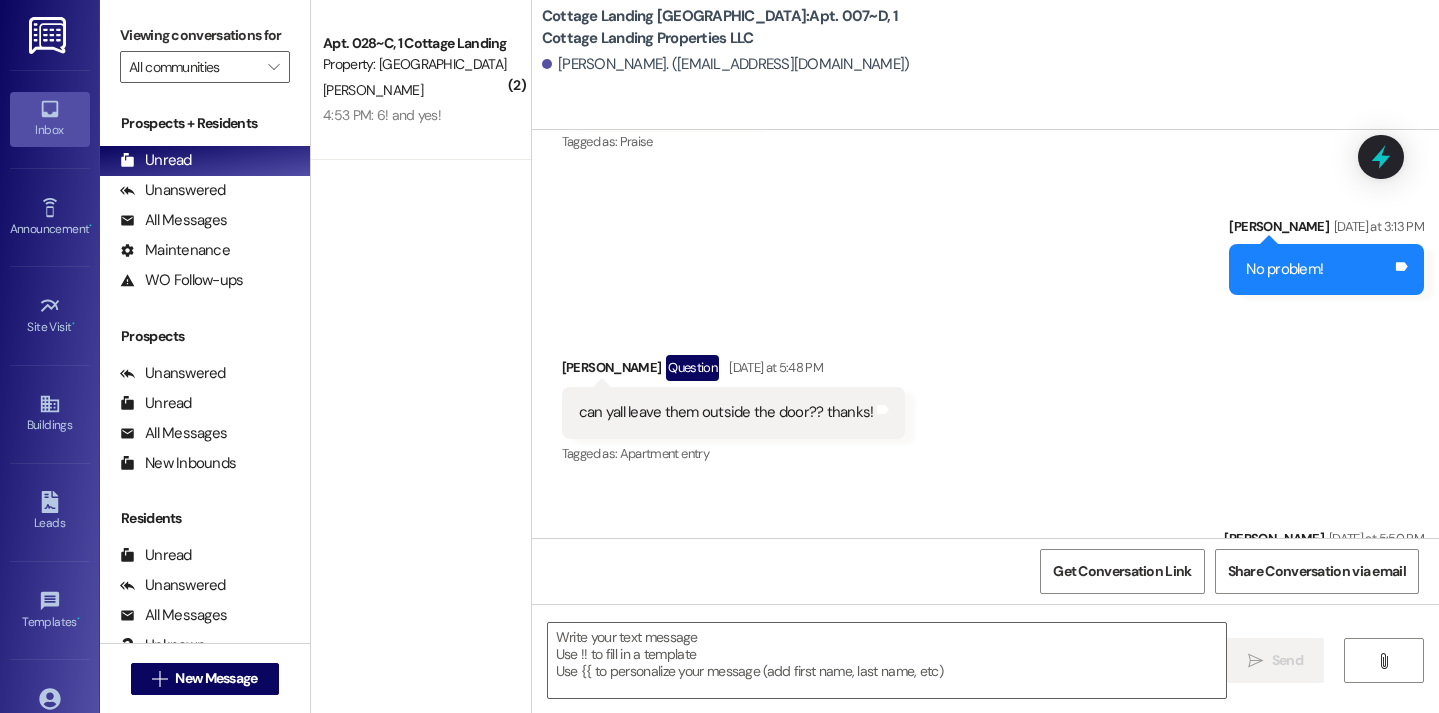 scroll, scrollTop: 176209, scrollLeft: 0, axis: vertical 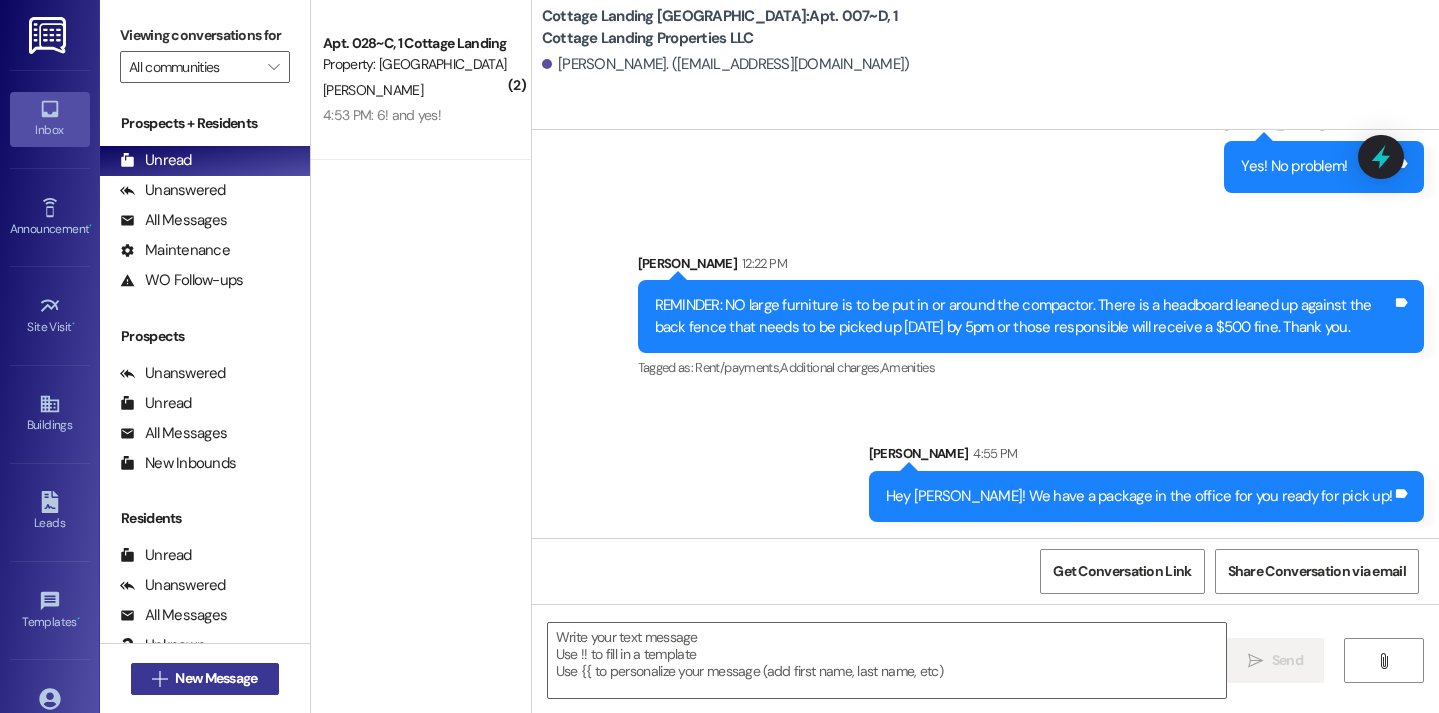 click on " New Message" at bounding box center (205, 679) 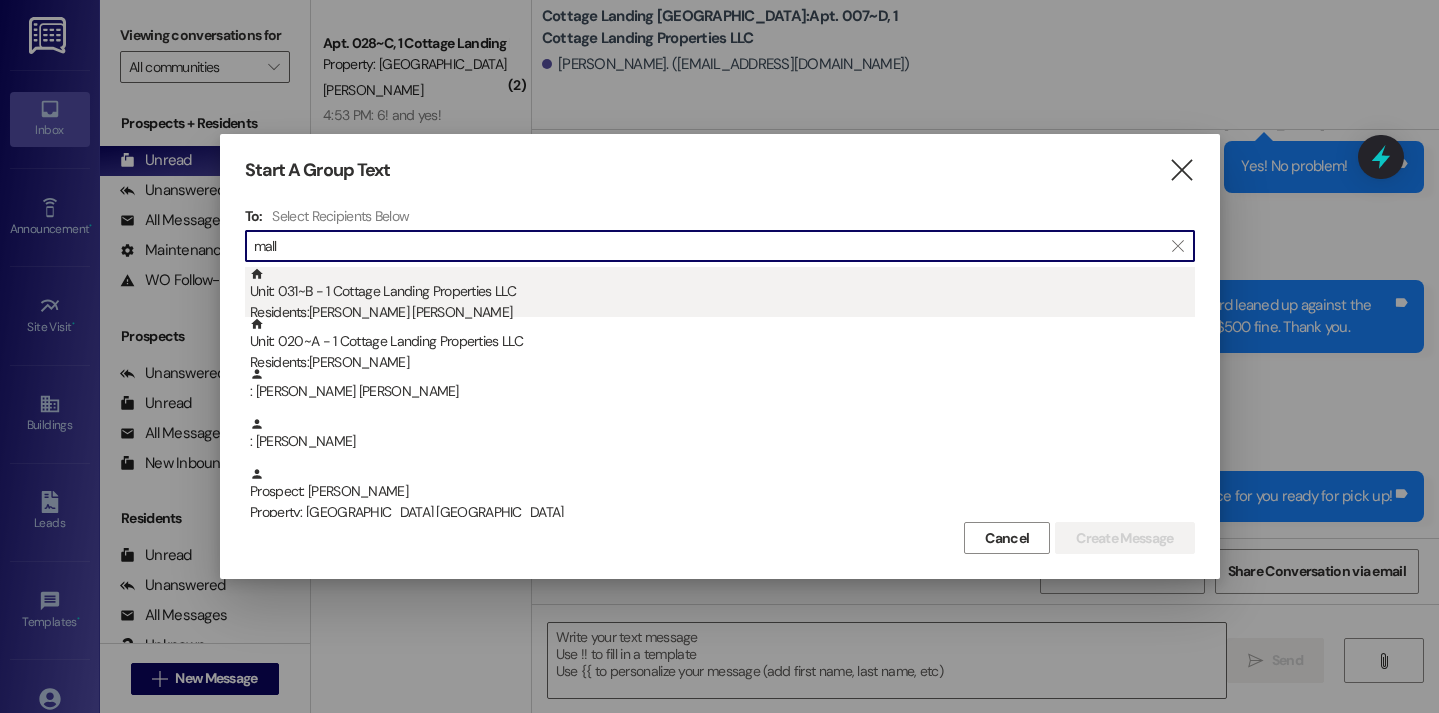 type on "mall" 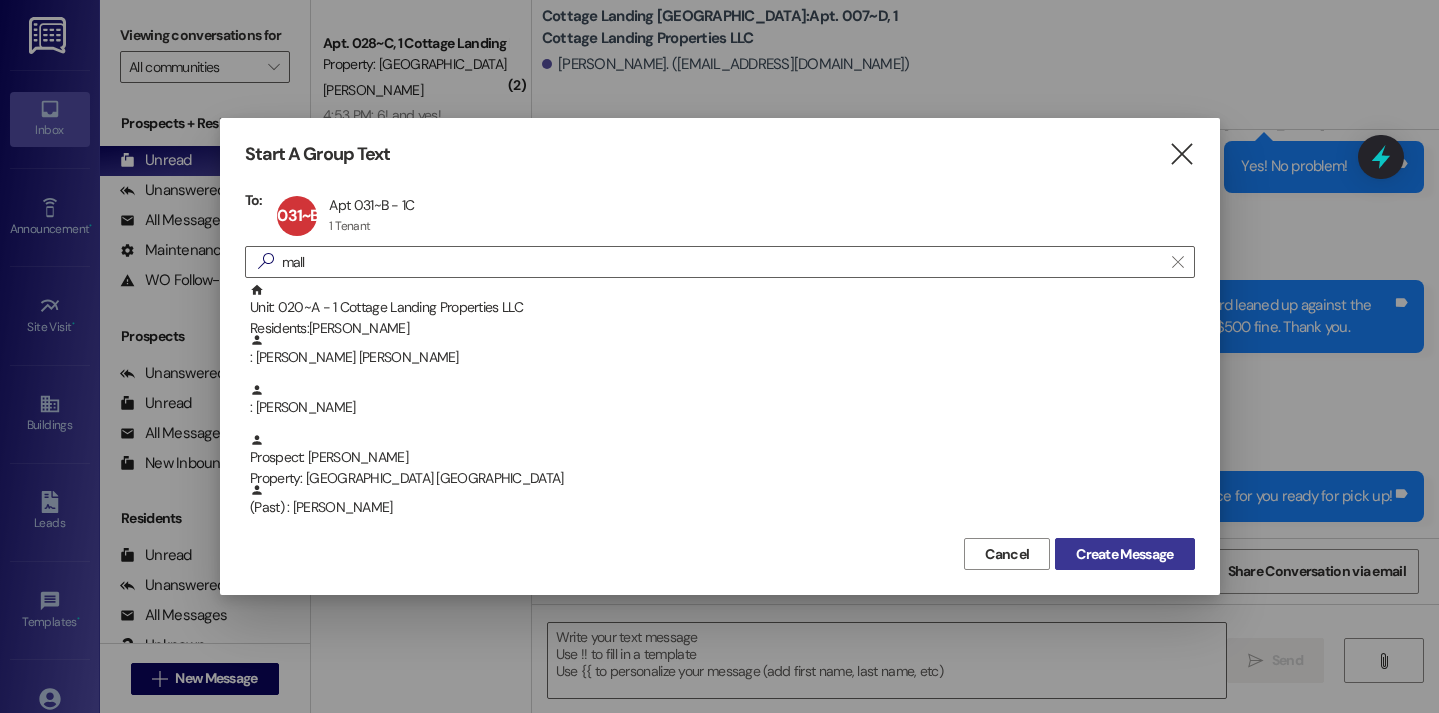 click on "Create Message" at bounding box center (1124, 554) 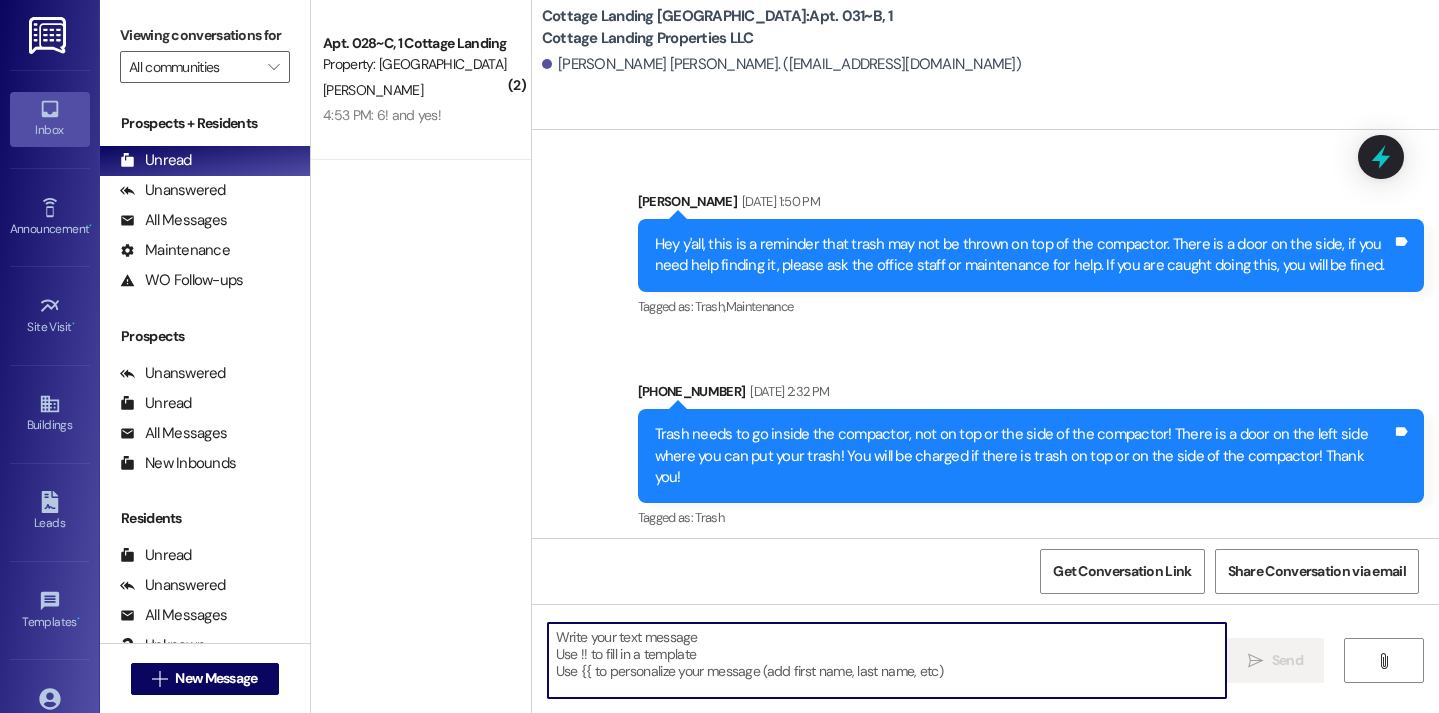 scroll, scrollTop: 63605, scrollLeft: 0, axis: vertical 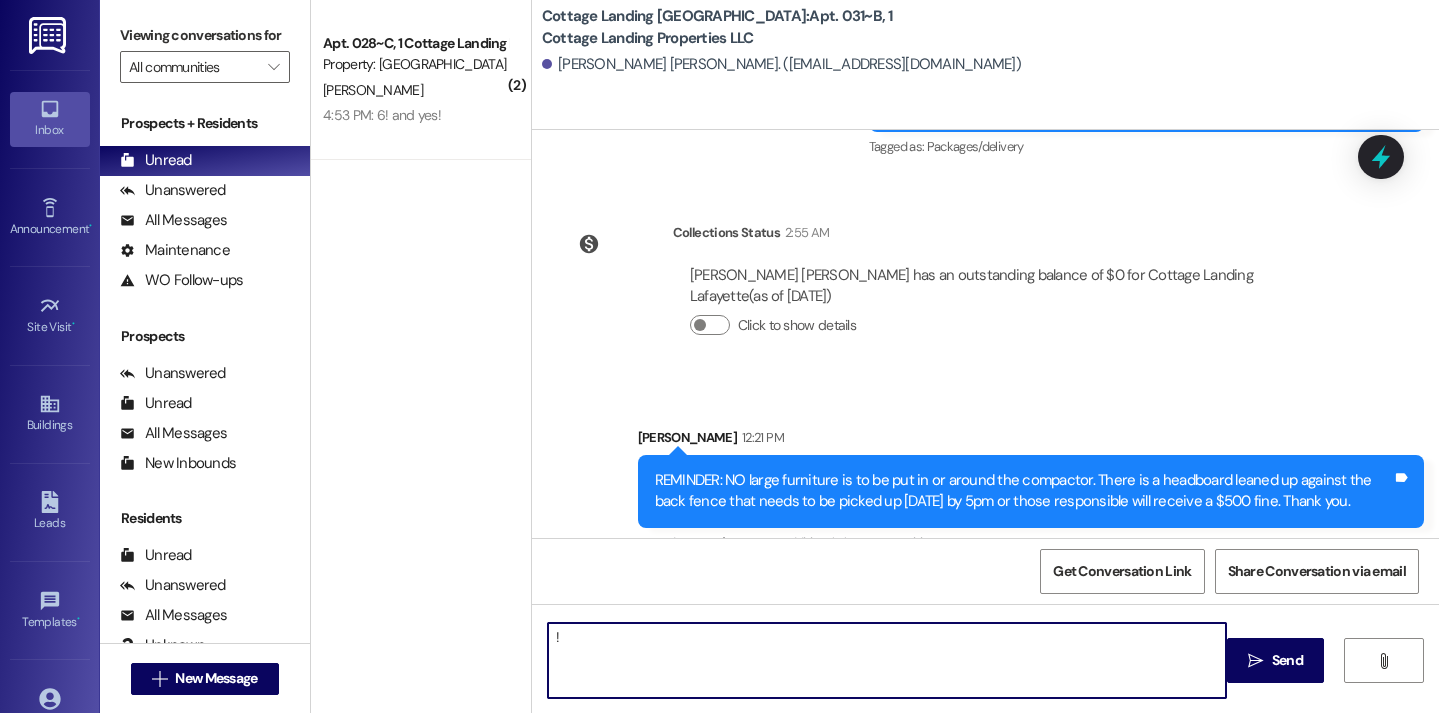 type on "!!" 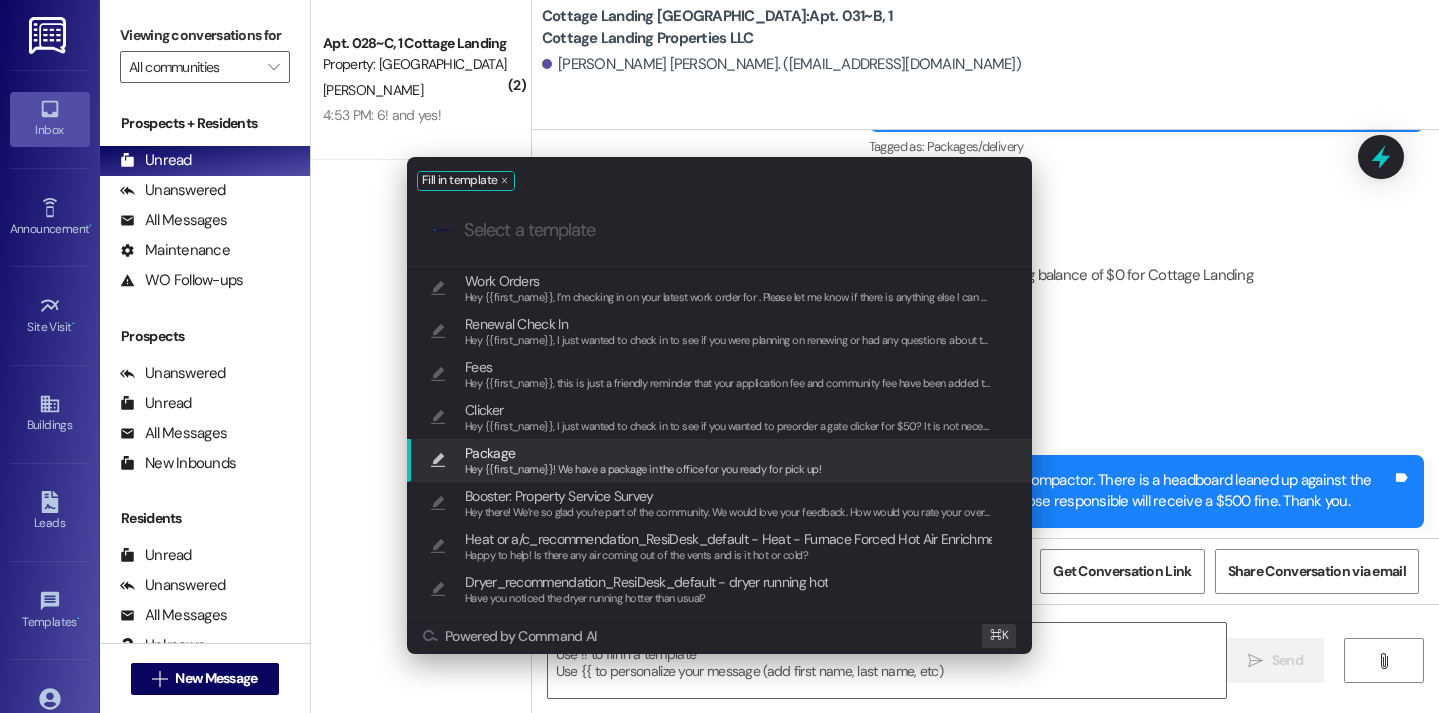click on "Hey {{first_name}}! We have a package in the office for you ready for pick up!" at bounding box center [643, 469] 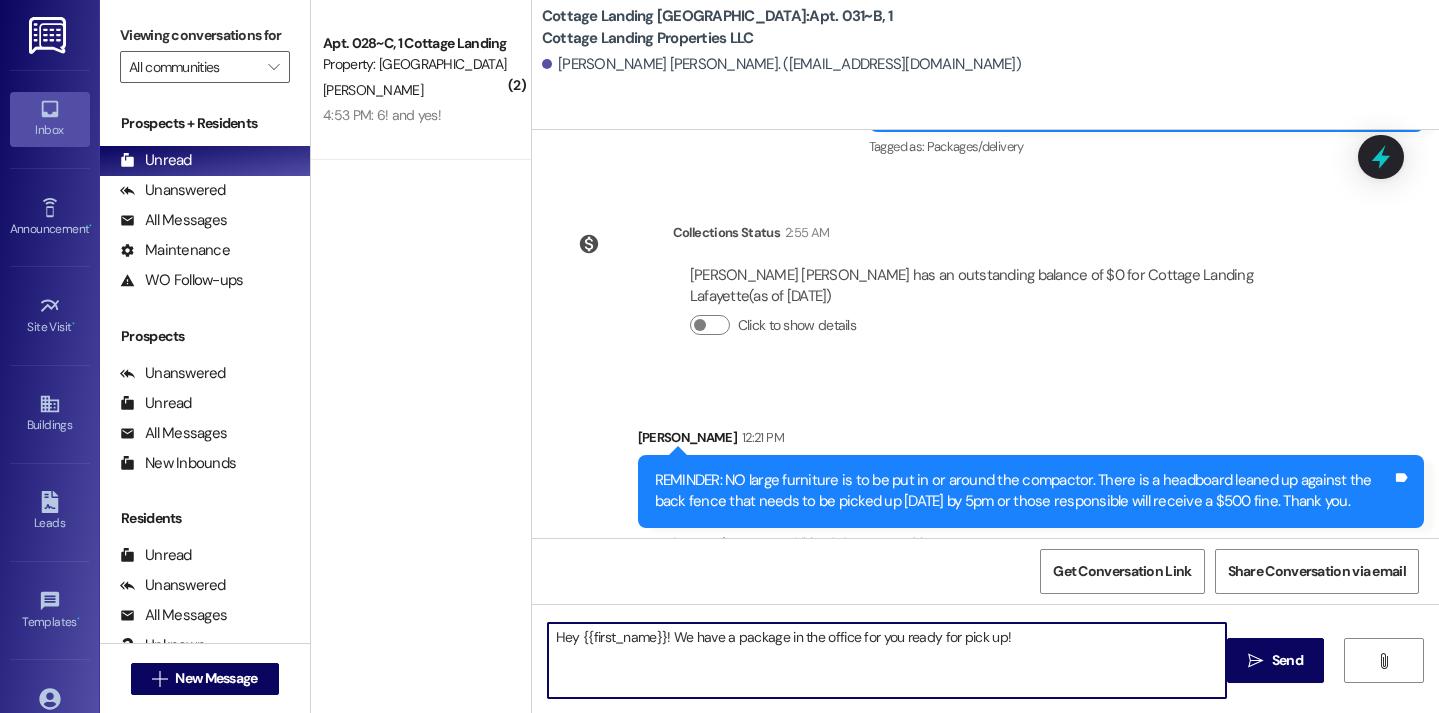 click on "Hey {{first_name}}! We have a package in the office for you ready for pick up!" at bounding box center [887, 660] 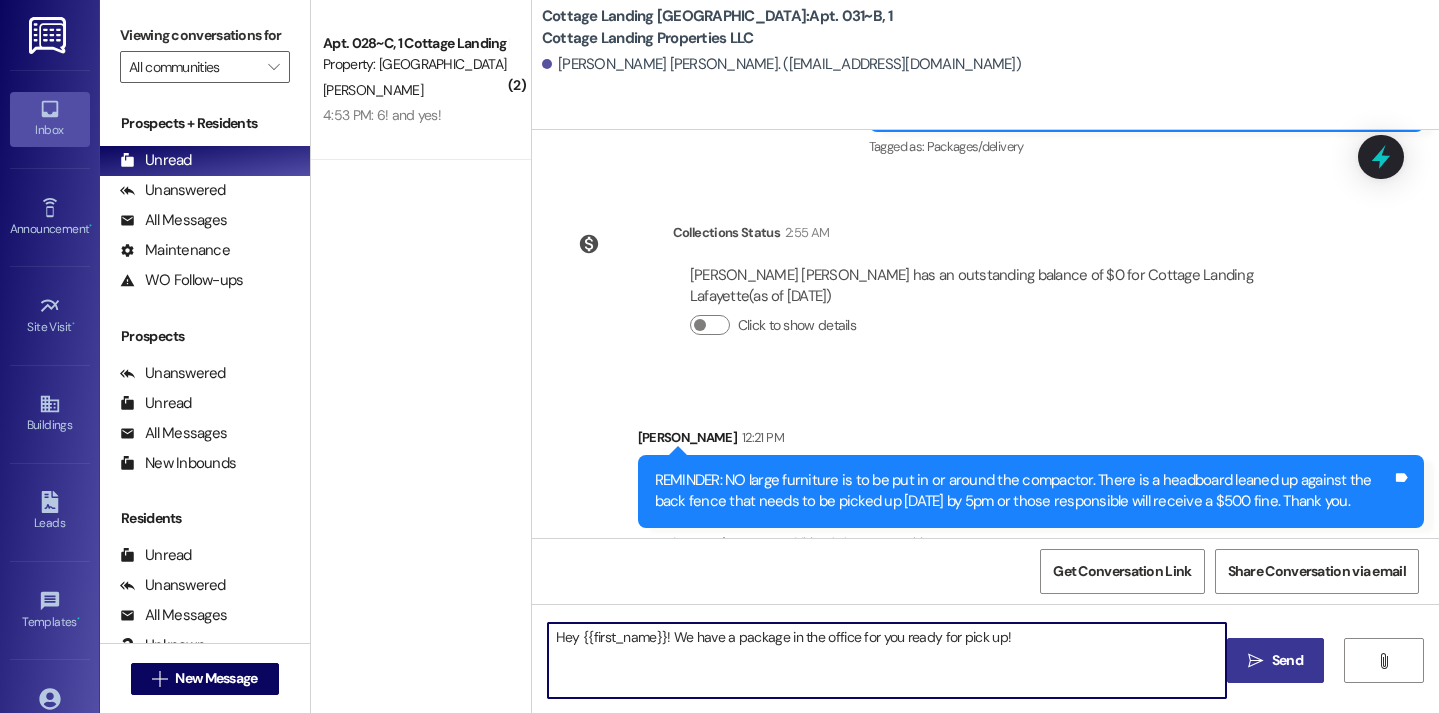 click on " Send" at bounding box center (1275, 660) 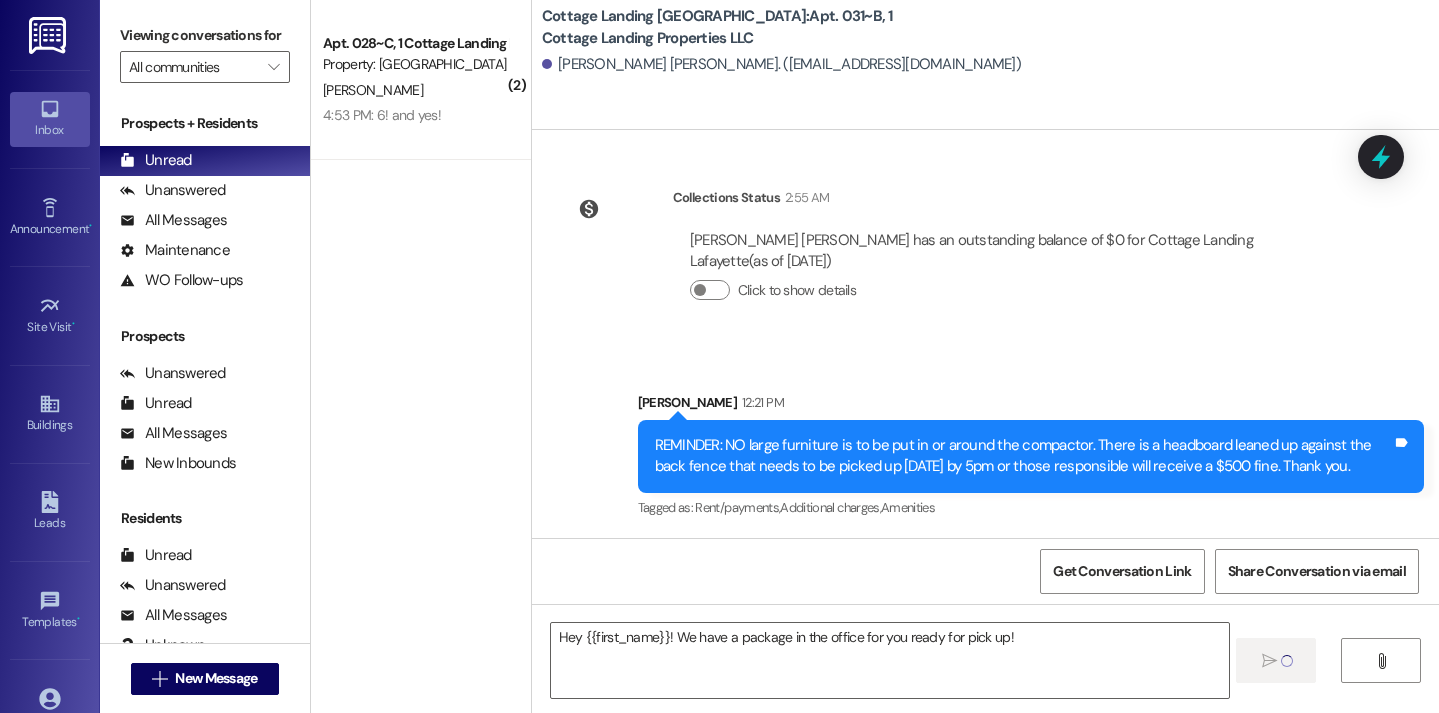 type 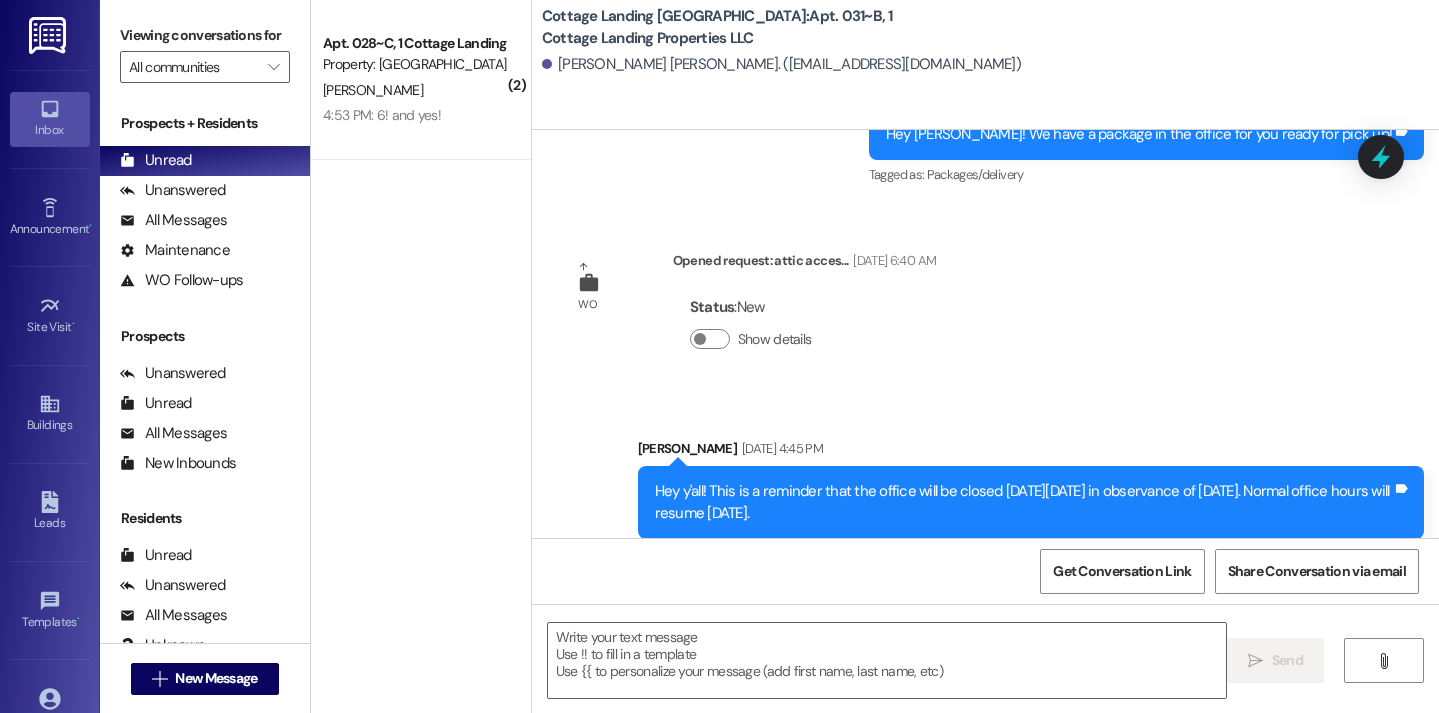 scroll, scrollTop: 62889, scrollLeft: 0, axis: vertical 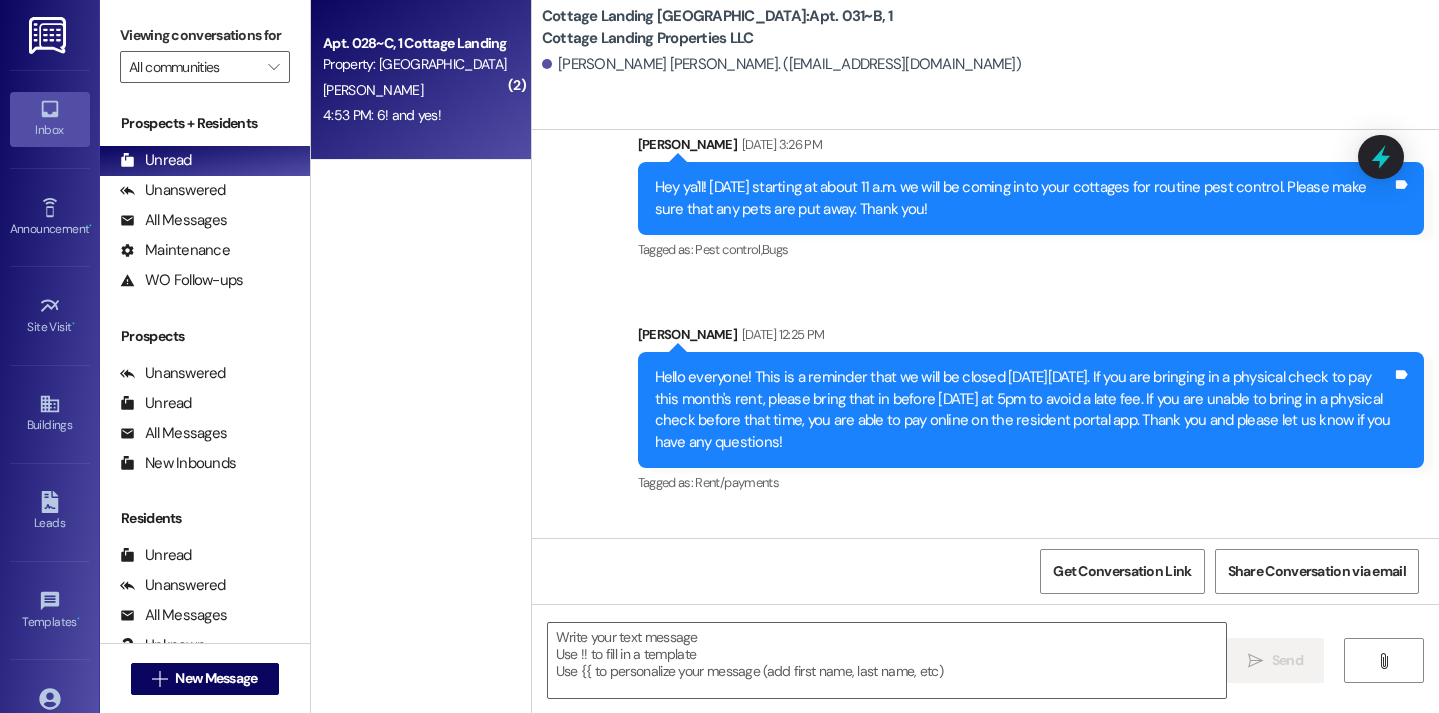 click on "4:53 PM: 6! and yes! 4:53 PM: 6! and yes!" at bounding box center (382, 115) 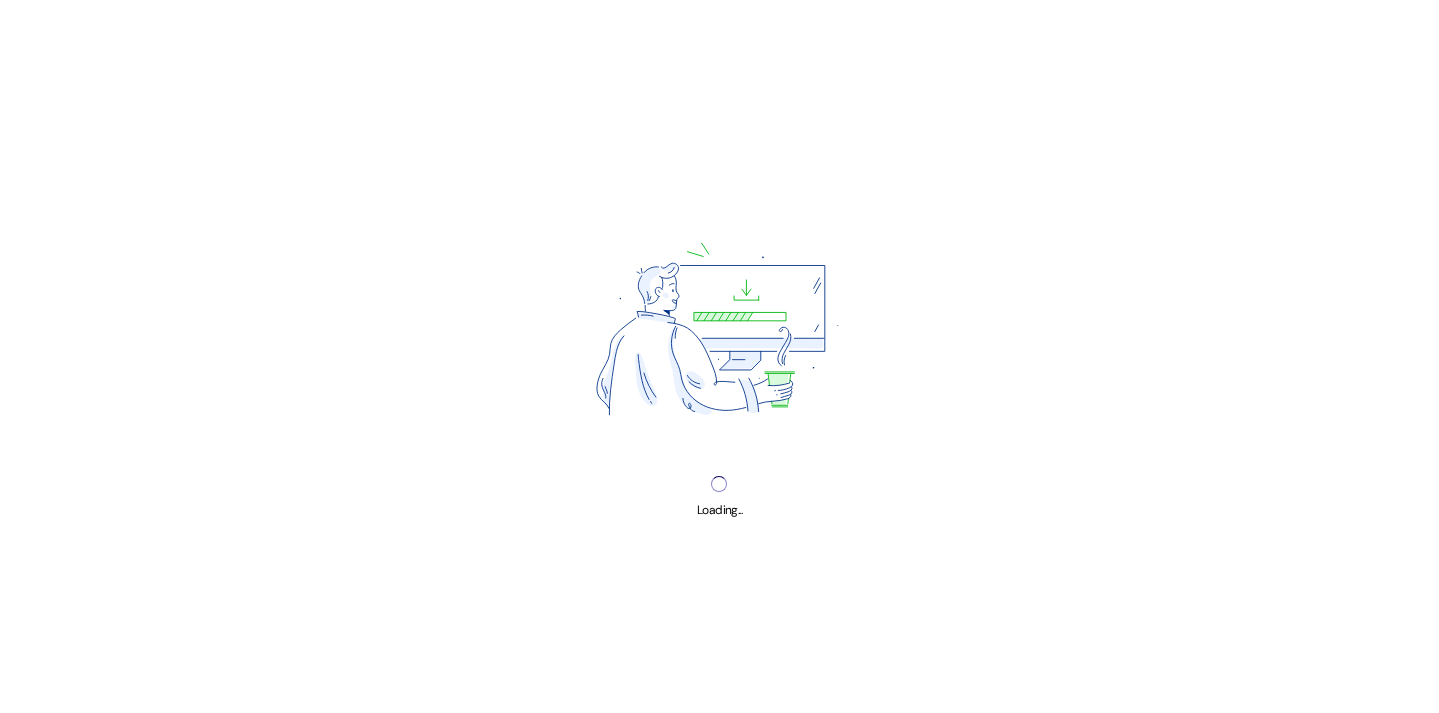 scroll, scrollTop: 0, scrollLeft: 0, axis: both 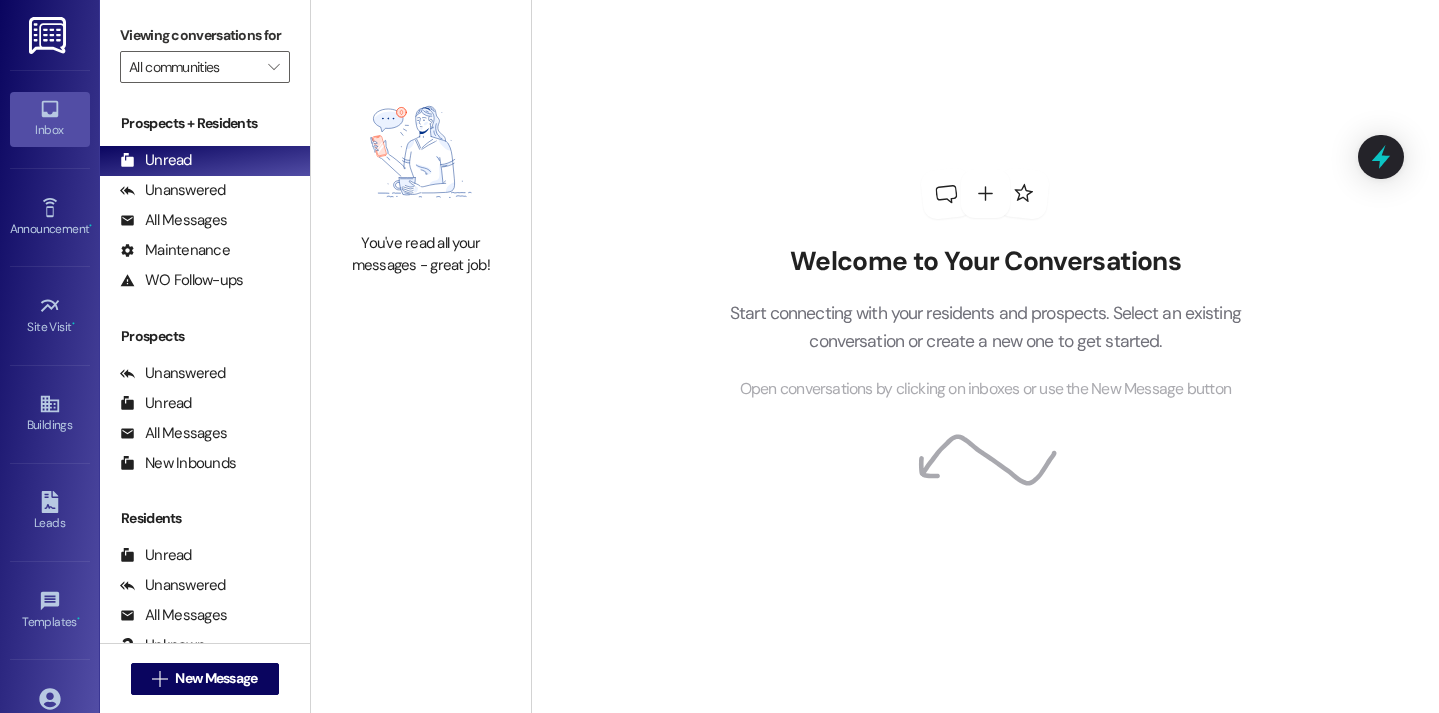 click on "You've read all your messages - great job!" at bounding box center (421, 178) 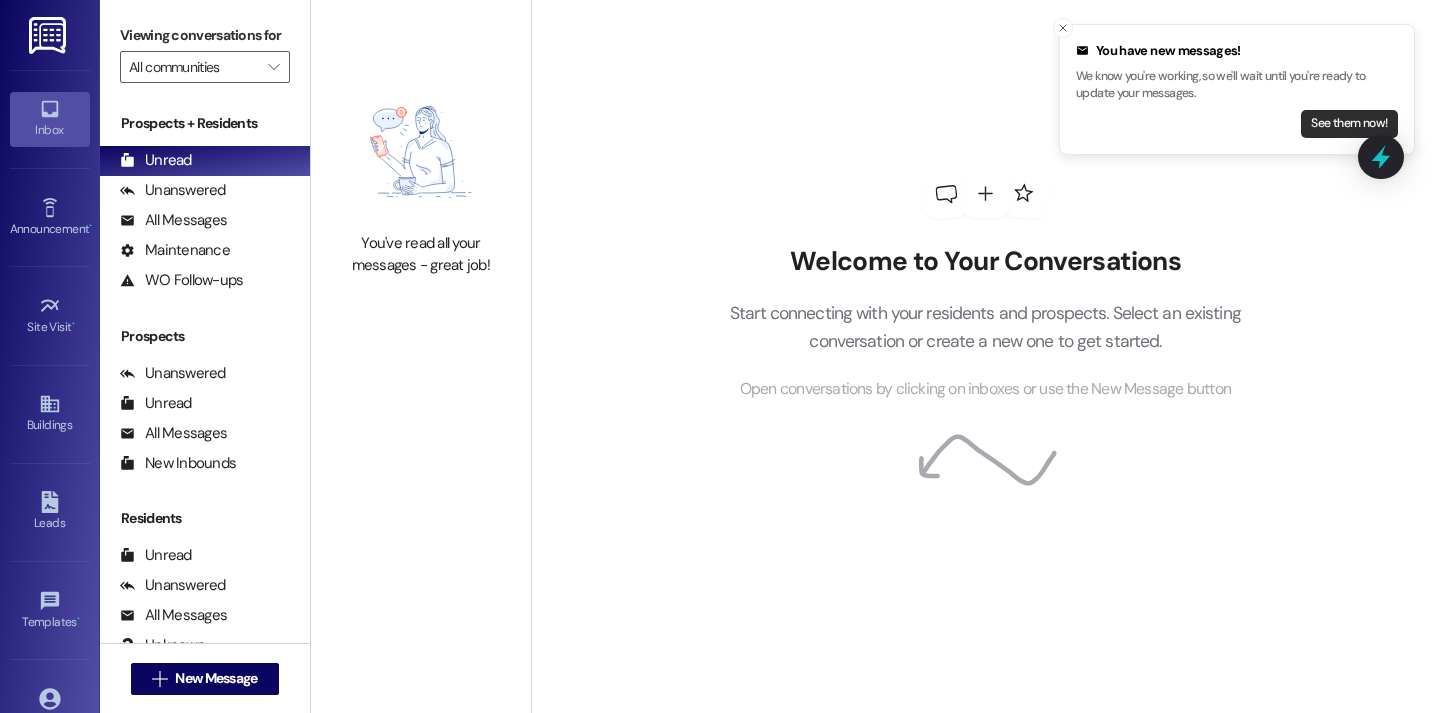 click on "See them now!" at bounding box center (1349, 124) 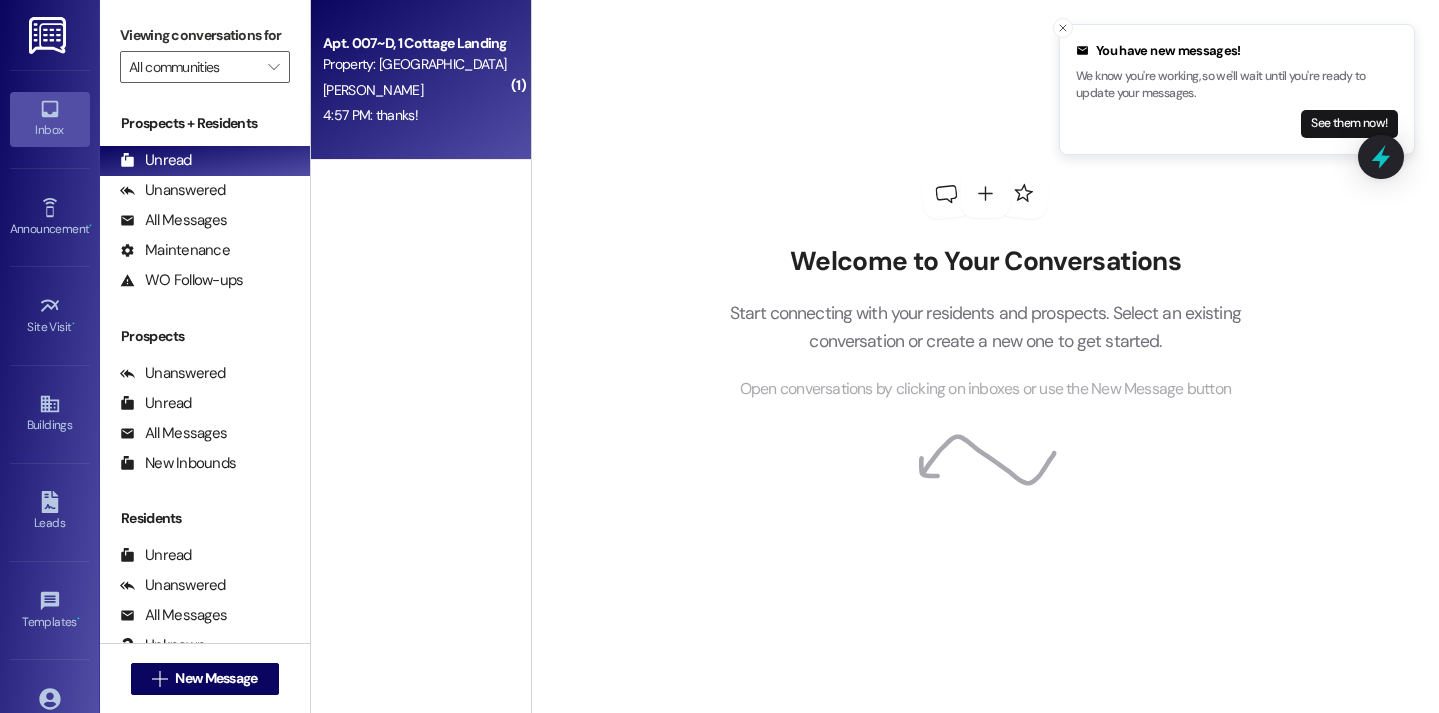 click on "4:57 PM: thanks! 4:57 PM: thanks!" at bounding box center [415, 115] 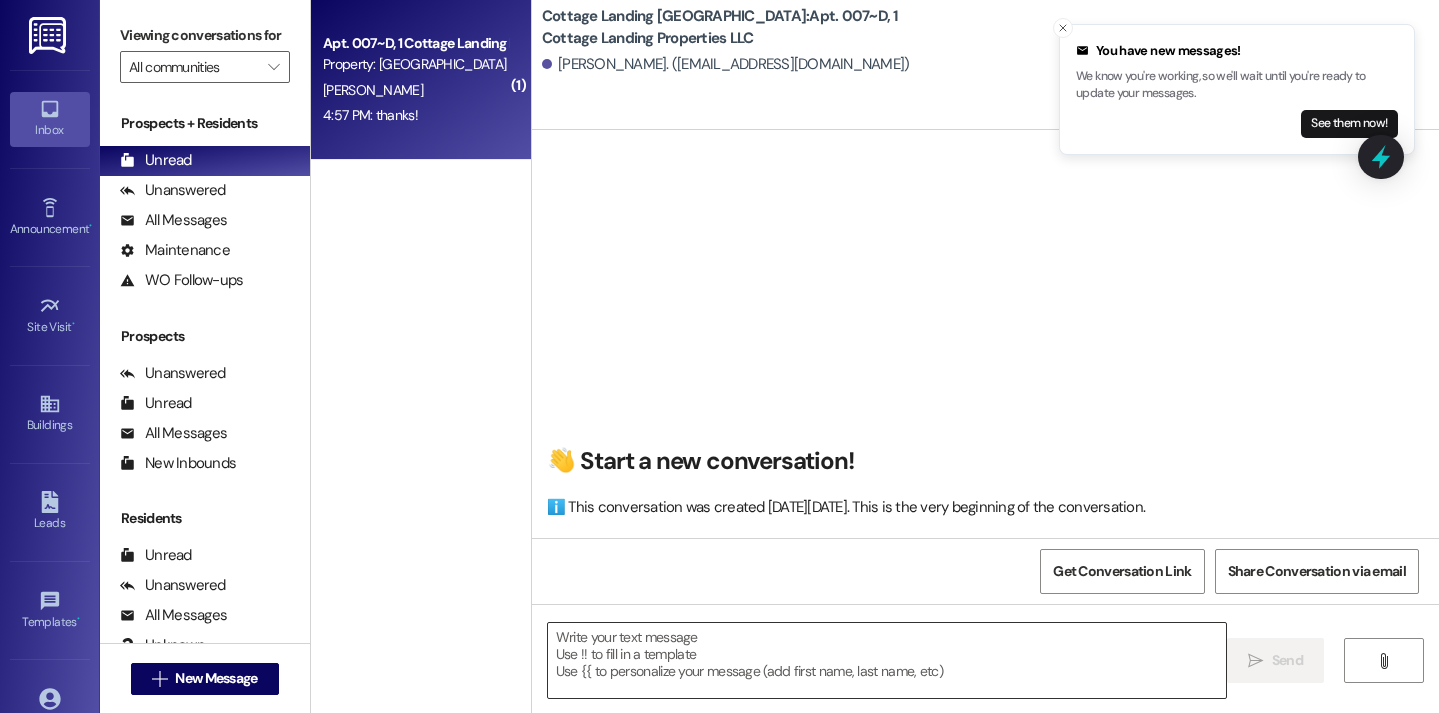 click on "4:57 PM: thanks! 4:57 PM: thanks!" at bounding box center [415, 115] 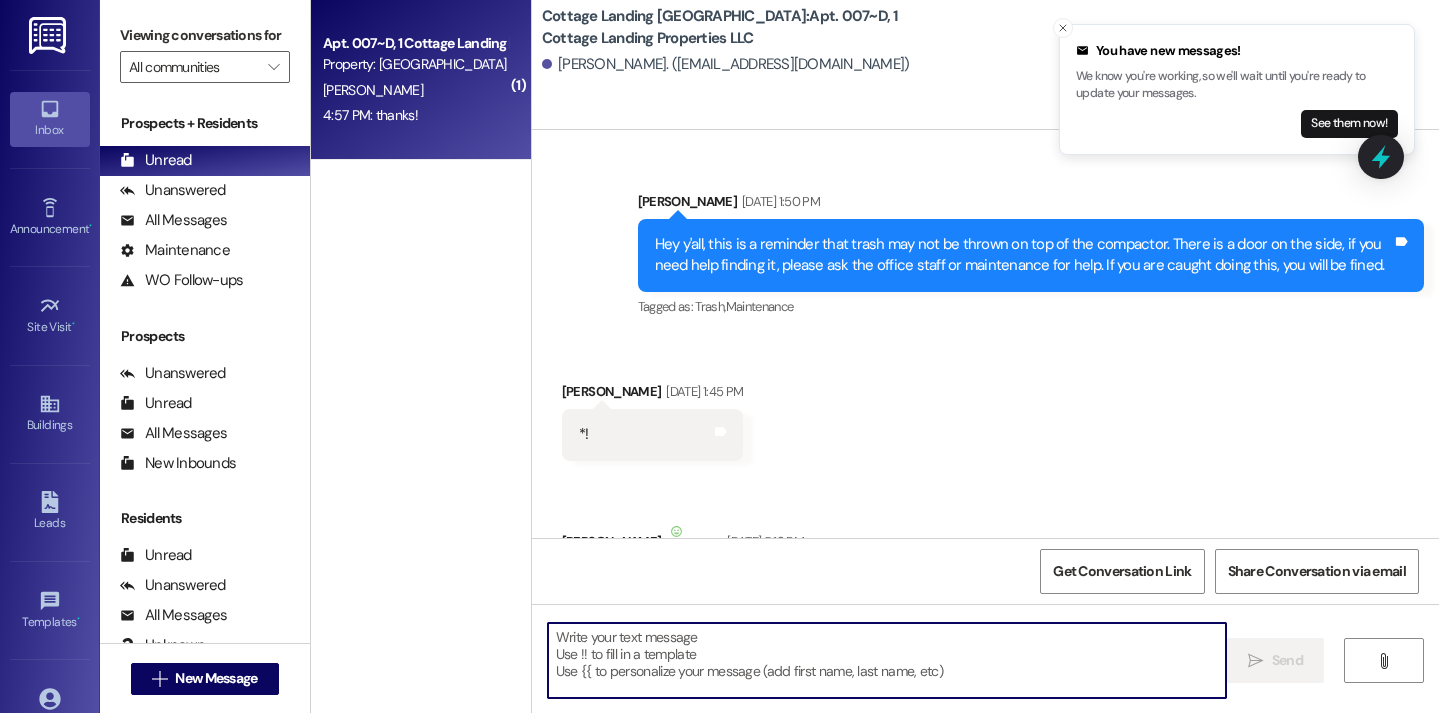 click at bounding box center (887, 660) 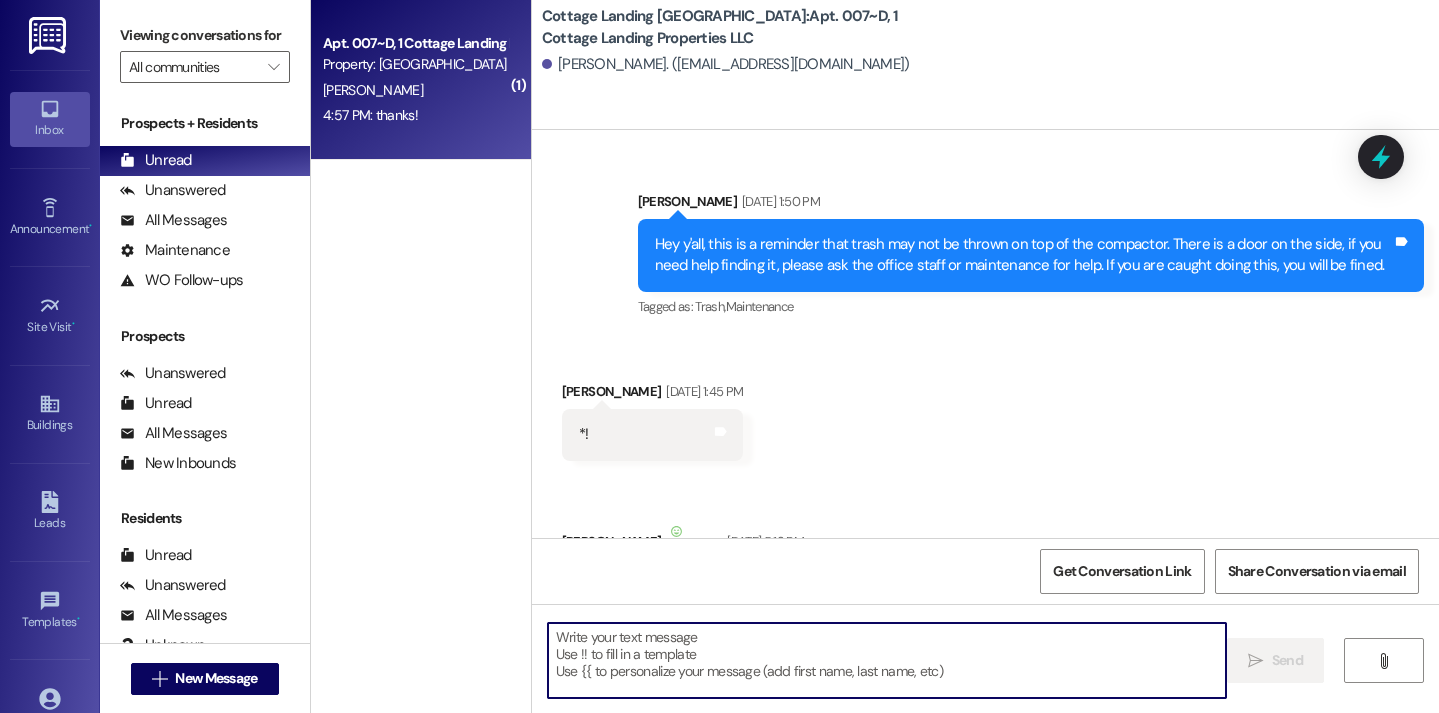 scroll, scrollTop: 176407, scrollLeft: 0, axis: vertical 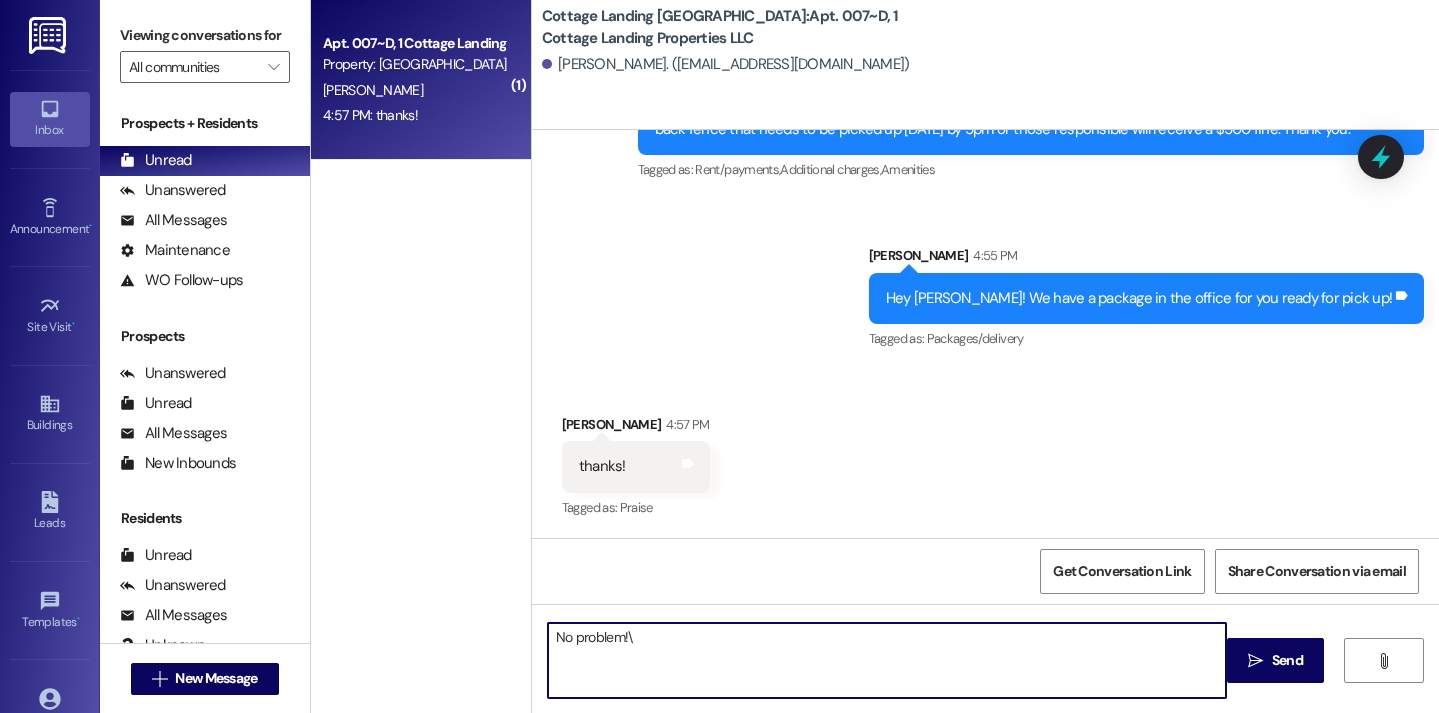 type on "No problem!" 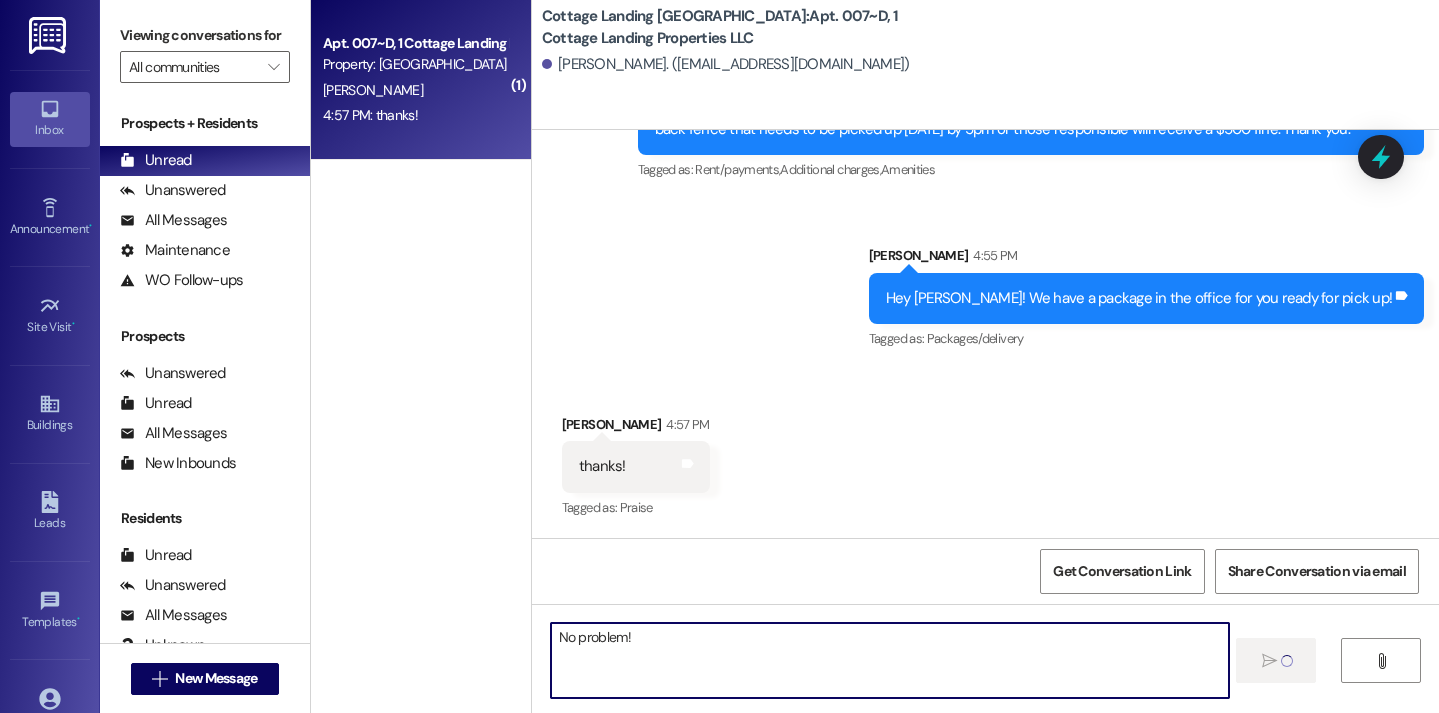 type 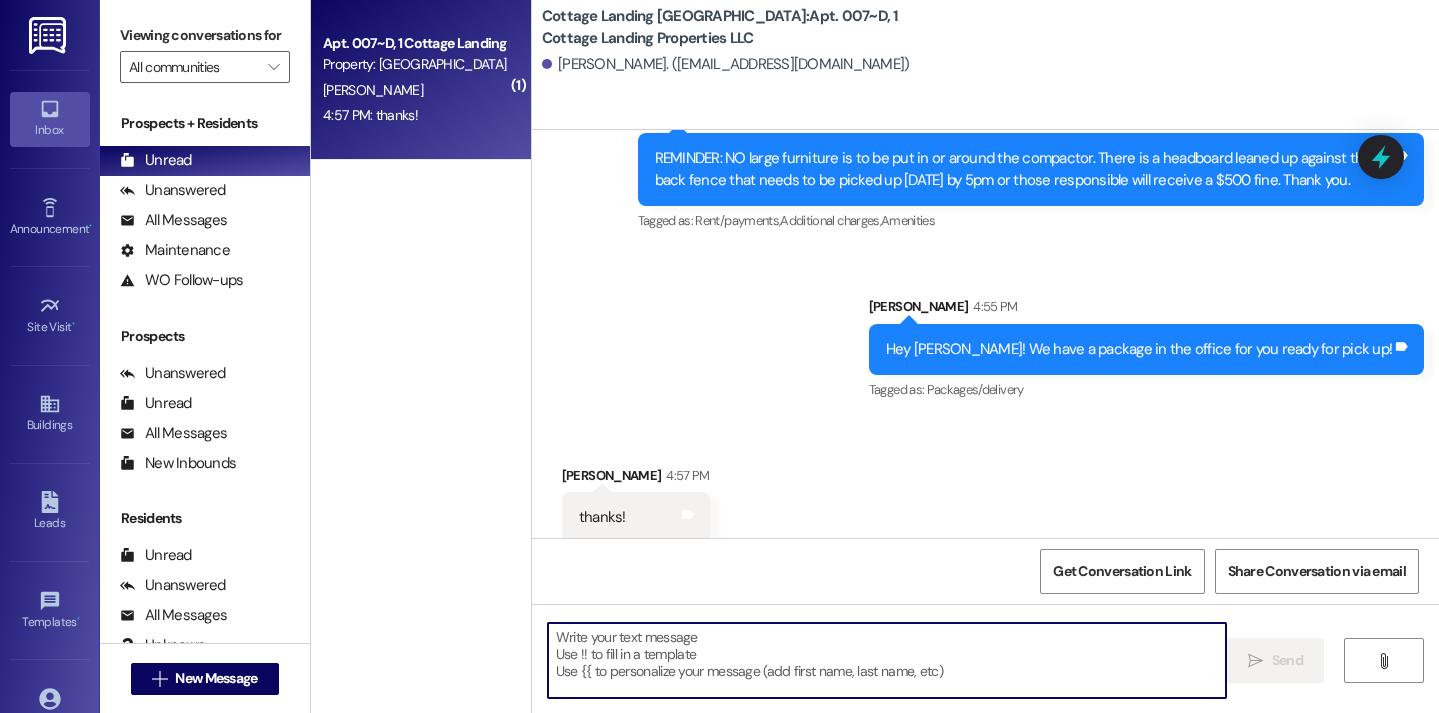 scroll, scrollTop: 176547, scrollLeft: 0, axis: vertical 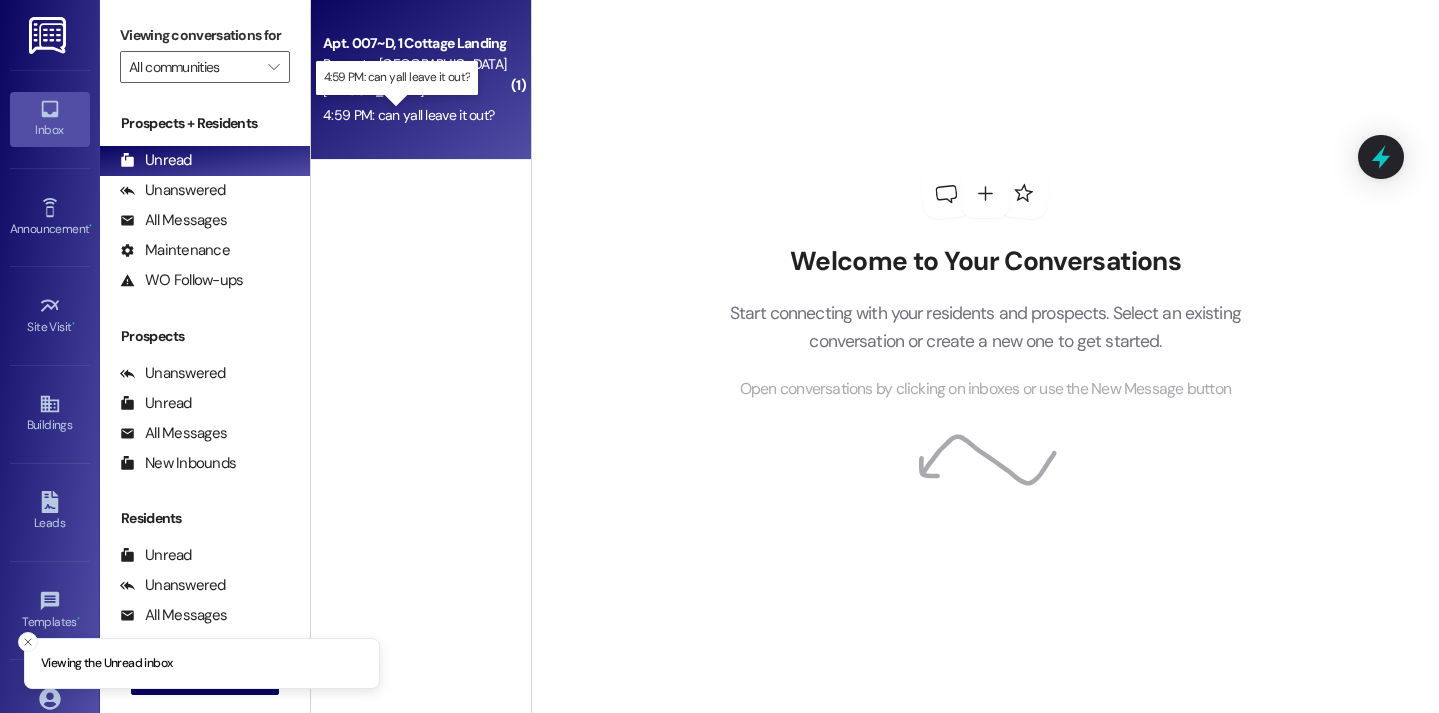 click on "4:59 PM: can yall leave it out? 4:59 PM: can yall leave it out?" at bounding box center (408, 115) 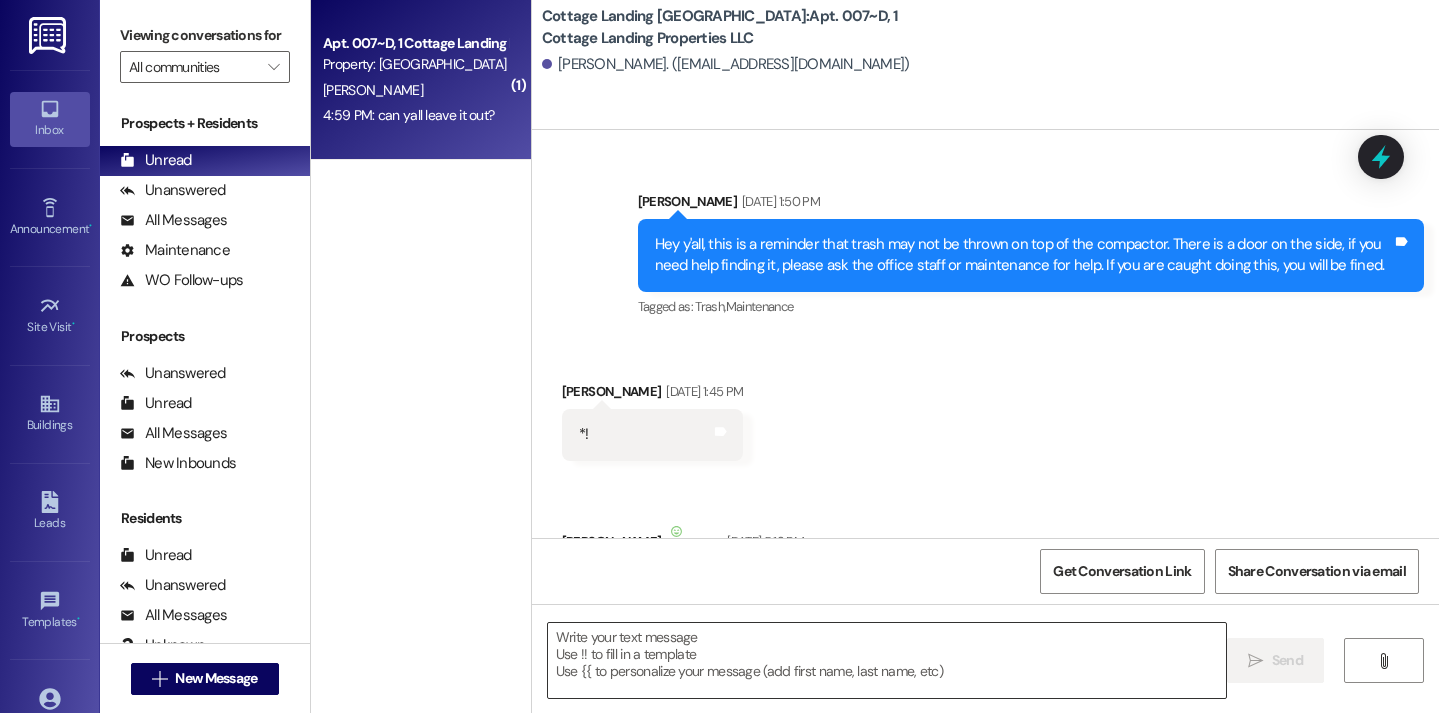 click at bounding box center [887, 660] 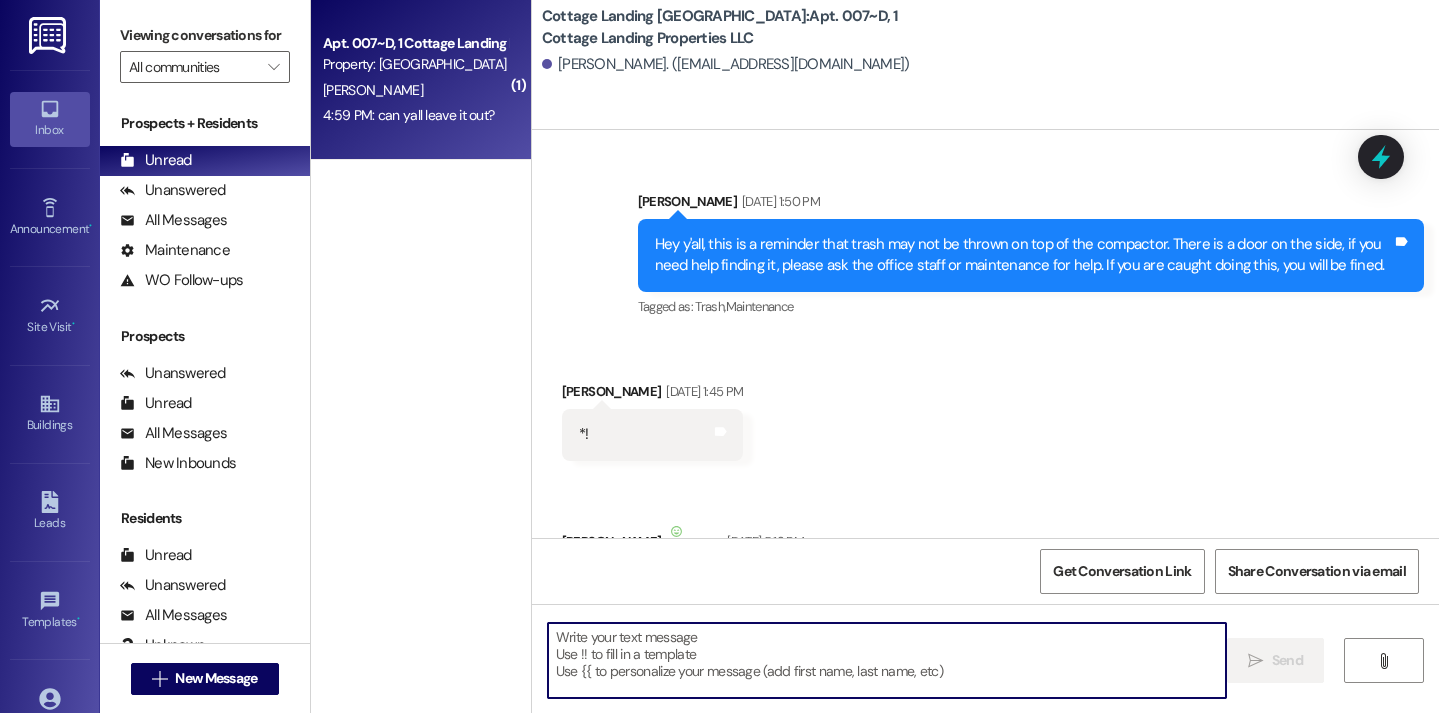 scroll, scrollTop: 176736, scrollLeft: 0, axis: vertical 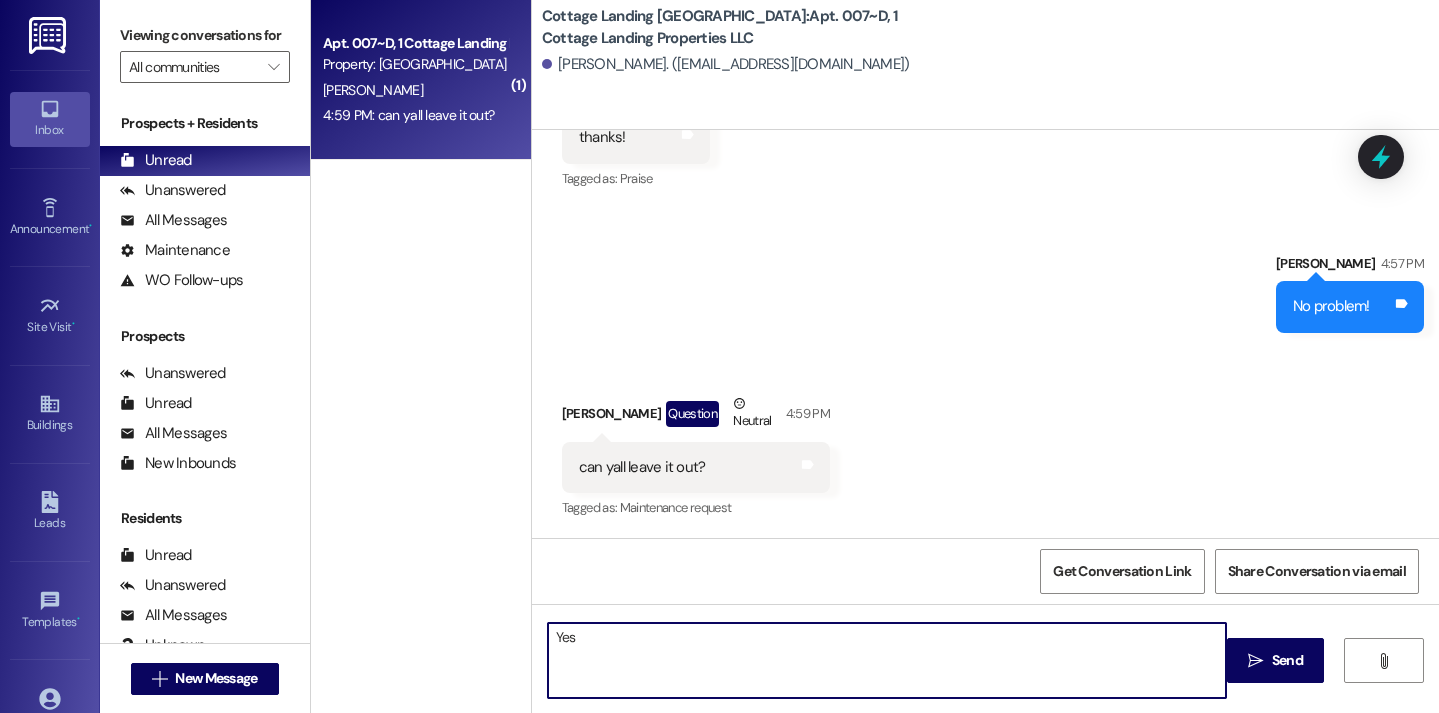 type on "Yes!" 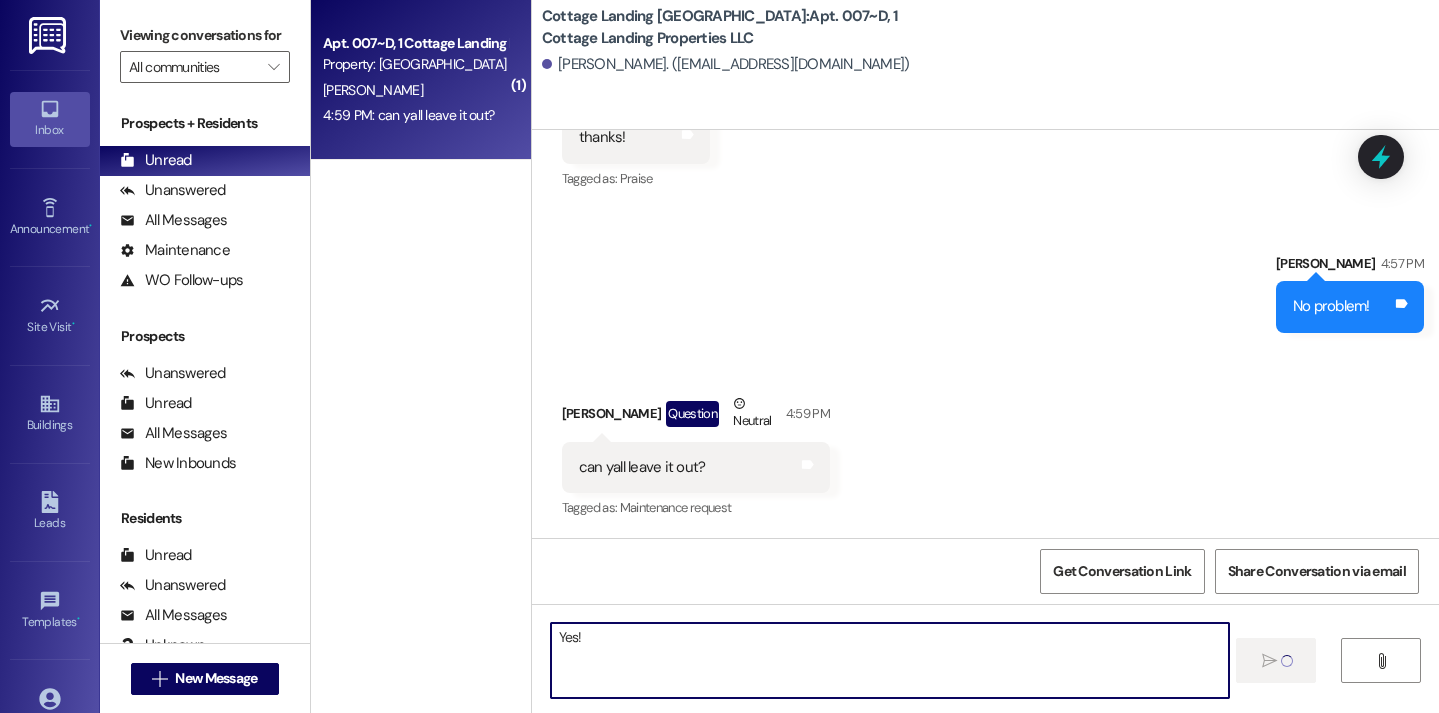type 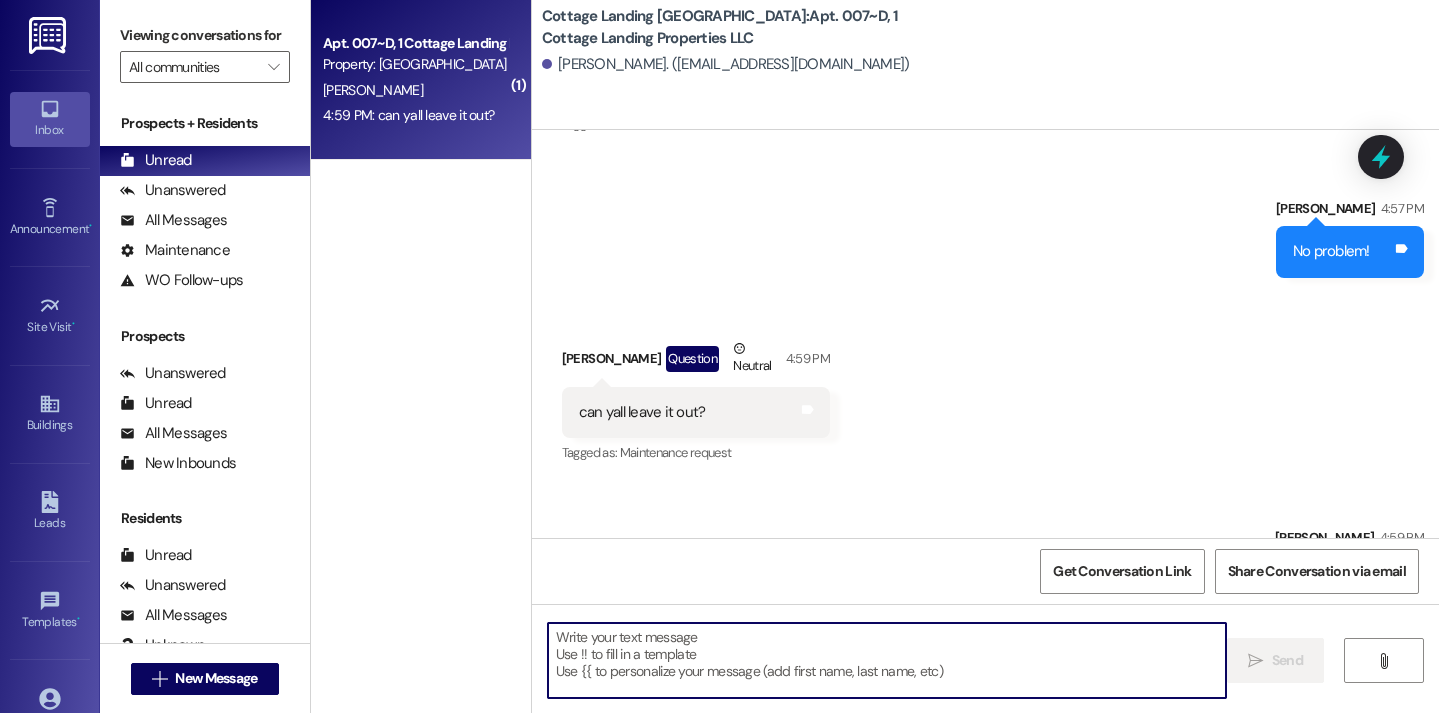 scroll, scrollTop: 176735, scrollLeft: 0, axis: vertical 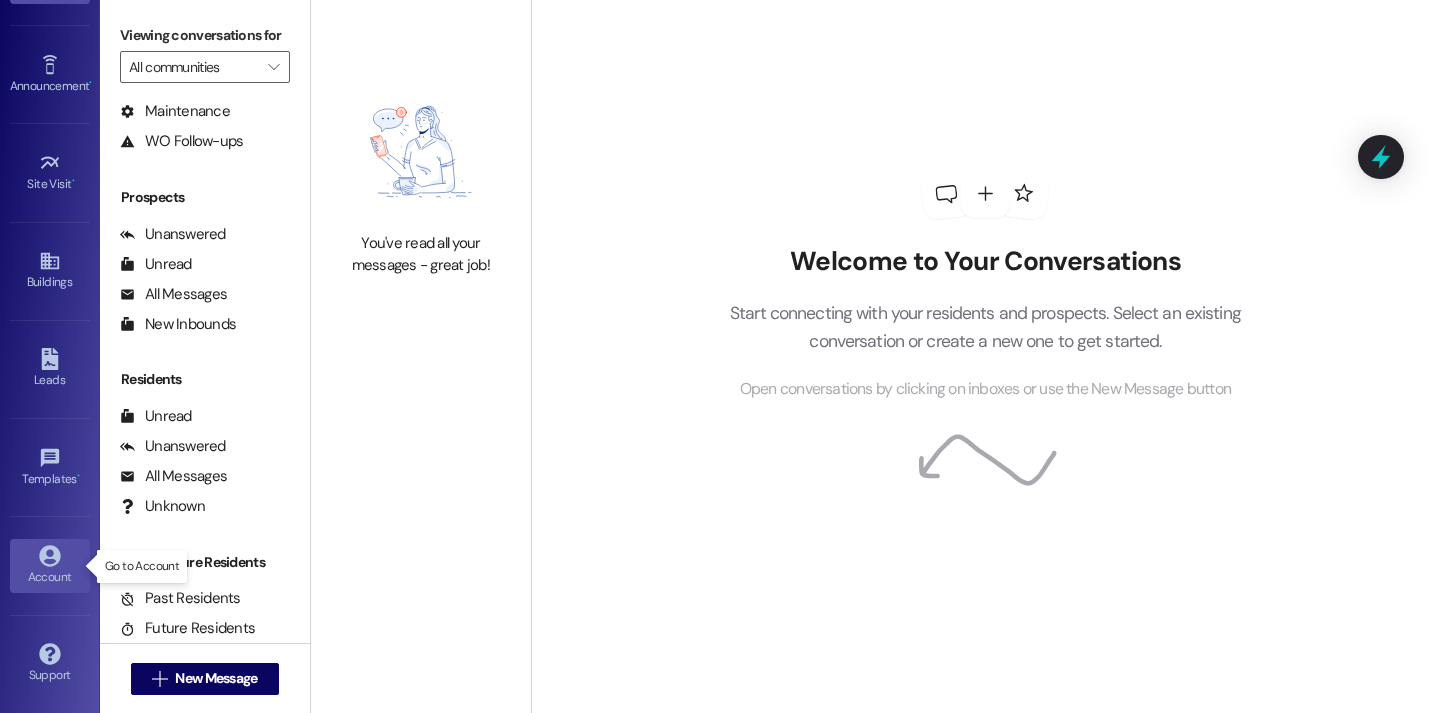 click on "Account" at bounding box center (50, 577) 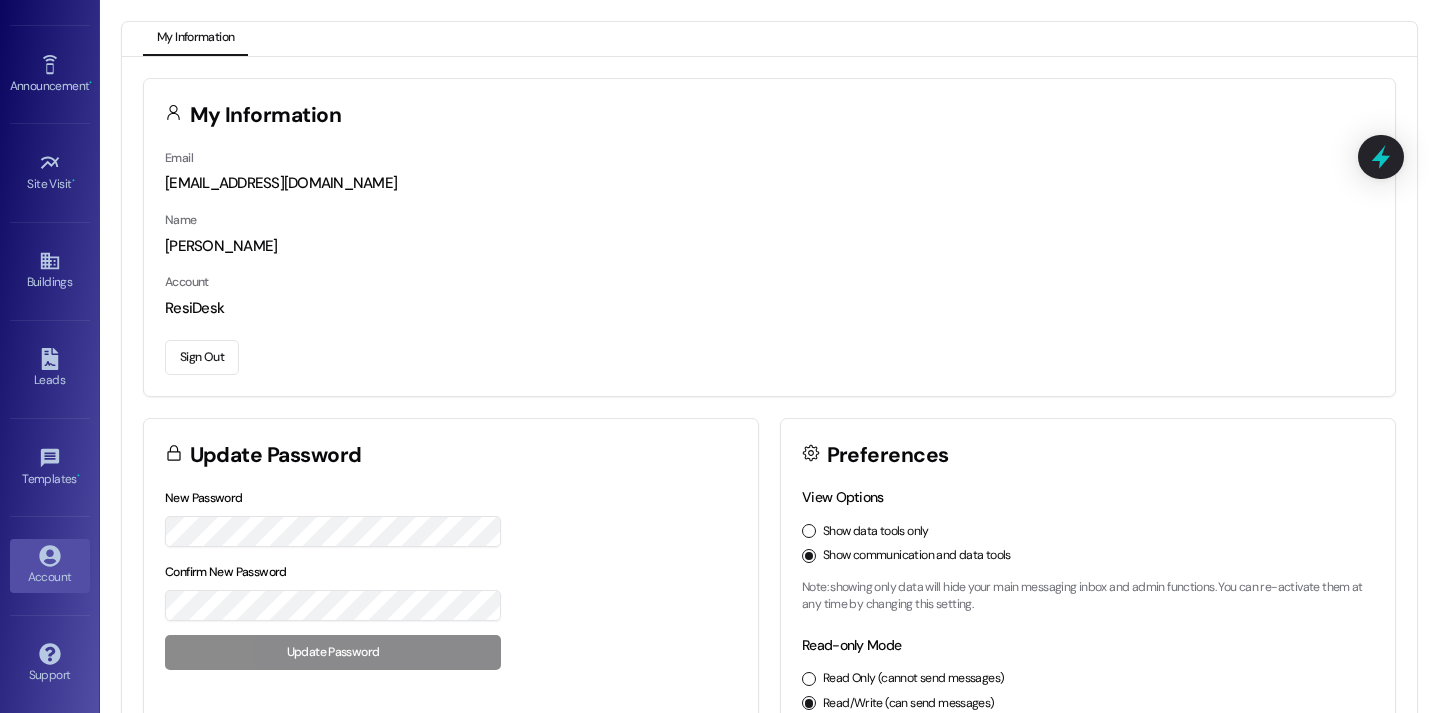 click on "Sign Out" at bounding box center (202, 357) 